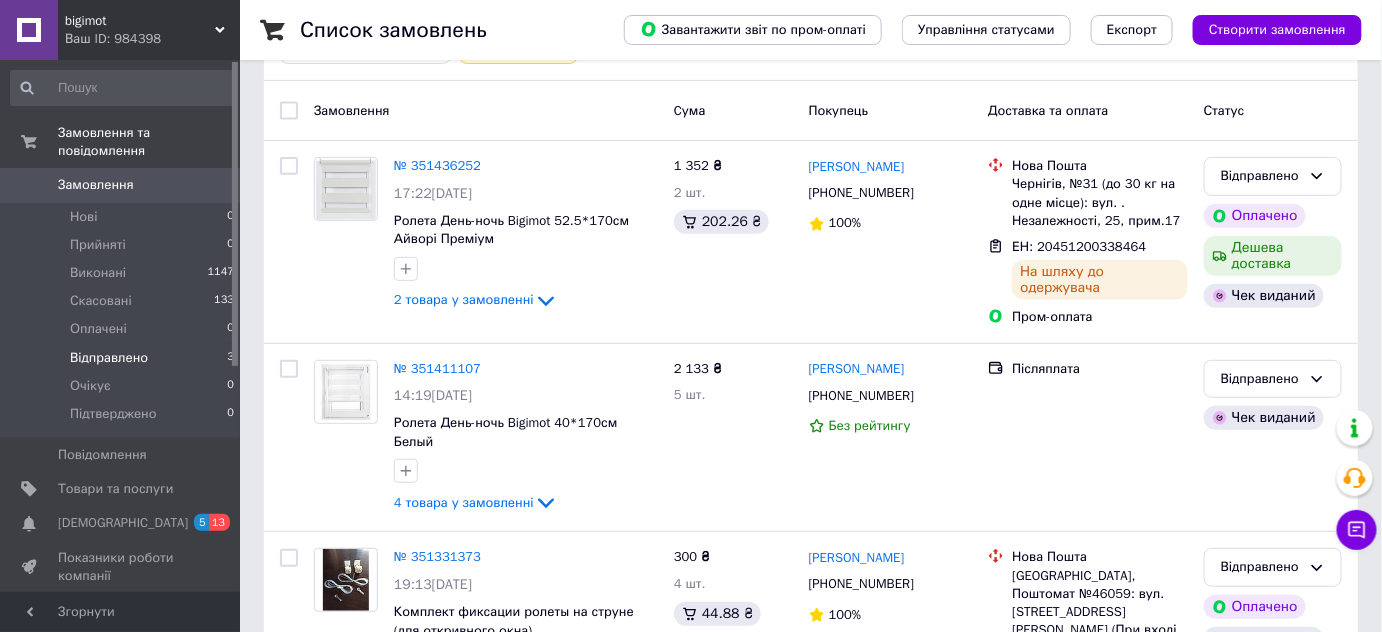 scroll, scrollTop: 146, scrollLeft: 0, axis: vertical 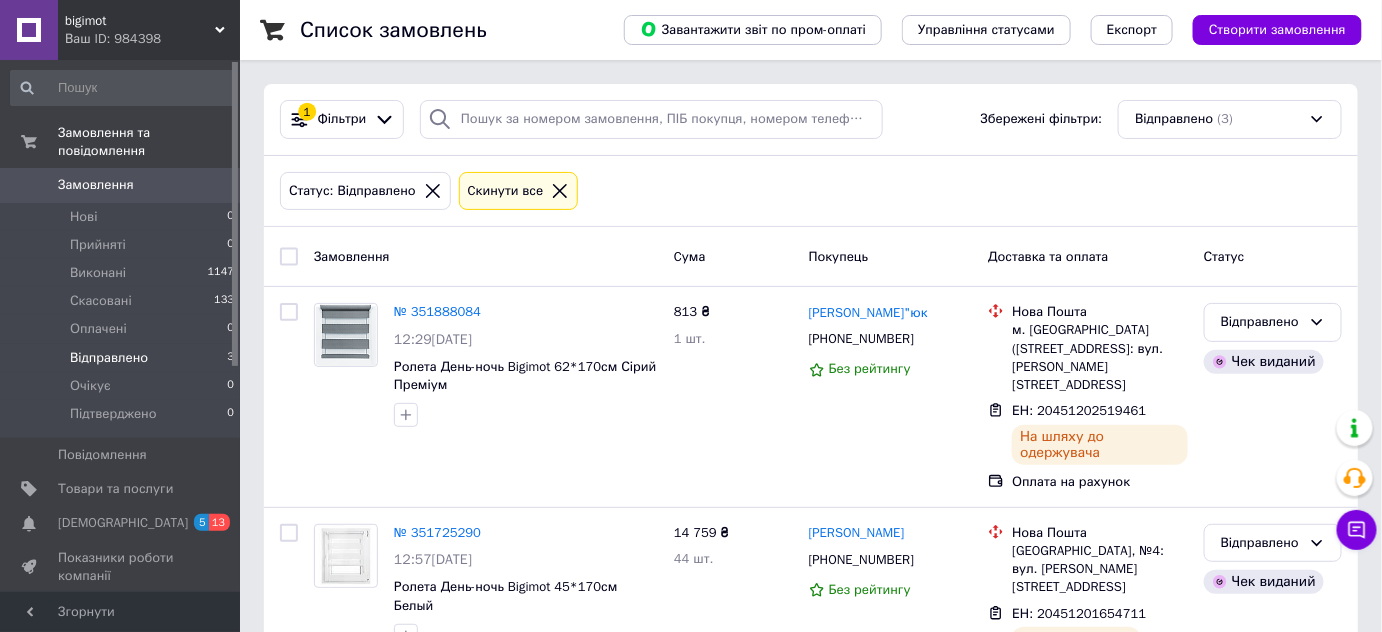 click on "Відправлено" at bounding box center [109, 358] 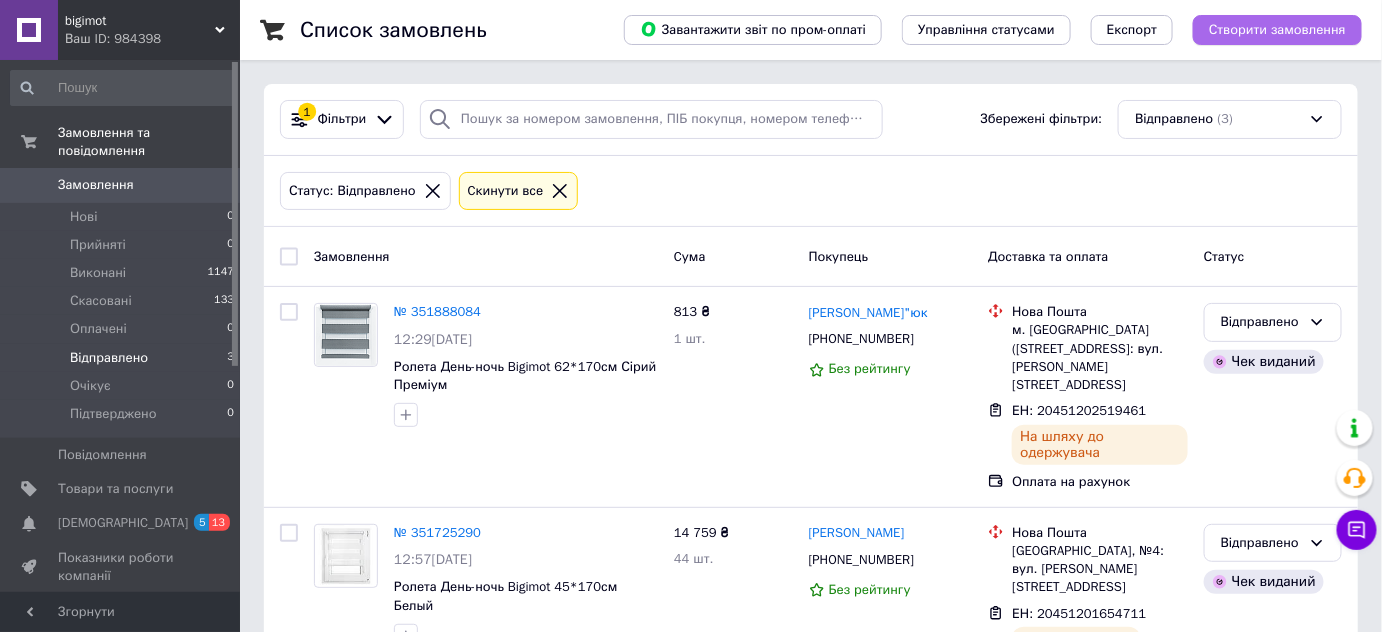 click on "Створити замовлення" at bounding box center [1277, 30] 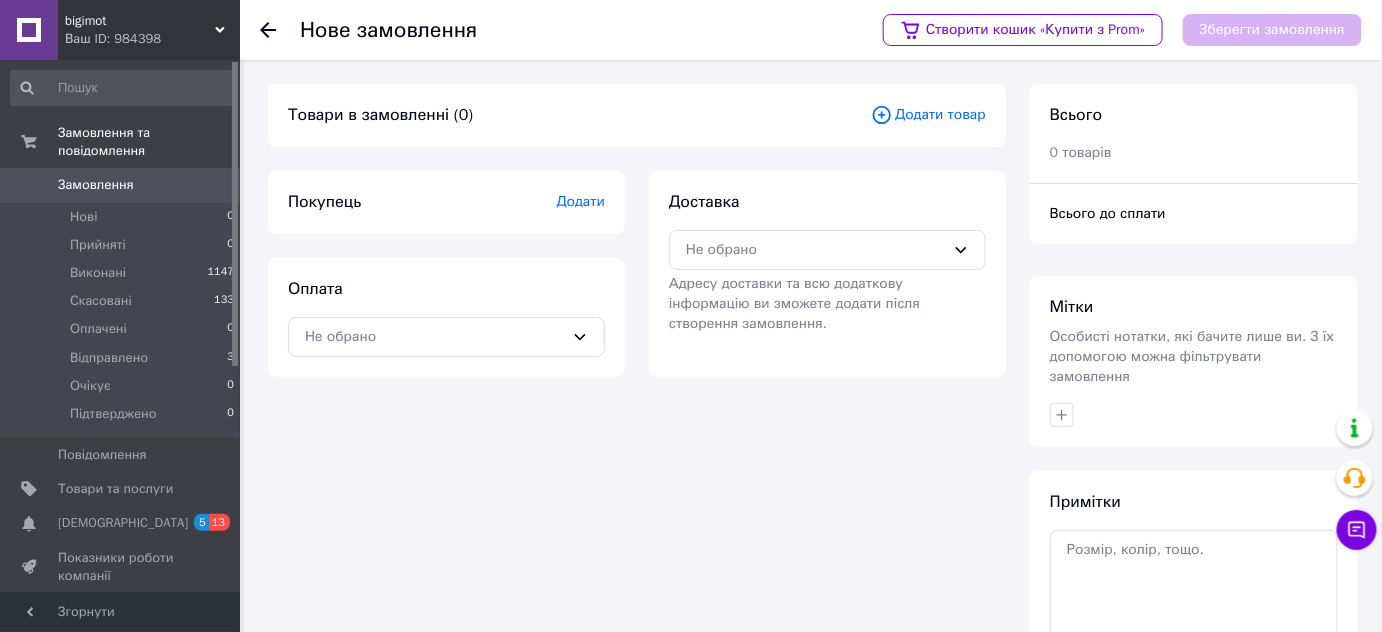 click on "Додати товар" at bounding box center [928, 115] 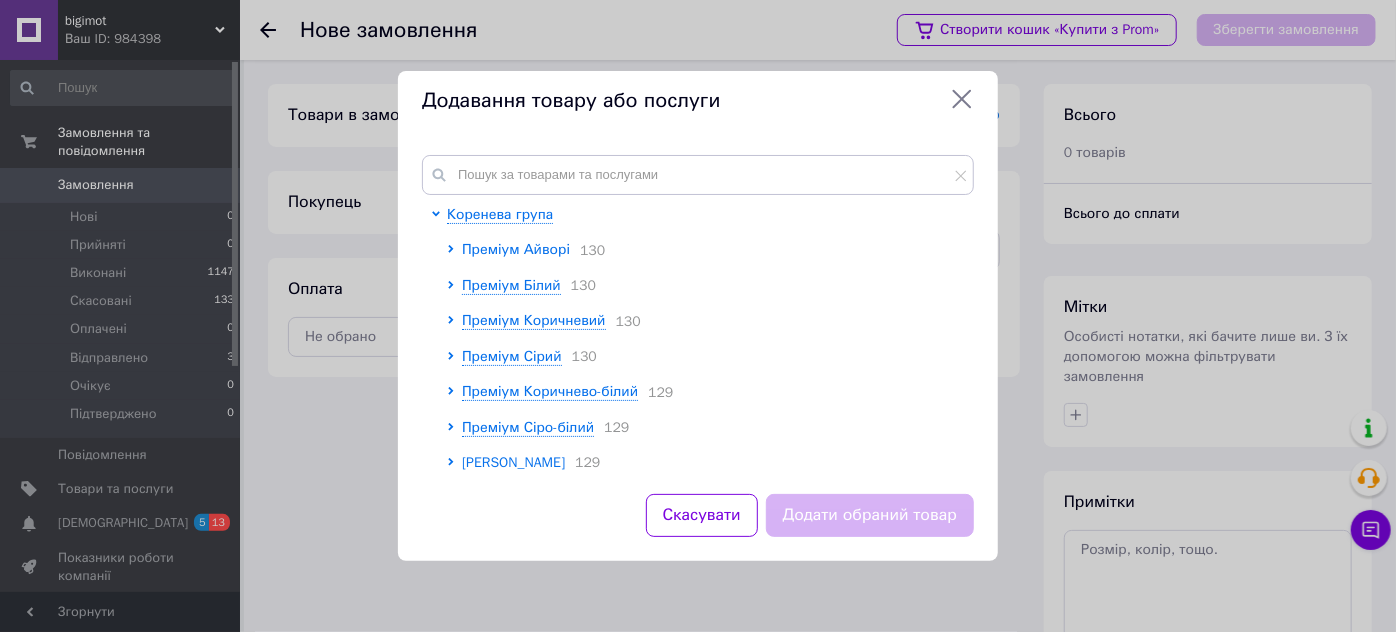 click 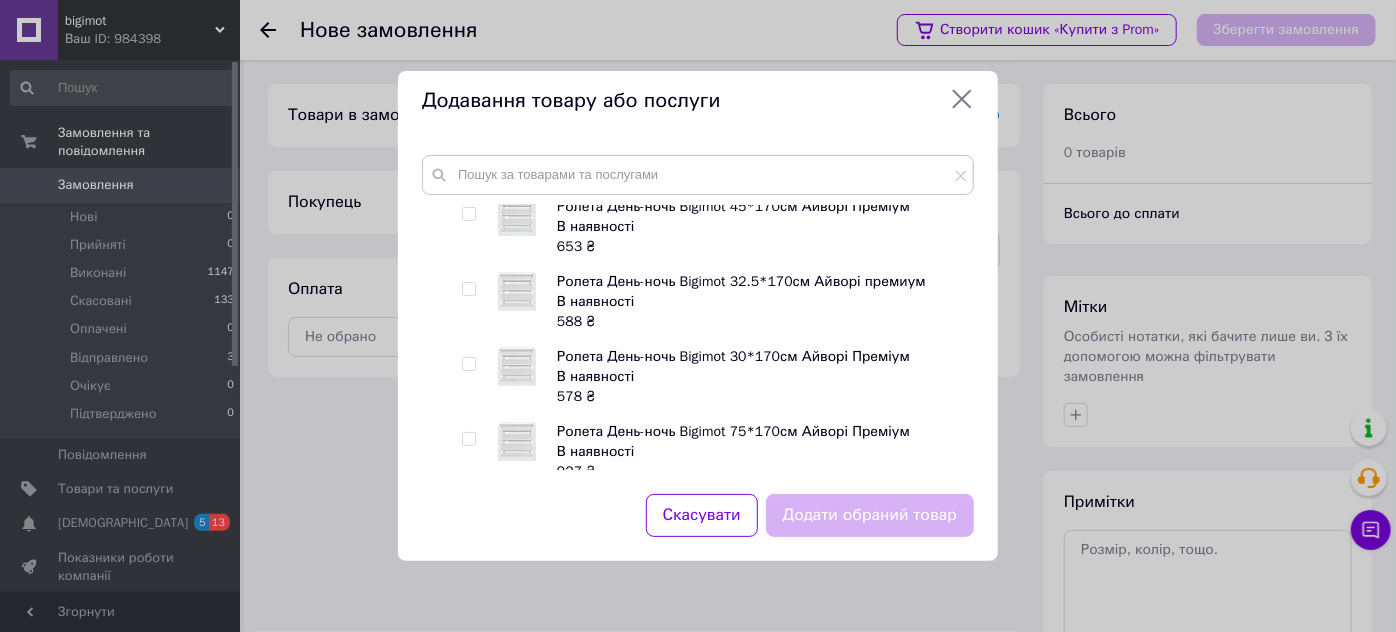 scroll, scrollTop: 0, scrollLeft: 0, axis: both 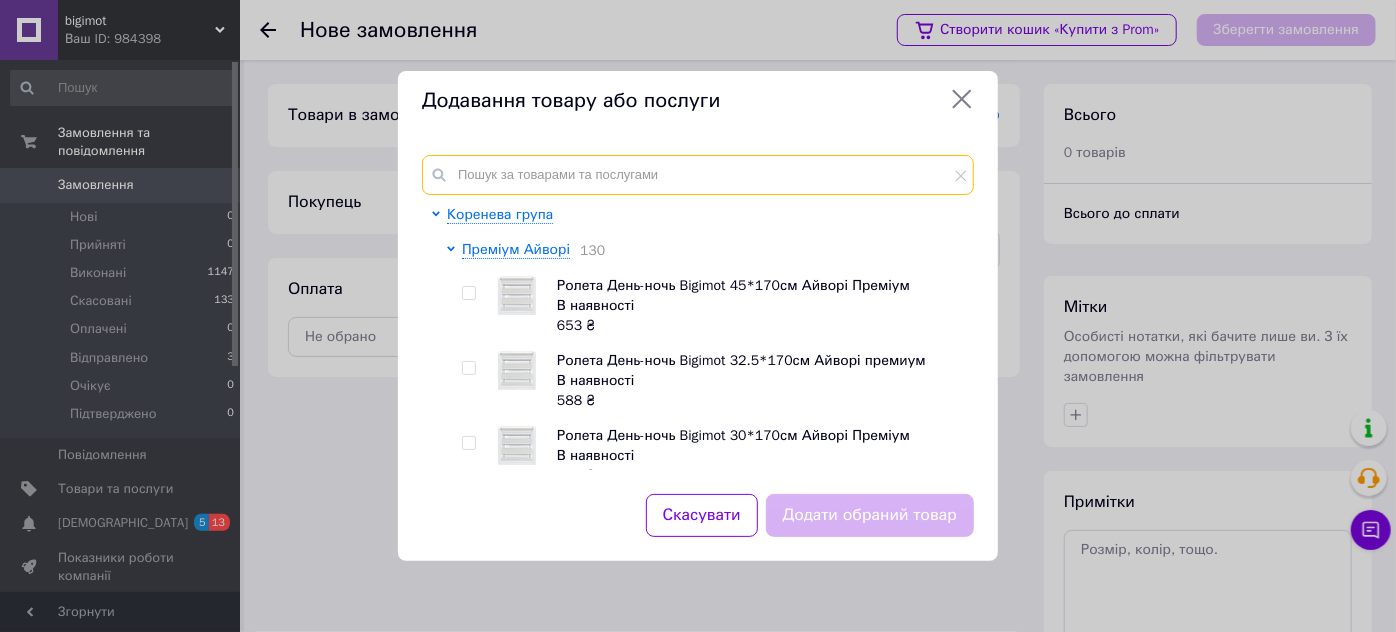 click at bounding box center (698, 175) 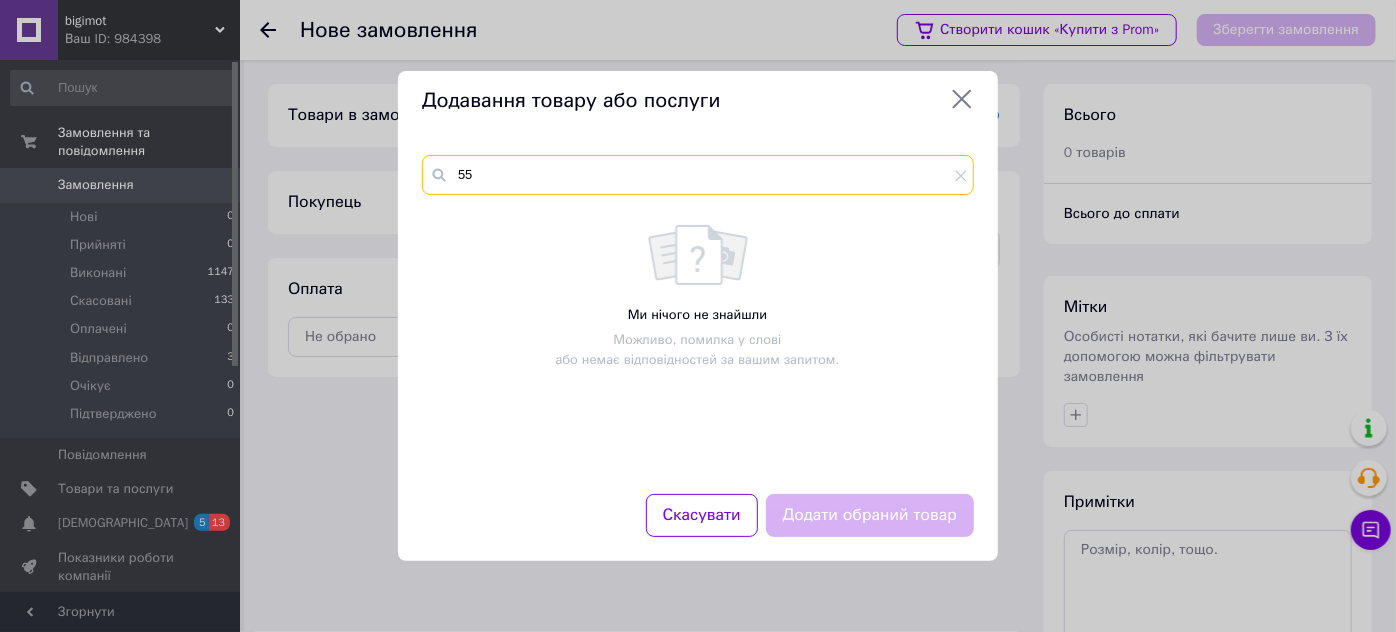 type on "5" 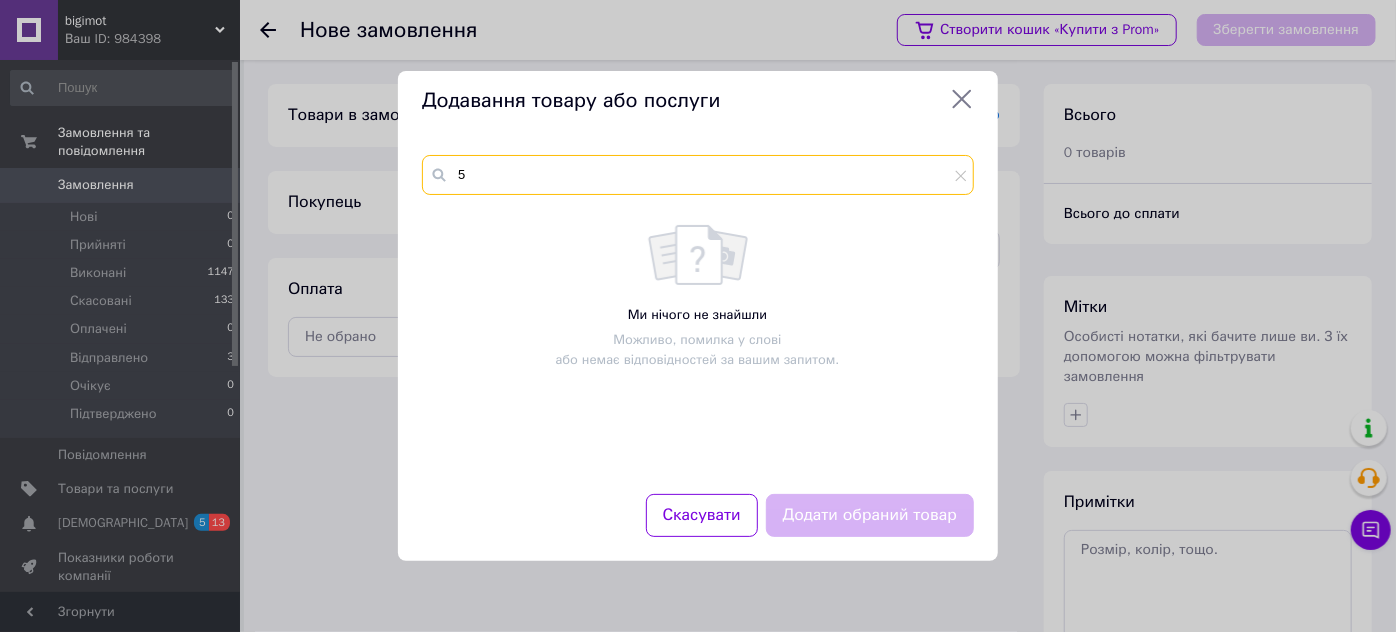 type 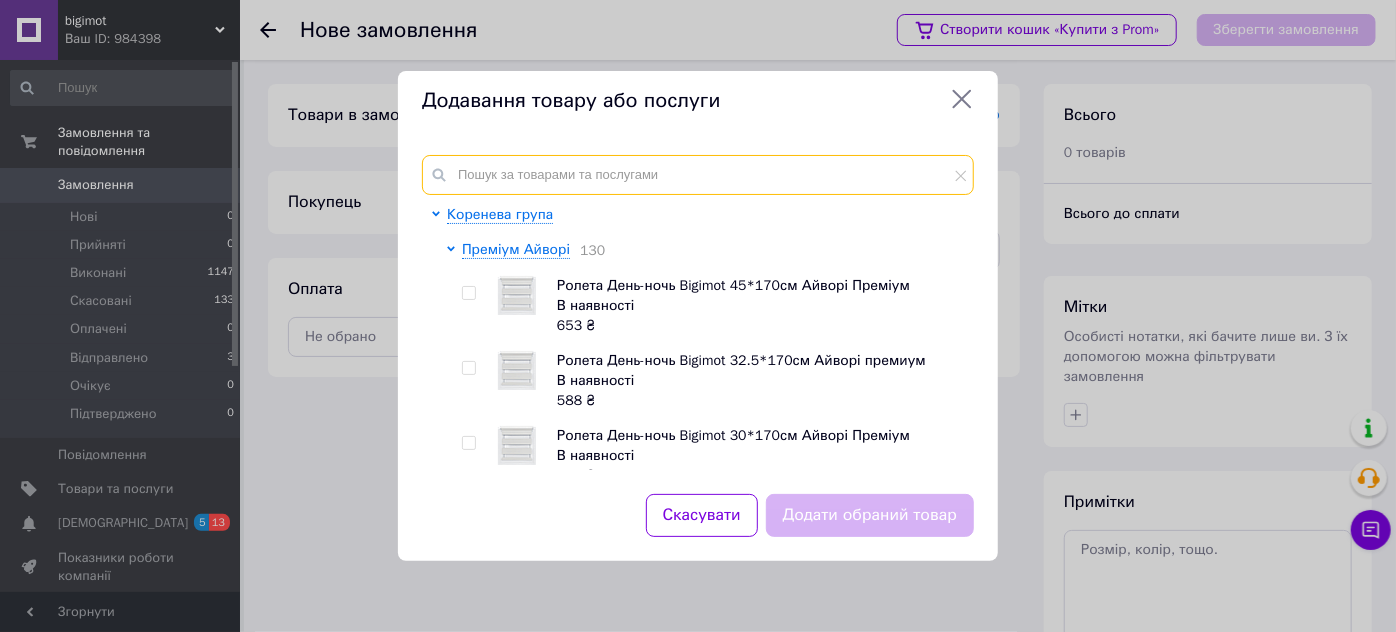 scroll, scrollTop: 151, scrollLeft: 0, axis: vertical 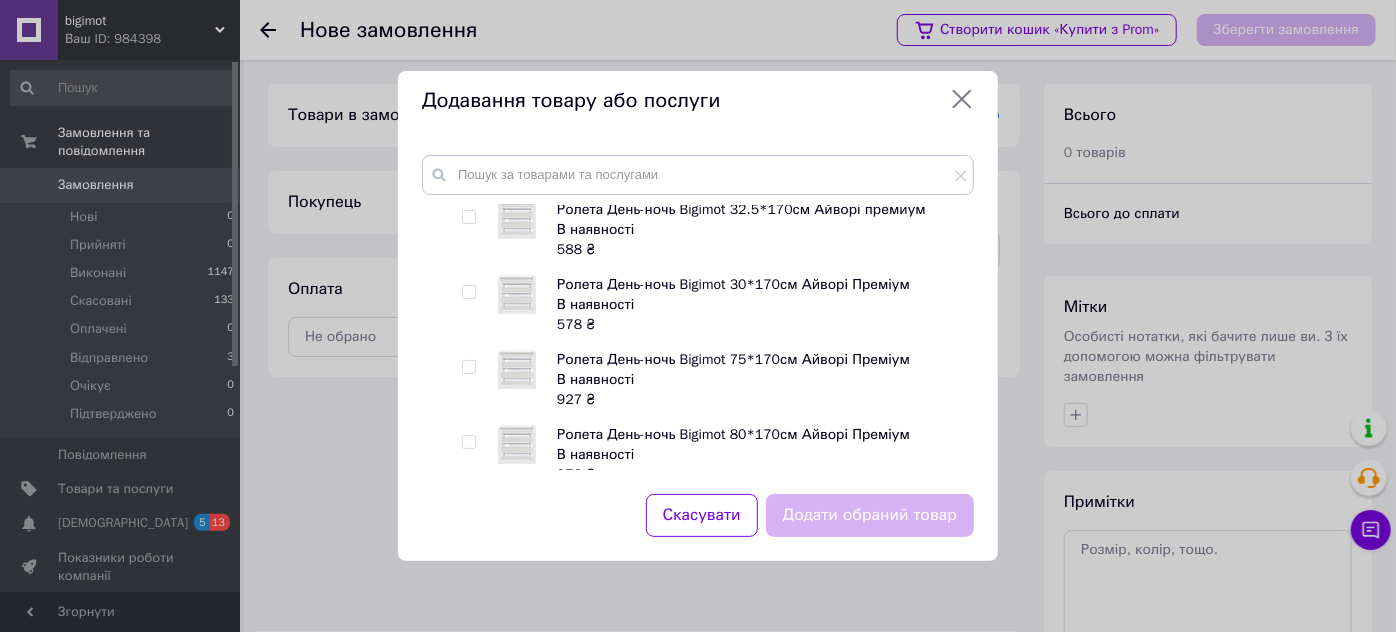 click at bounding box center [468, 367] 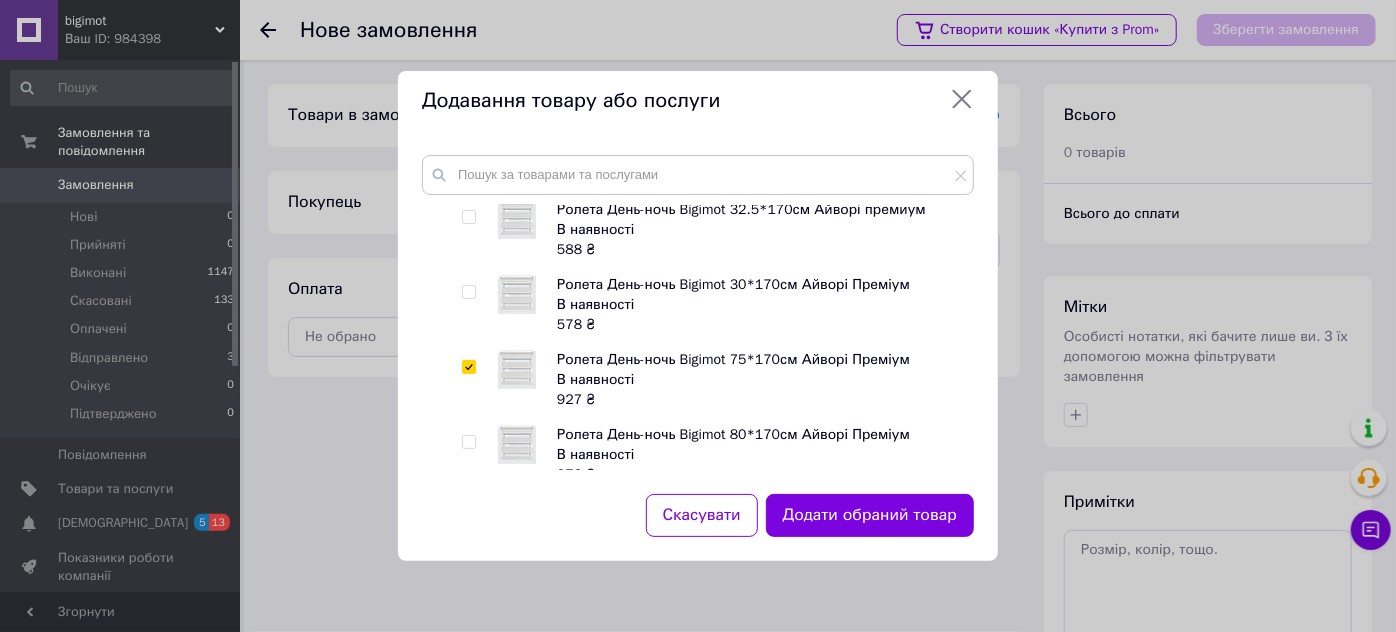 click at bounding box center (468, 367) 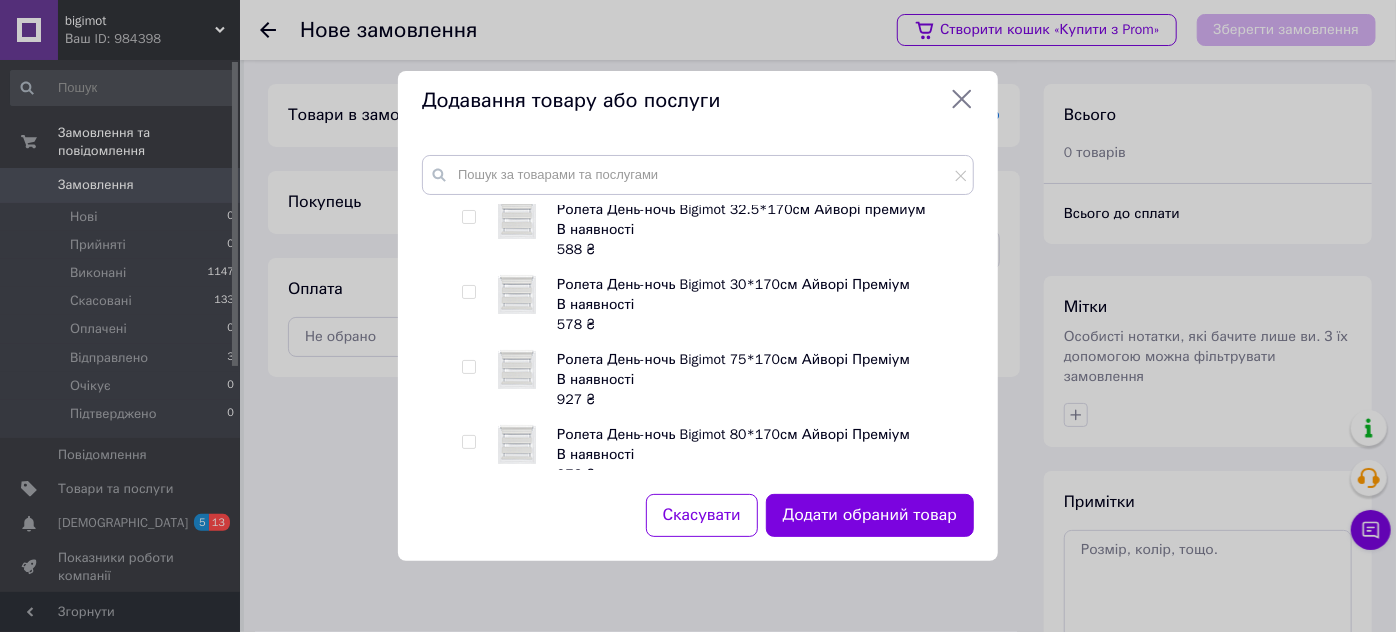 checkbox on "false" 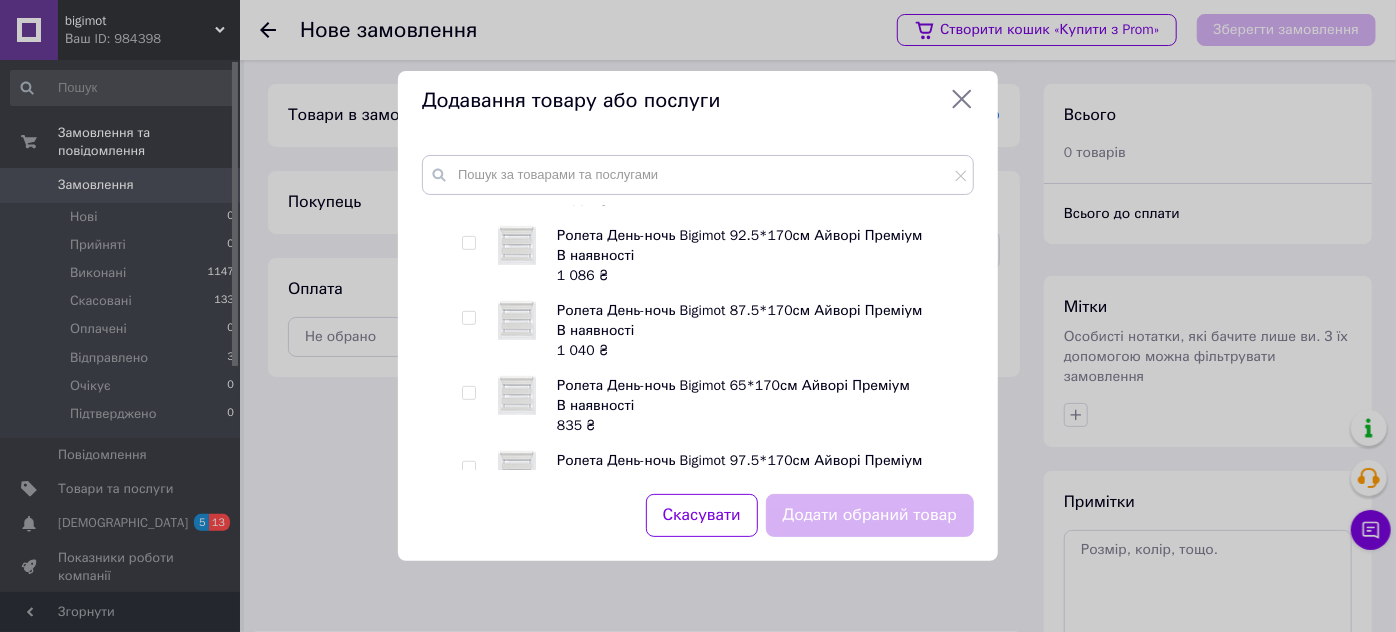 scroll, scrollTop: 605, scrollLeft: 0, axis: vertical 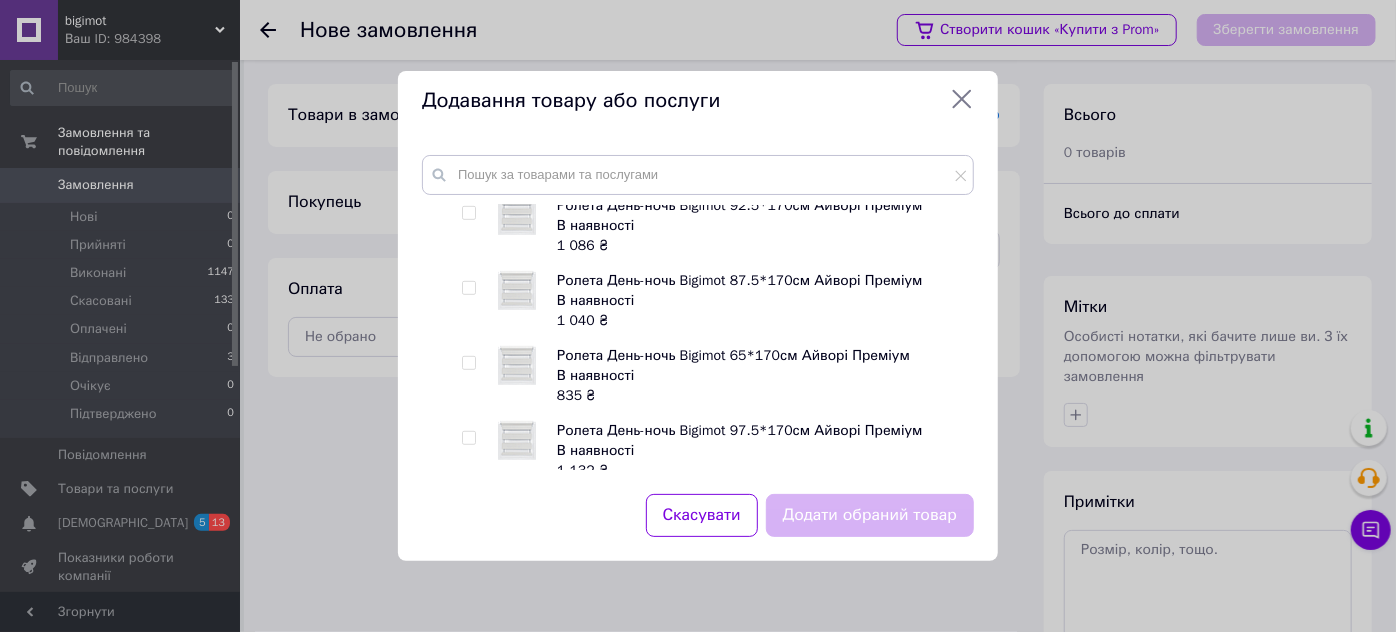 click at bounding box center (468, 363) 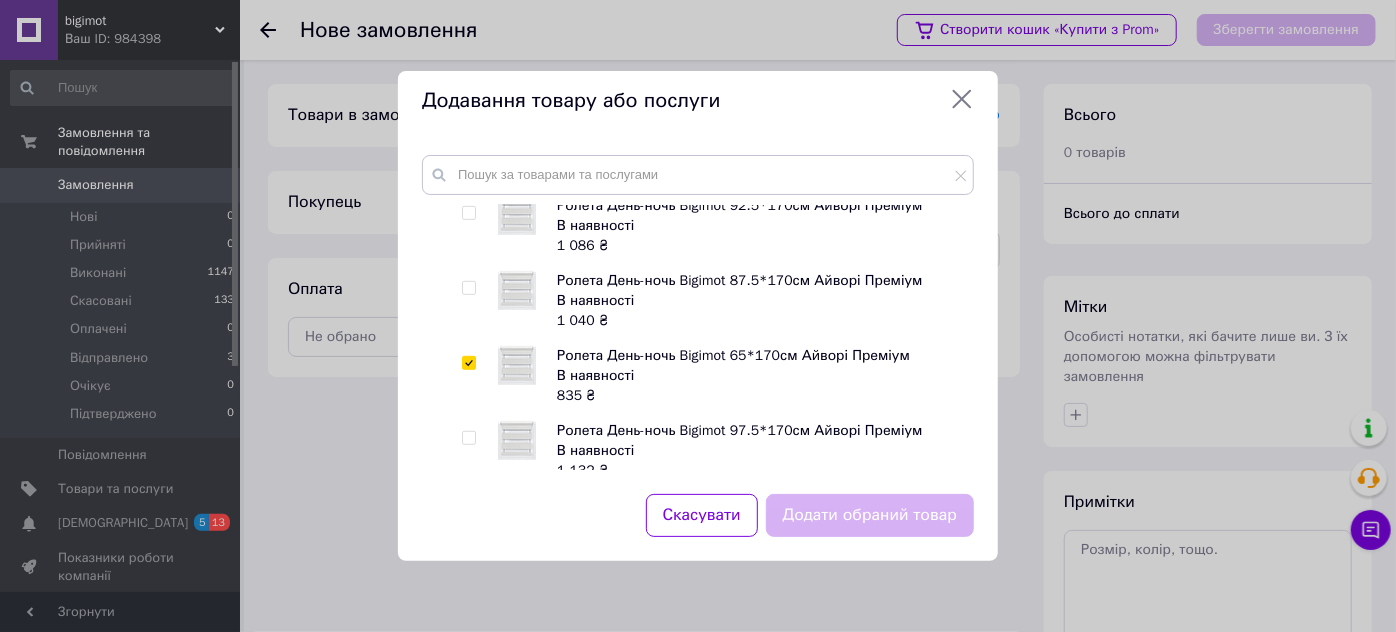 checkbox on "true" 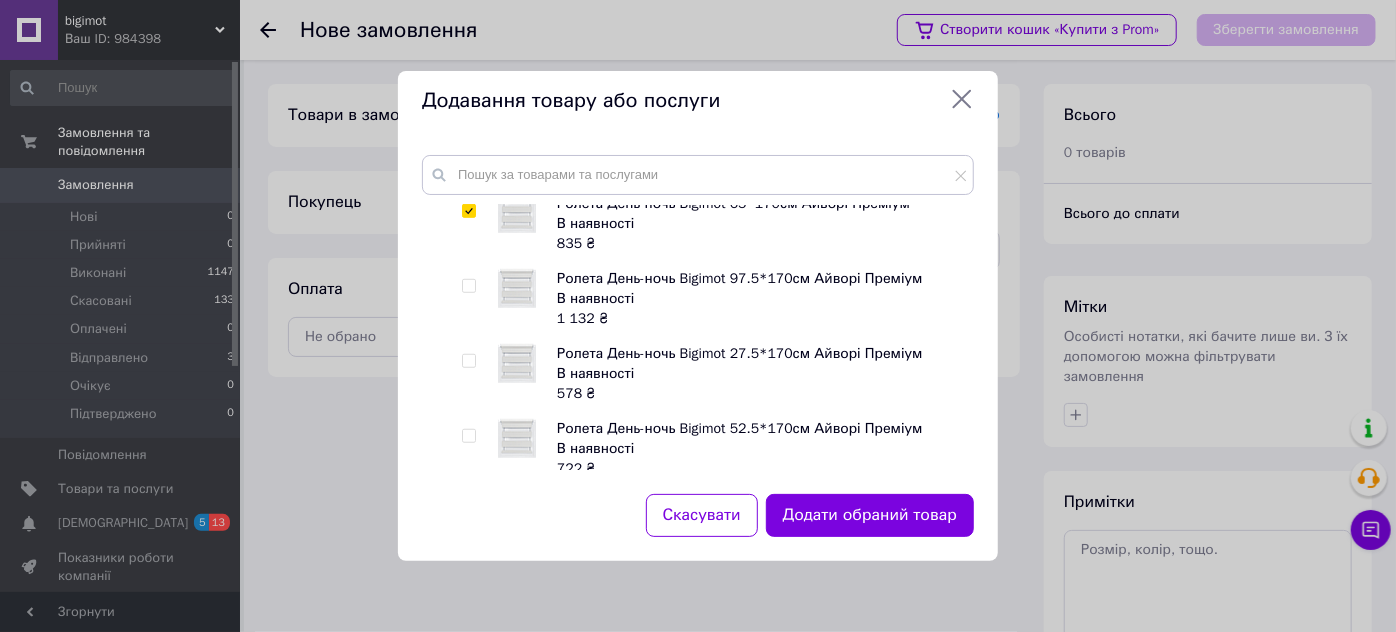 scroll, scrollTop: 909, scrollLeft: 0, axis: vertical 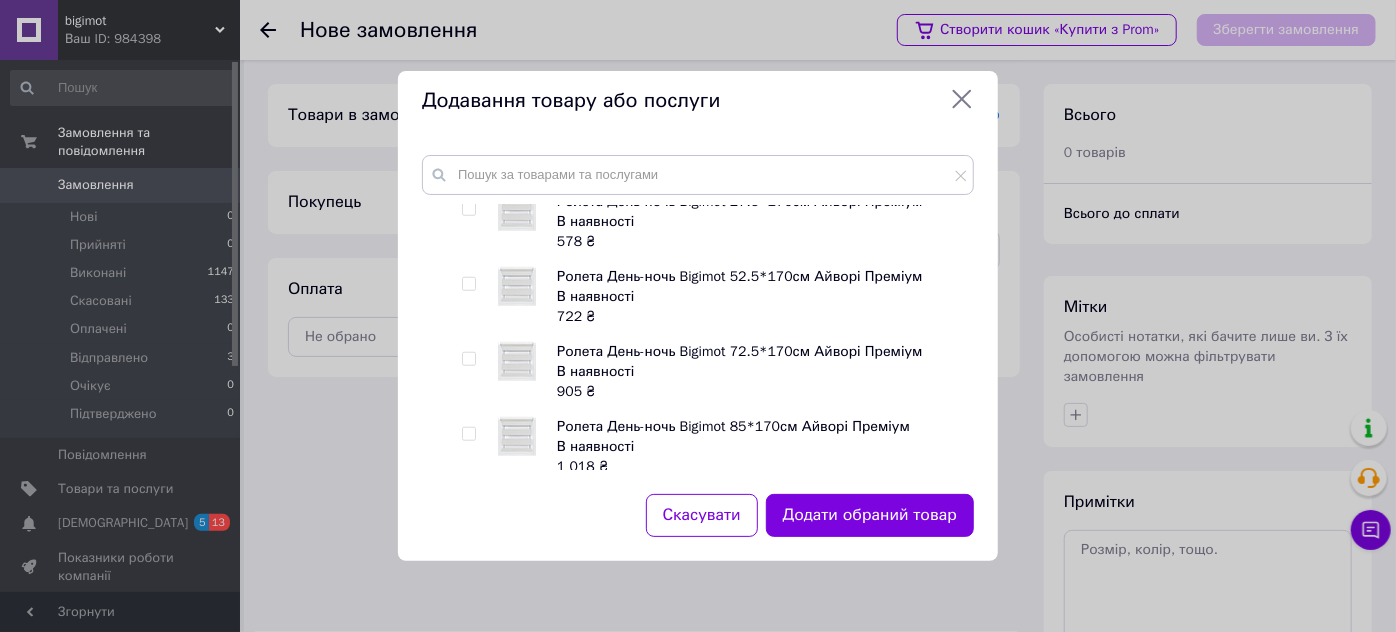 click at bounding box center (468, 359) 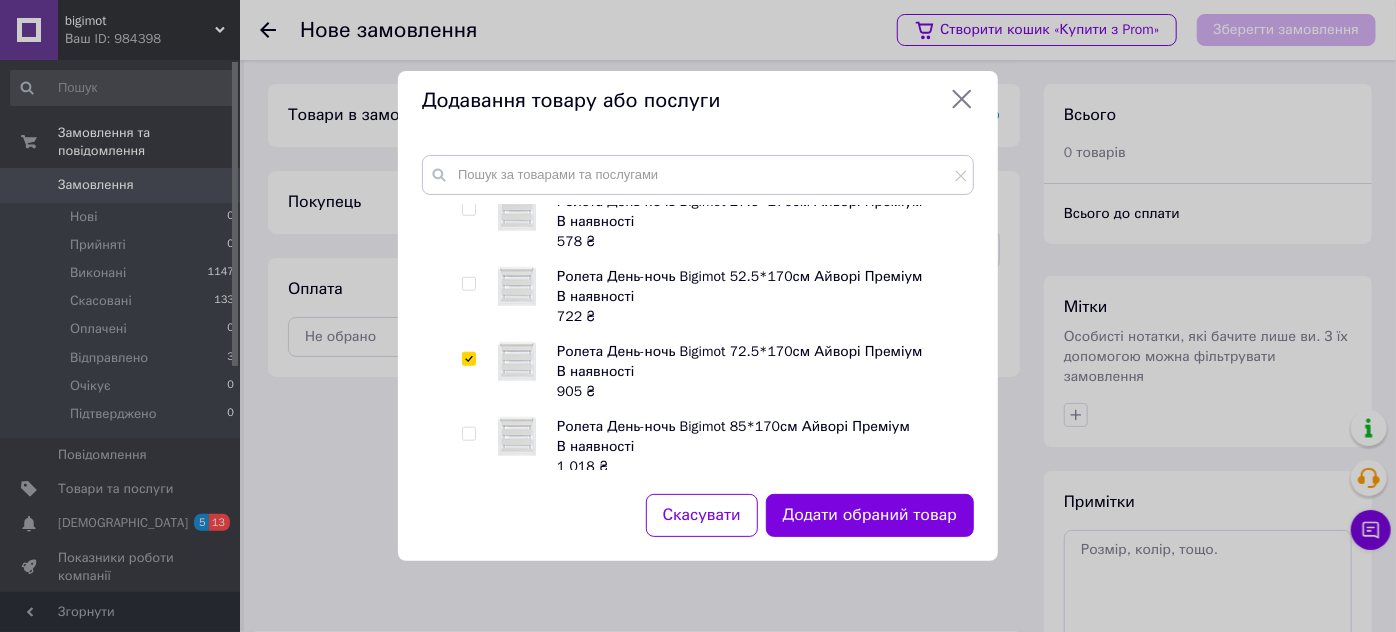 checkbox on "true" 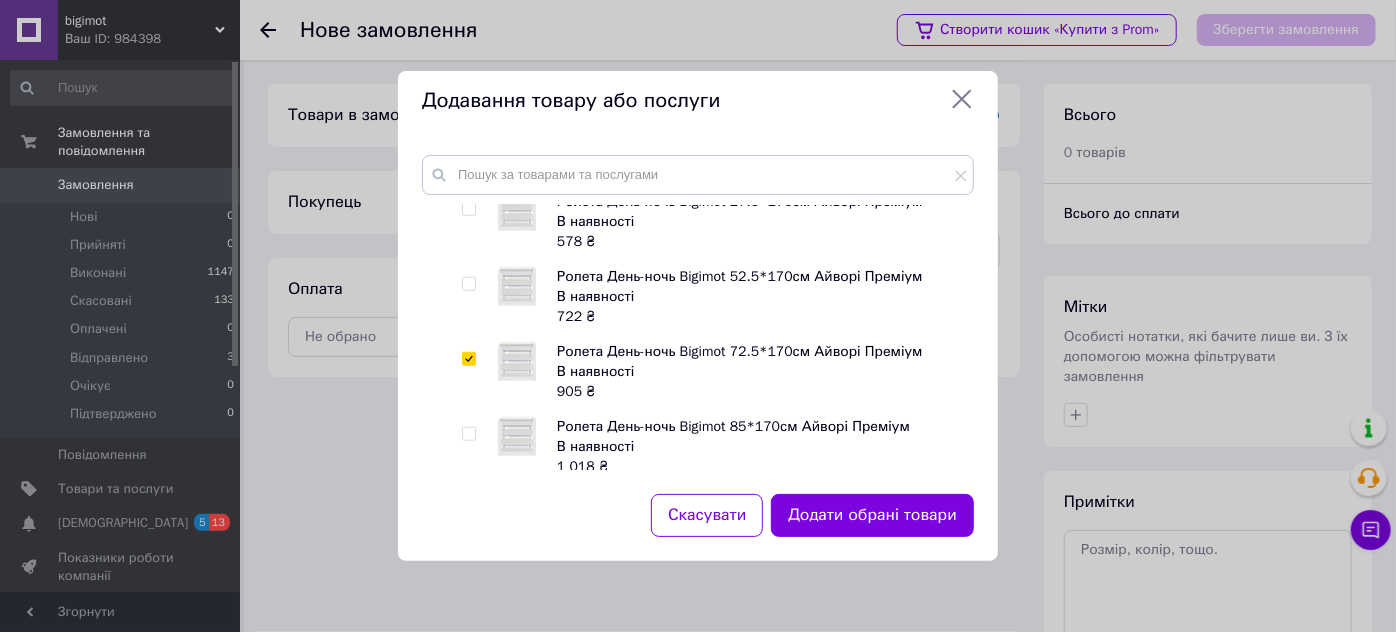 click at bounding box center [468, 434] 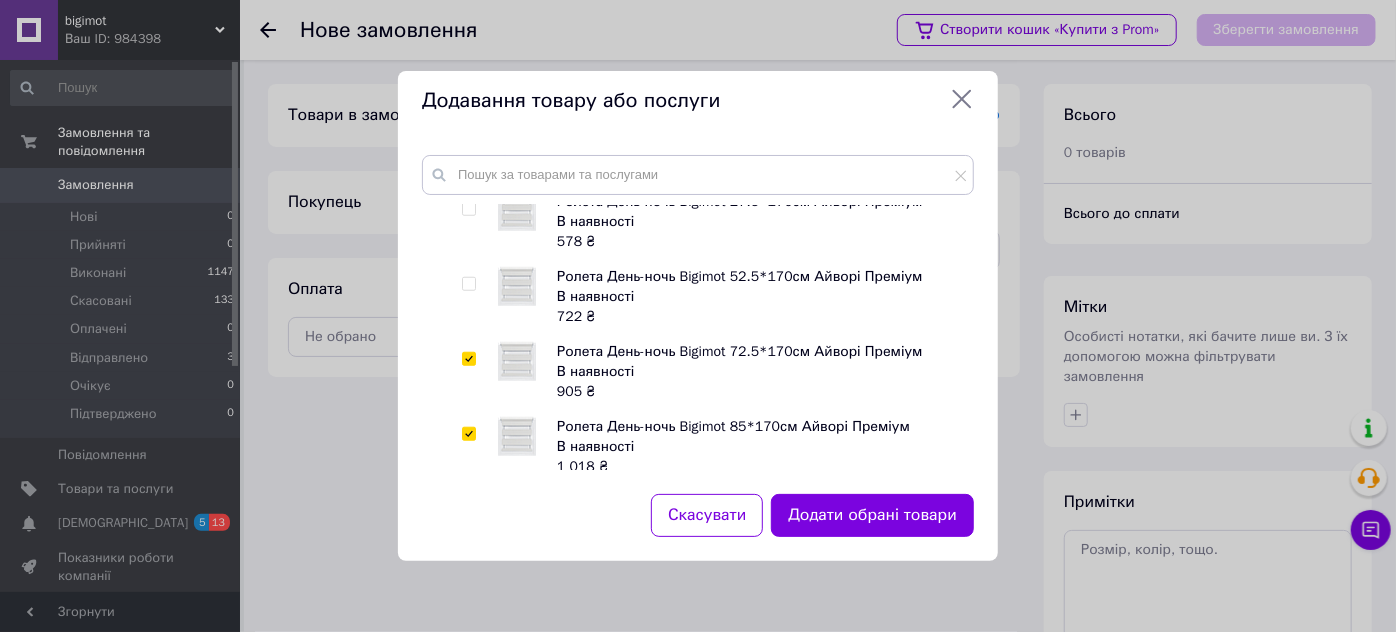 checkbox on "true" 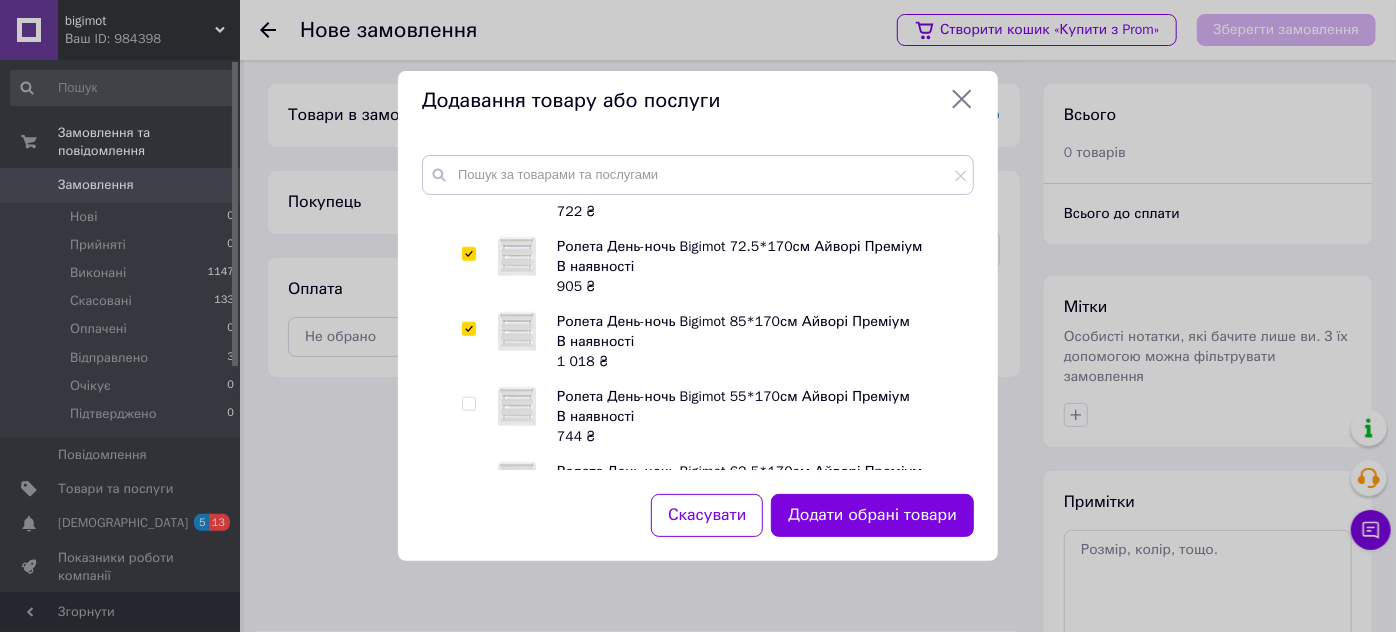 scroll, scrollTop: 1060, scrollLeft: 0, axis: vertical 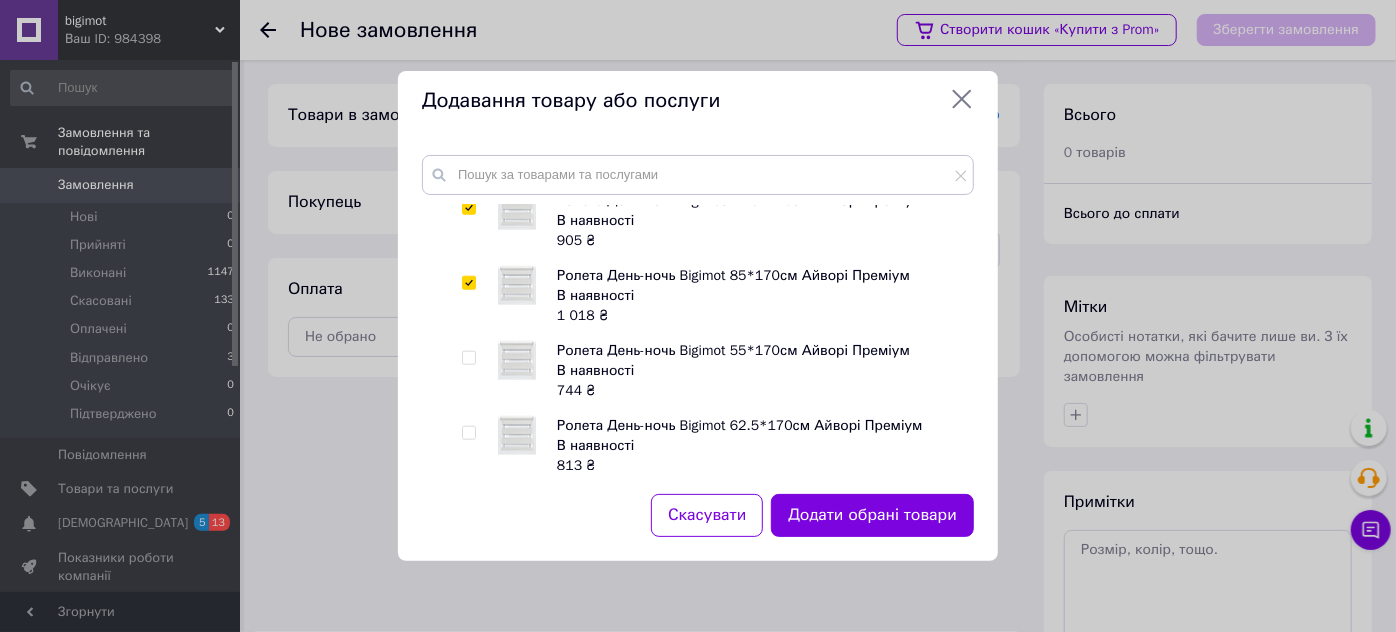 click at bounding box center [468, 358] 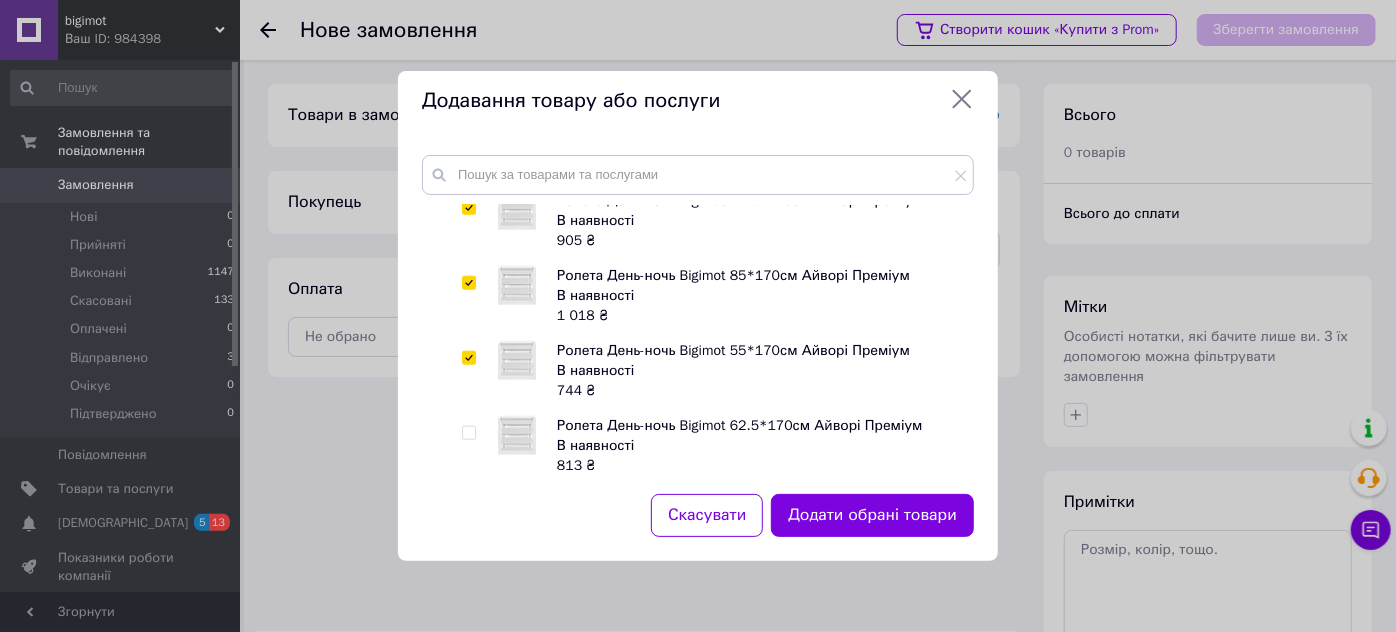 checkbox on "true" 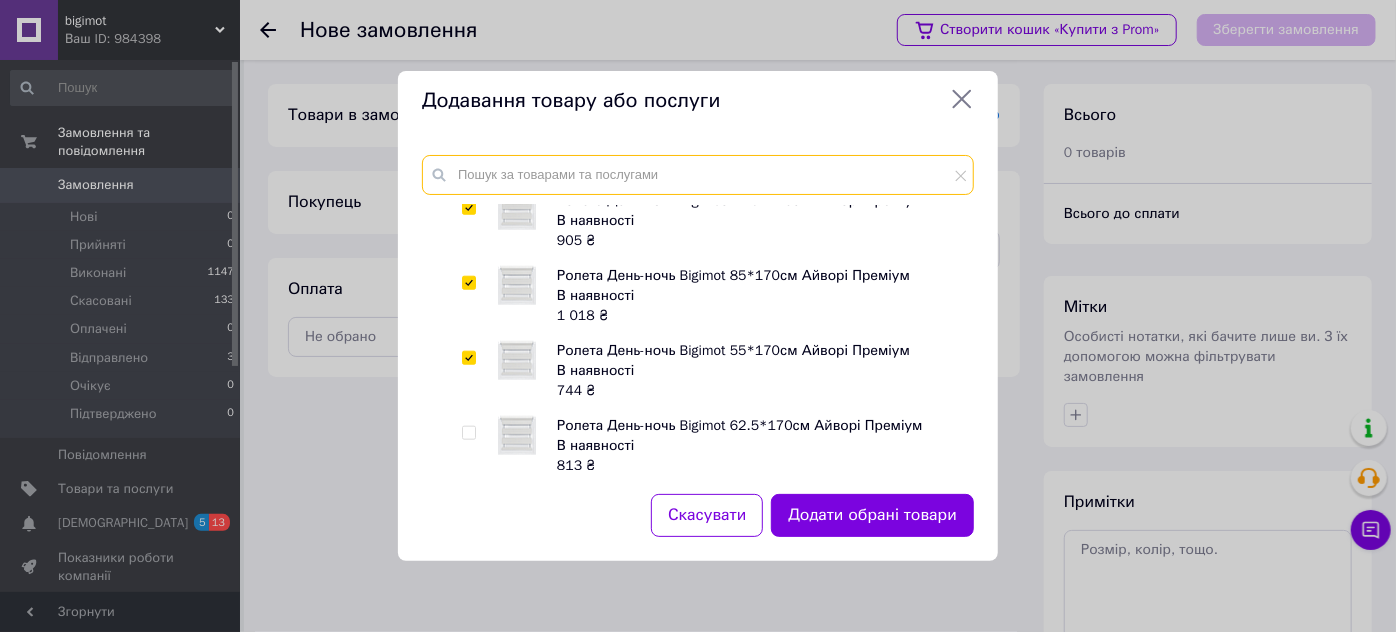 click at bounding box center [698, 175] 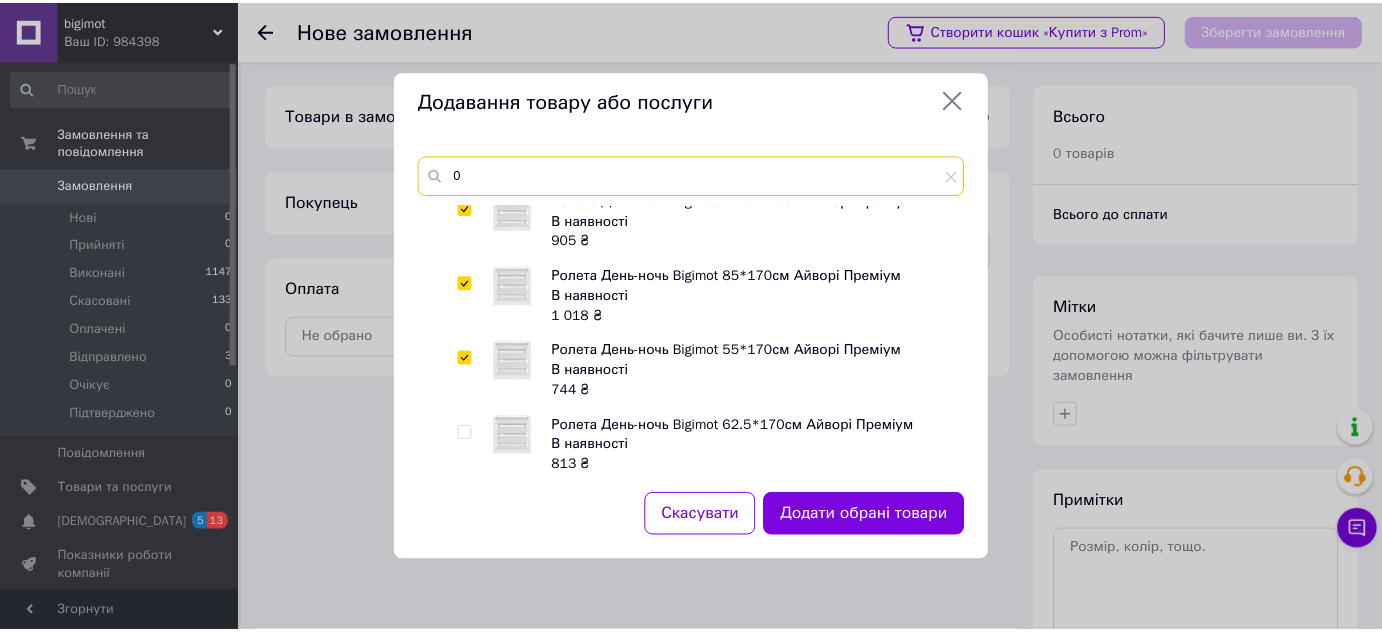 scroll, scrollTop: 0, scrollLeft: 0, axis: both 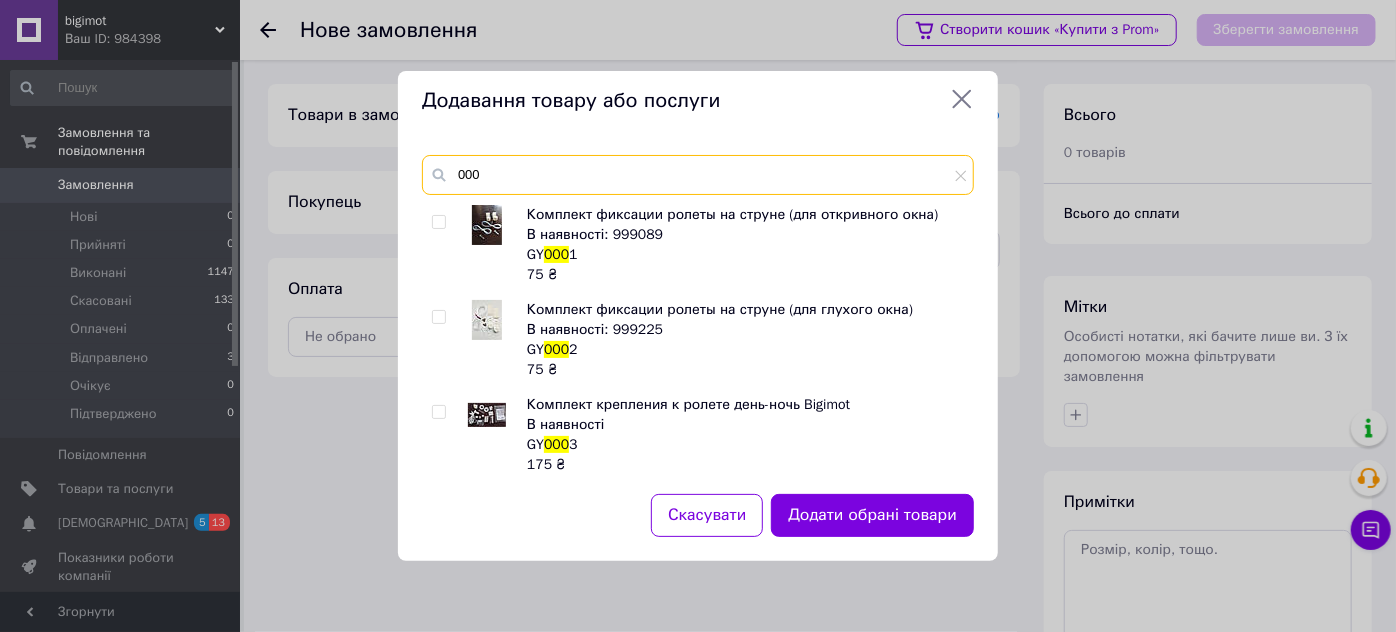 type on "000" 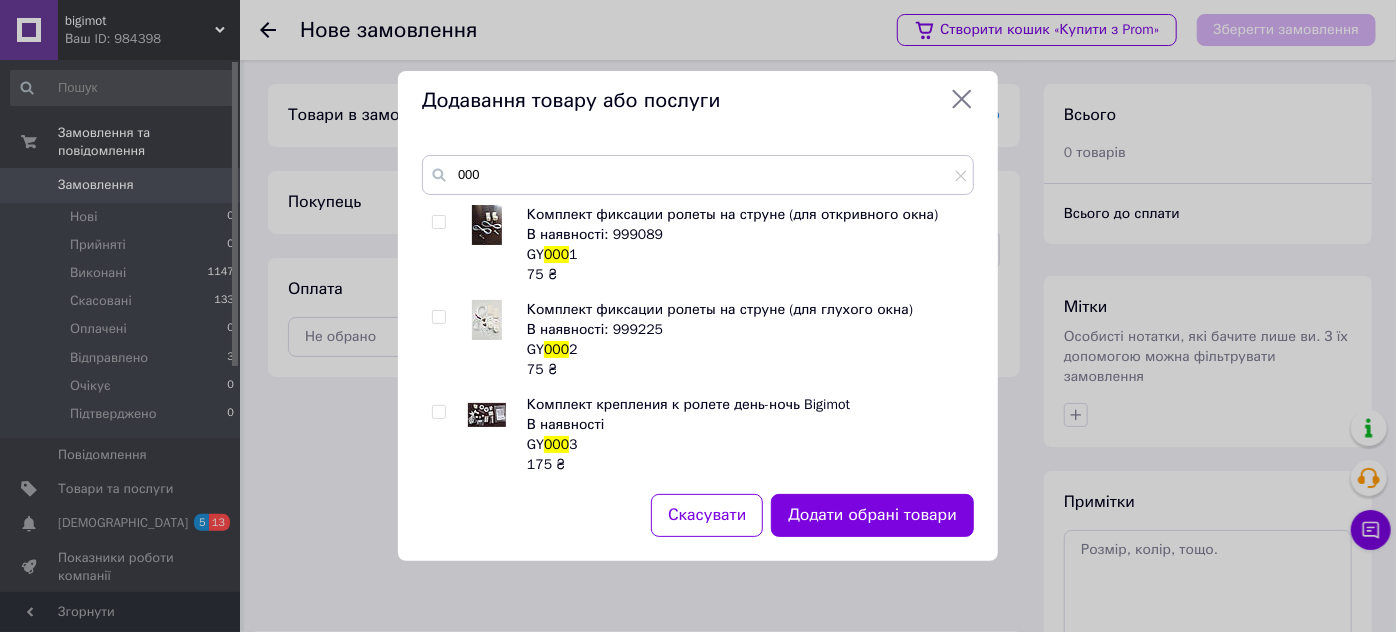 click at bounding box center [438, 222] 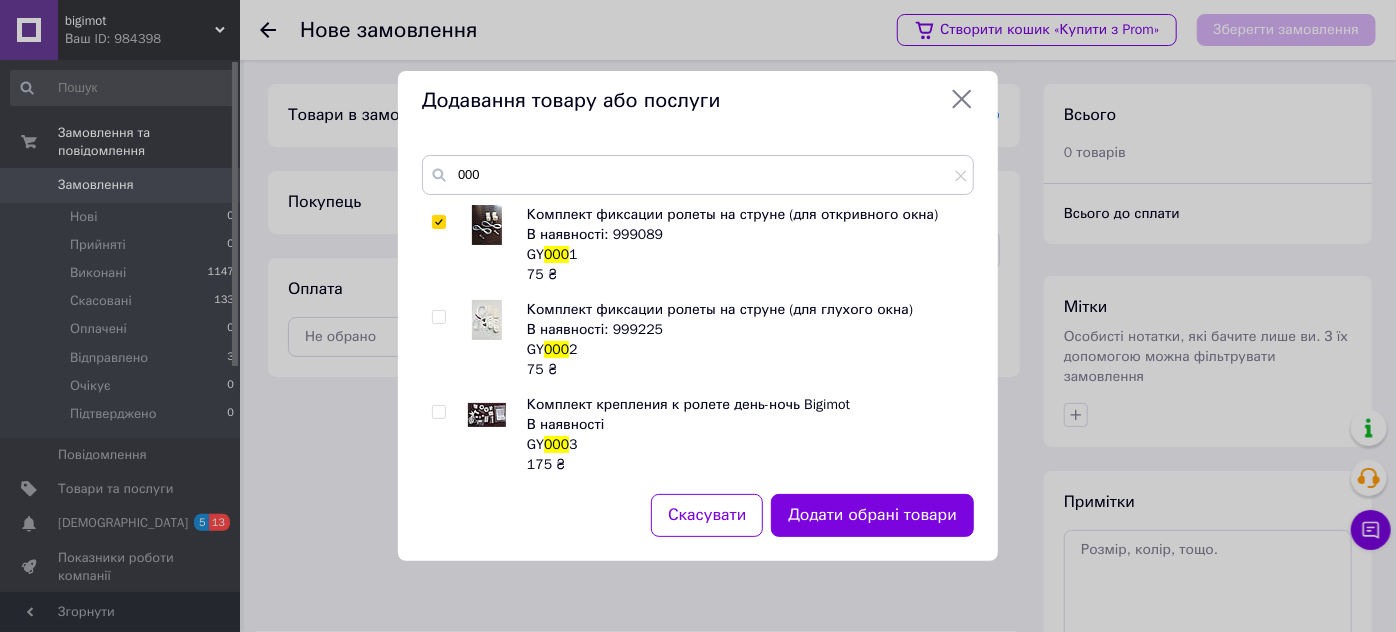 checkbox on "true" 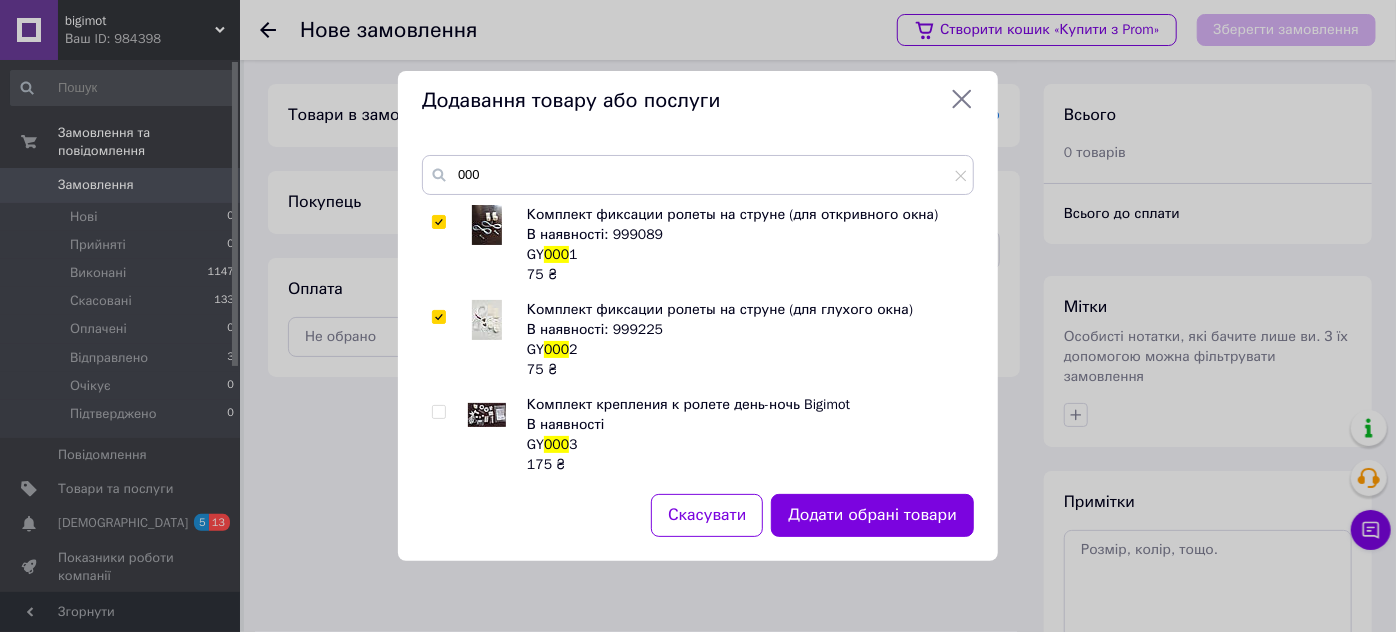 checkbox on "true" 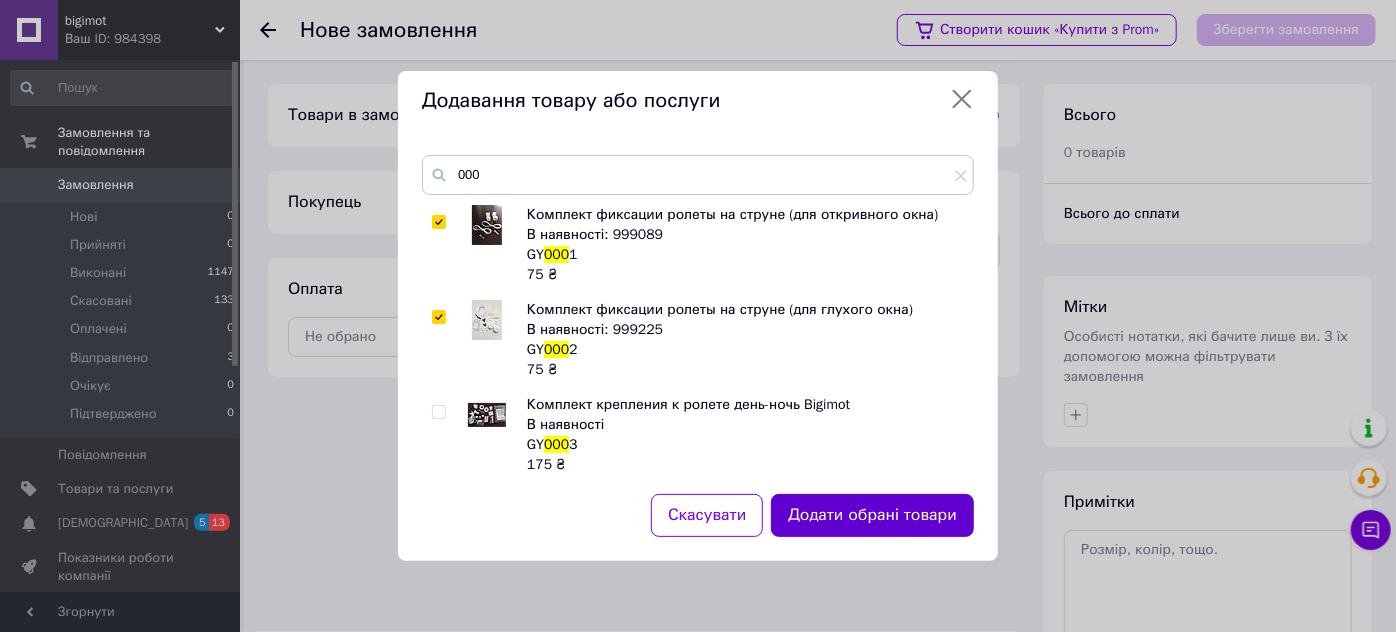 click on "Додати обрані товари" at bounding box center [872, 515] 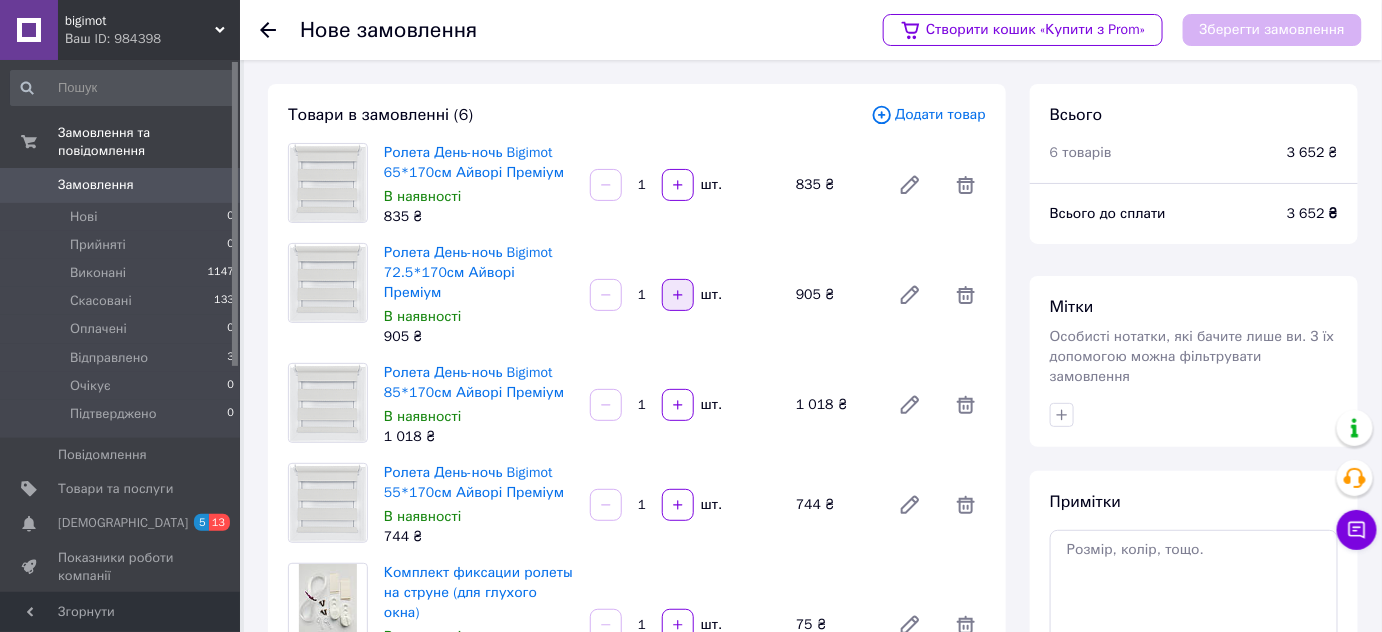 click 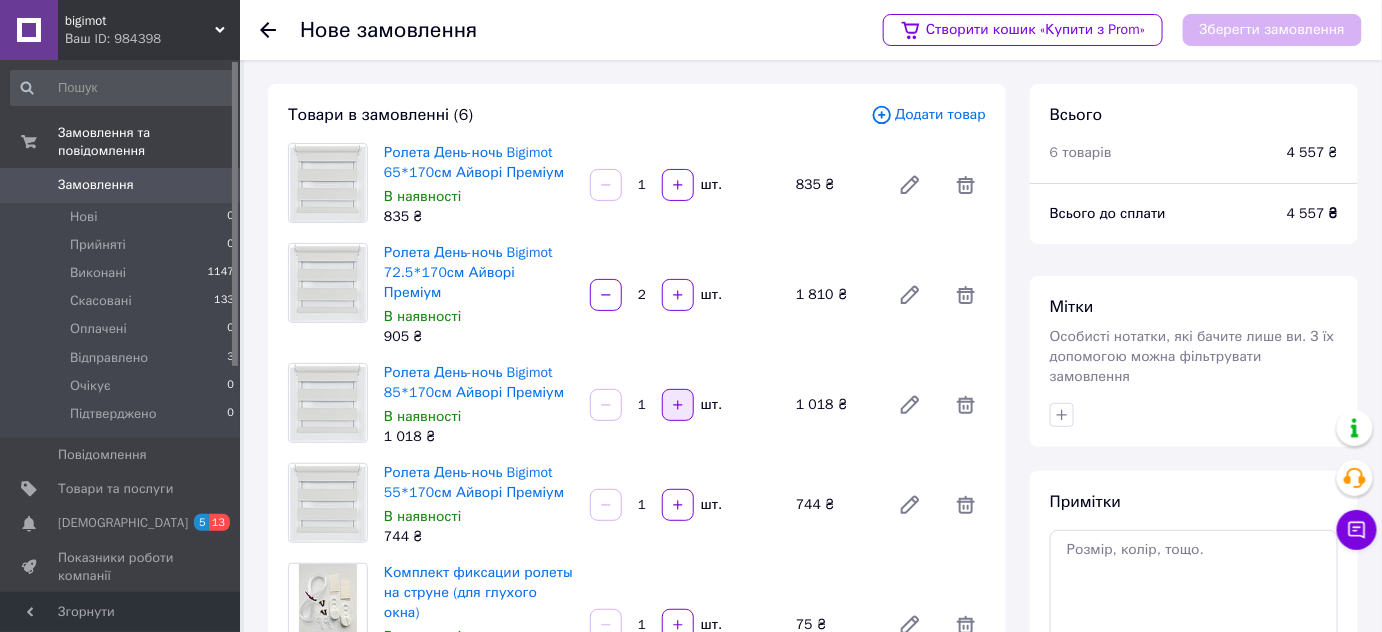 click 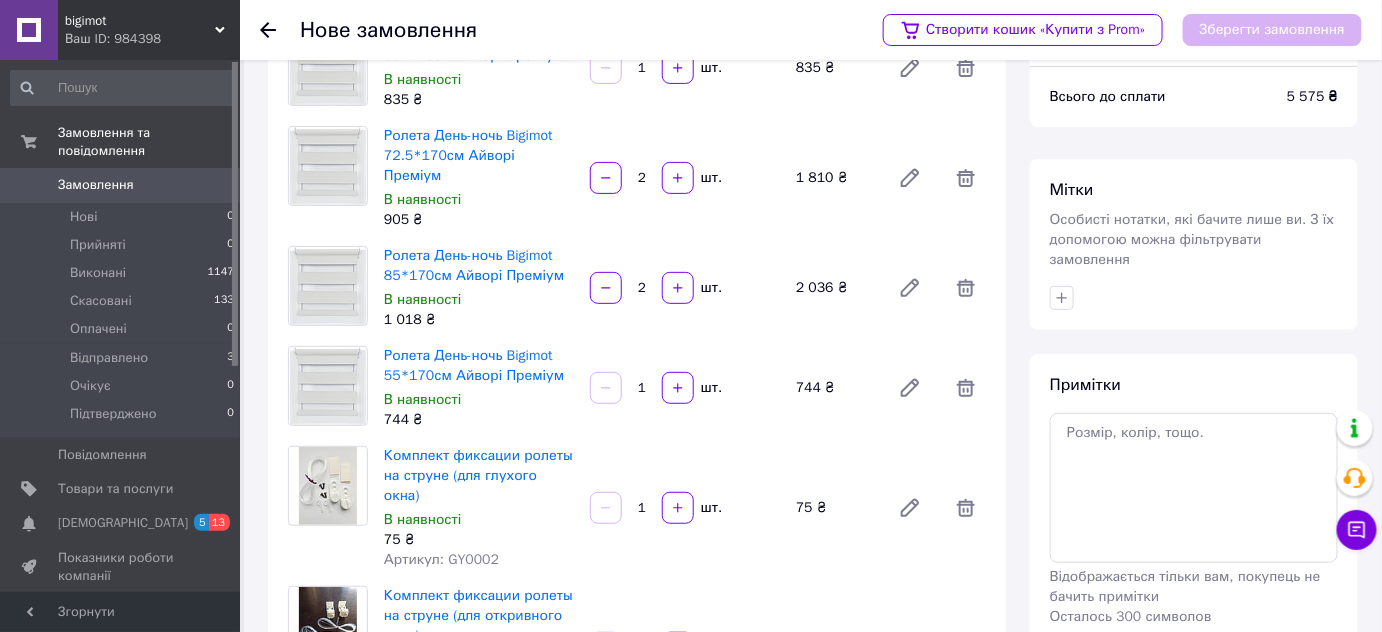 scroll, scrollTop: 151, scrollLeft: 0, axis: vertical 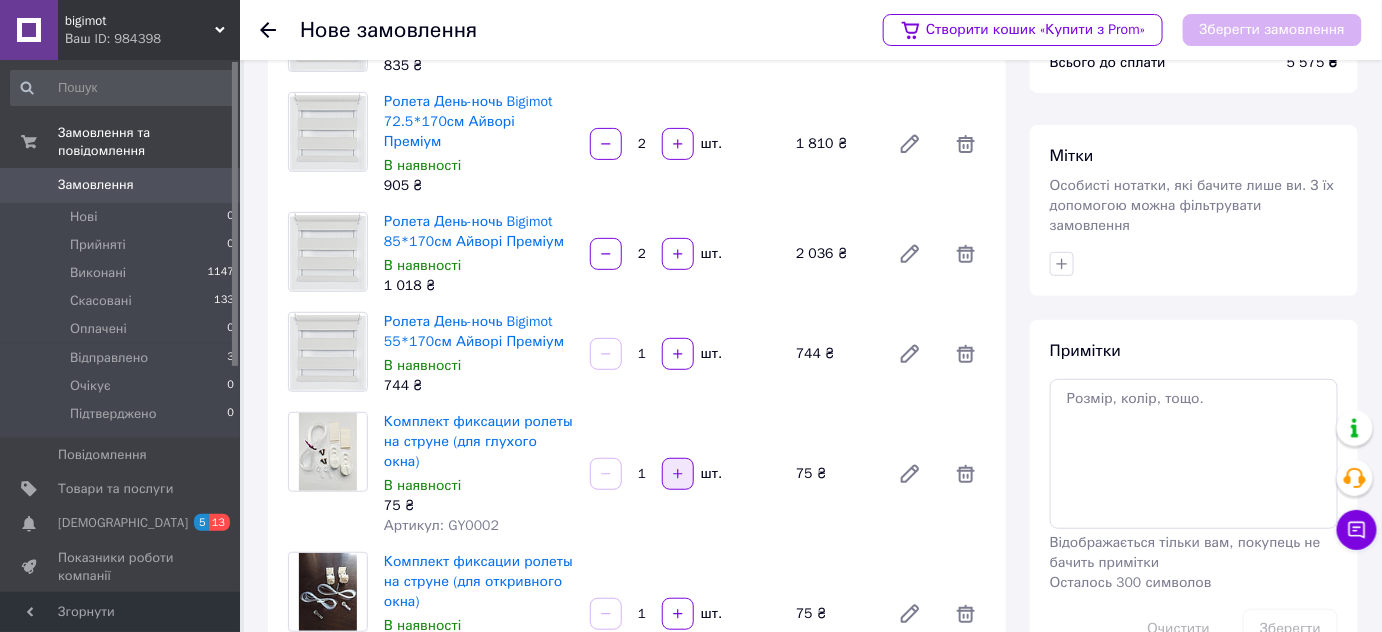click 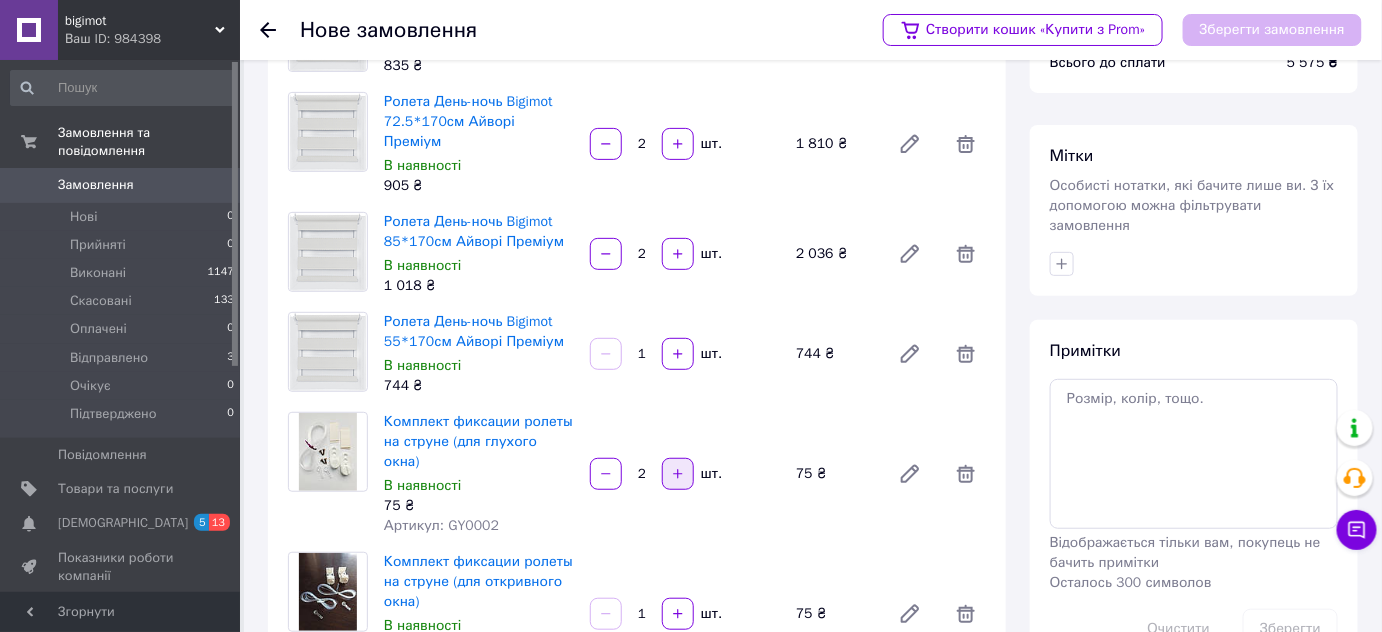 click 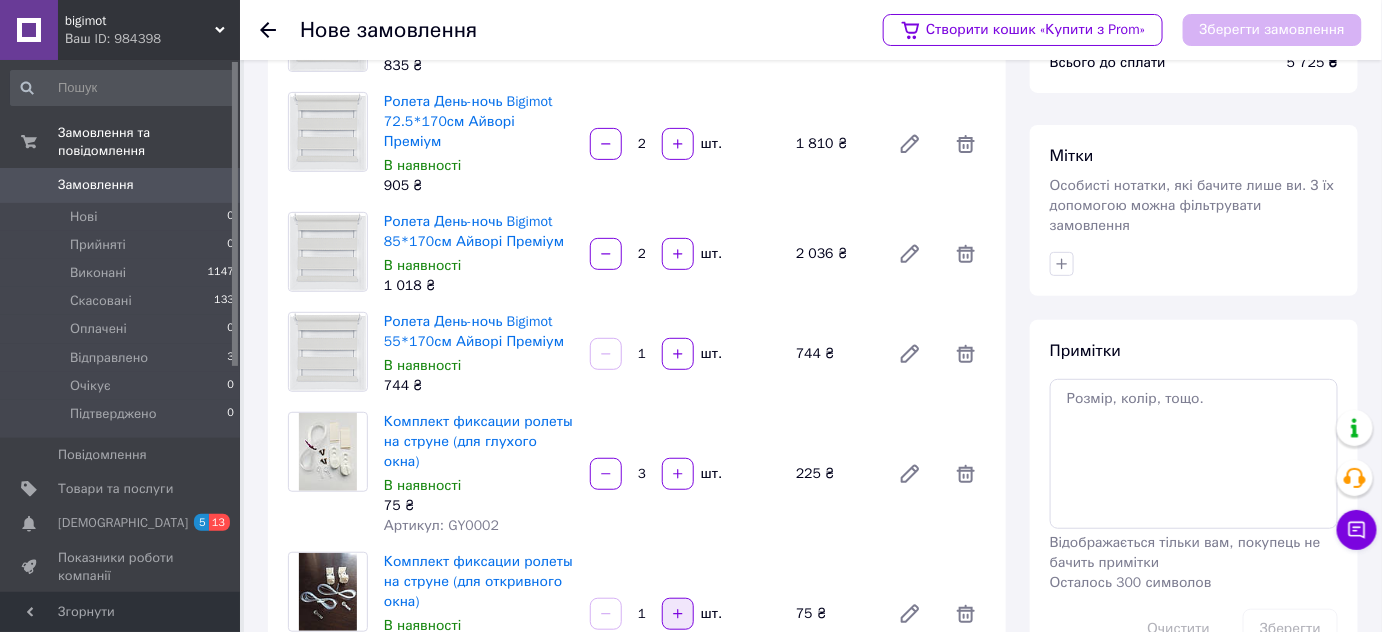 click 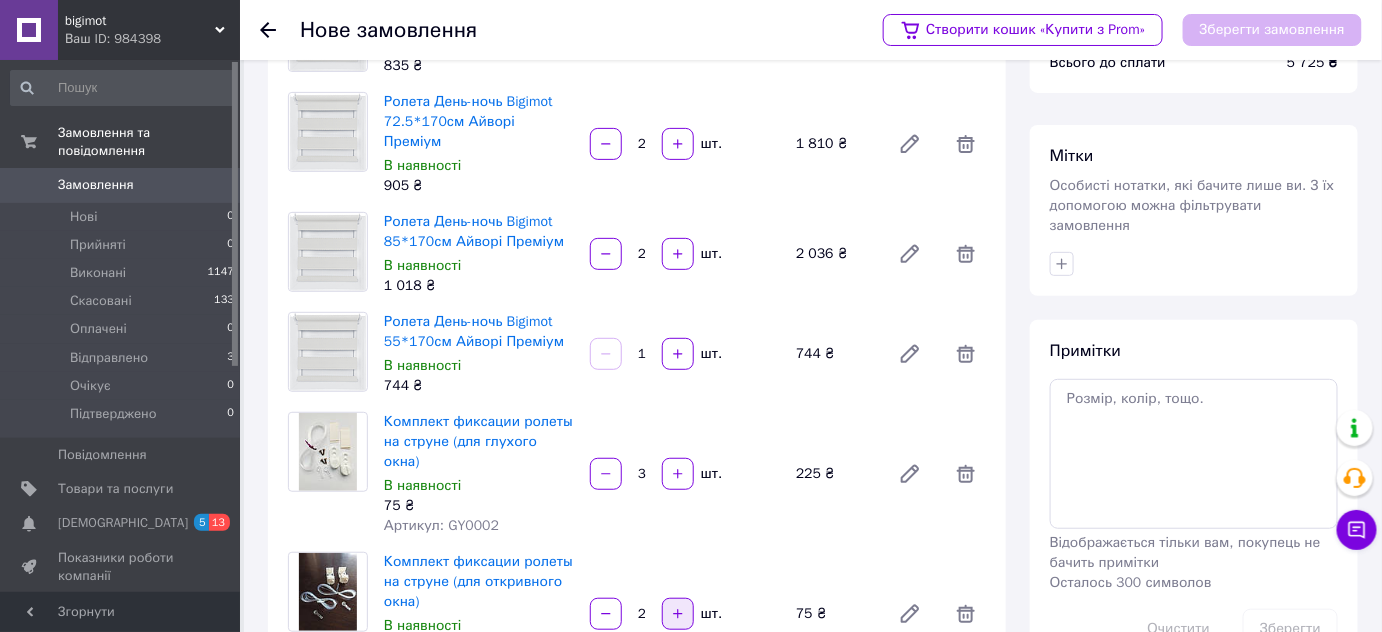 click 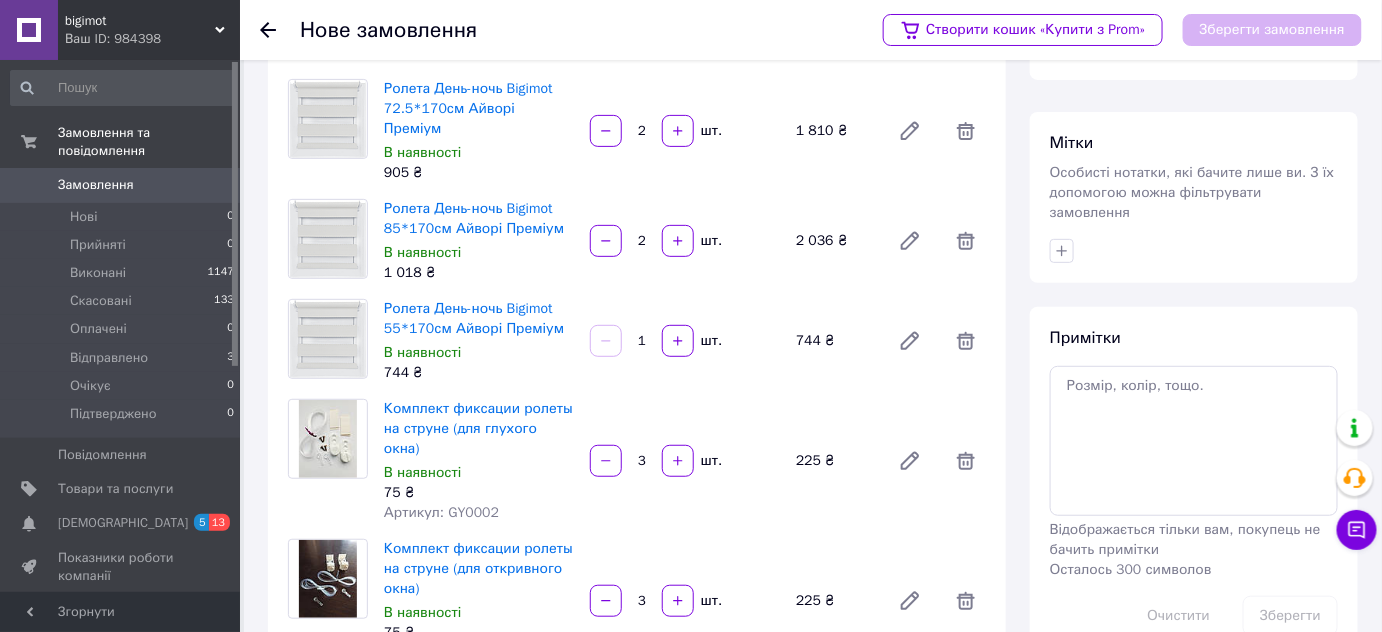 scroll, scrollTop: 464, scrollLeft: 0, axis: vertical 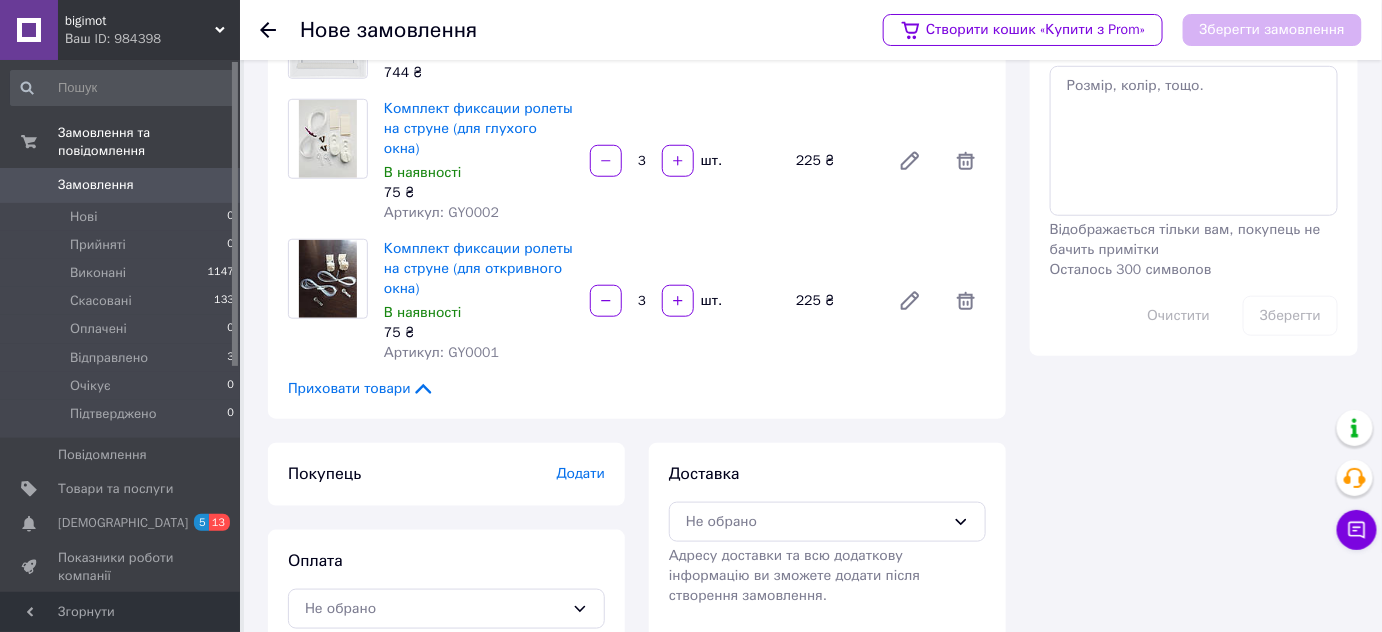 click on "Додати" at bounding box center (581, 473) 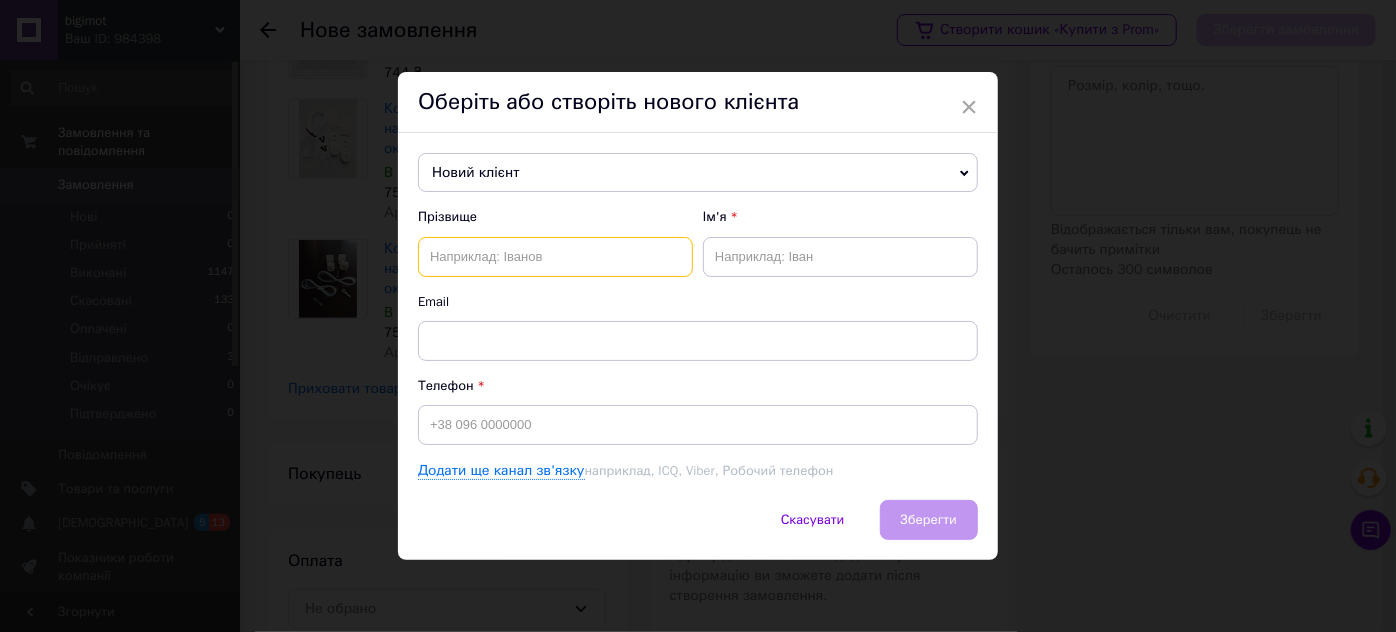 click at bounding box center (555, 257) 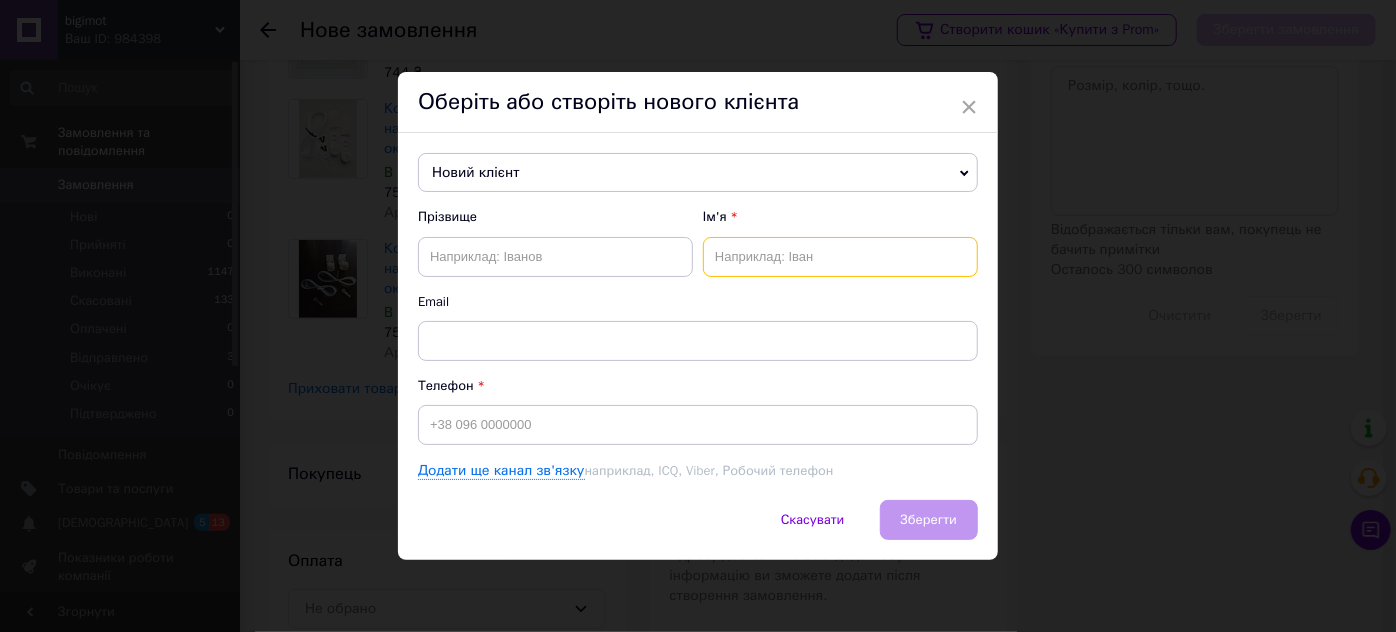click at bounding box center [840, 257] 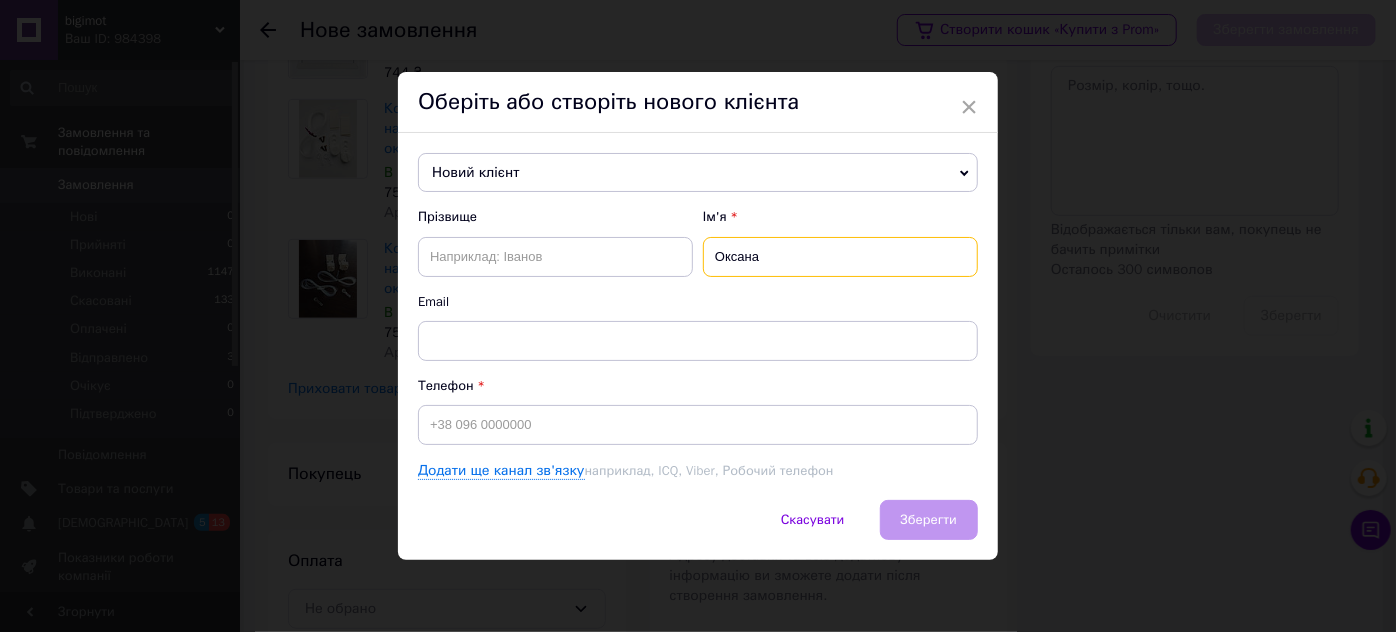 type on "Оксана" 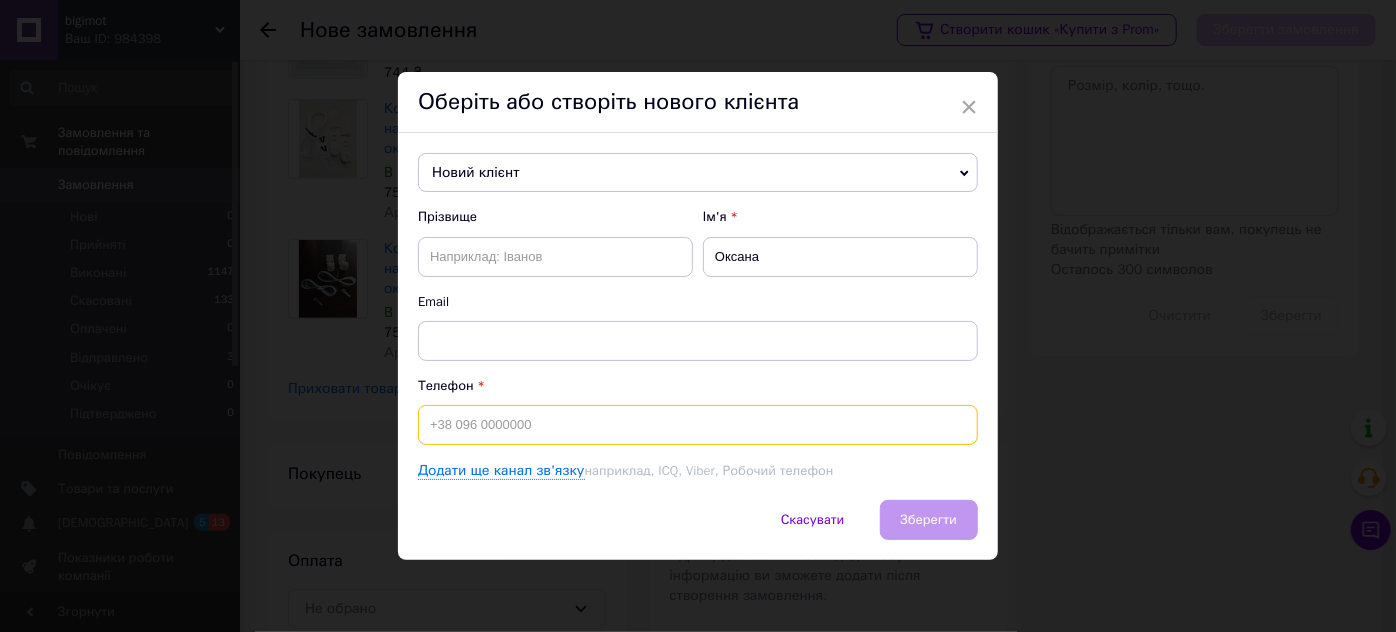 click at bounding box center [698, 425] 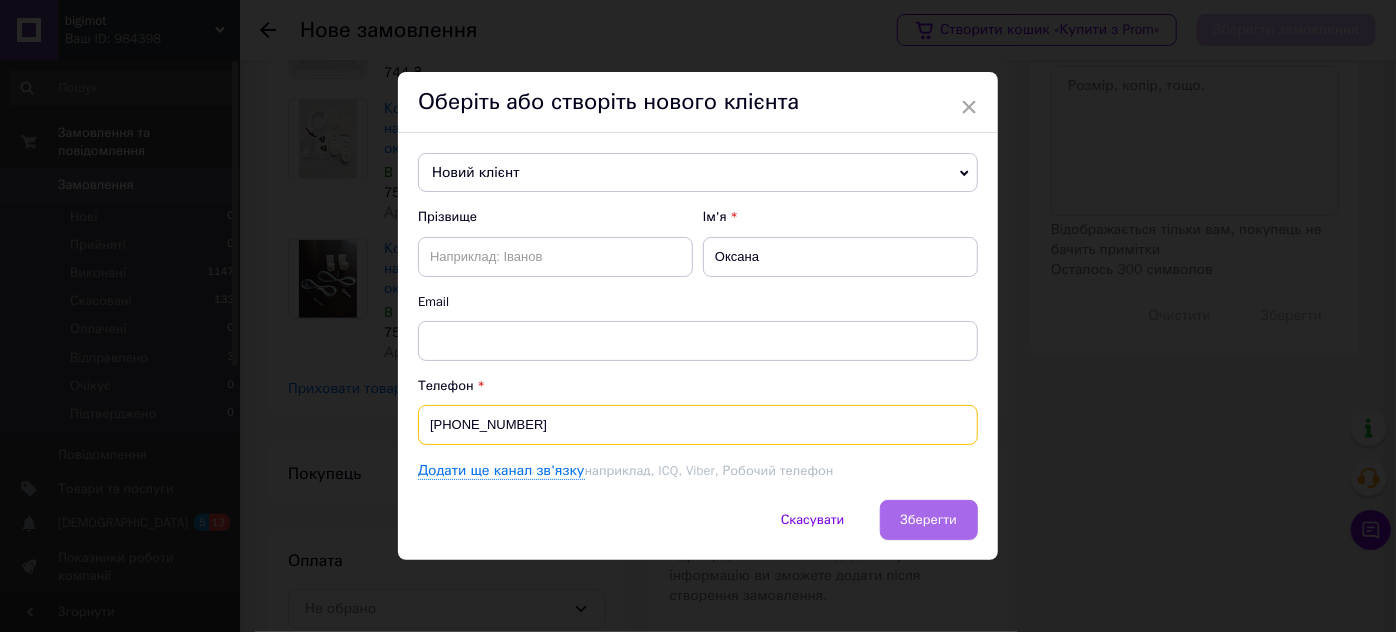 type on "[PHONE_NUMBER]" 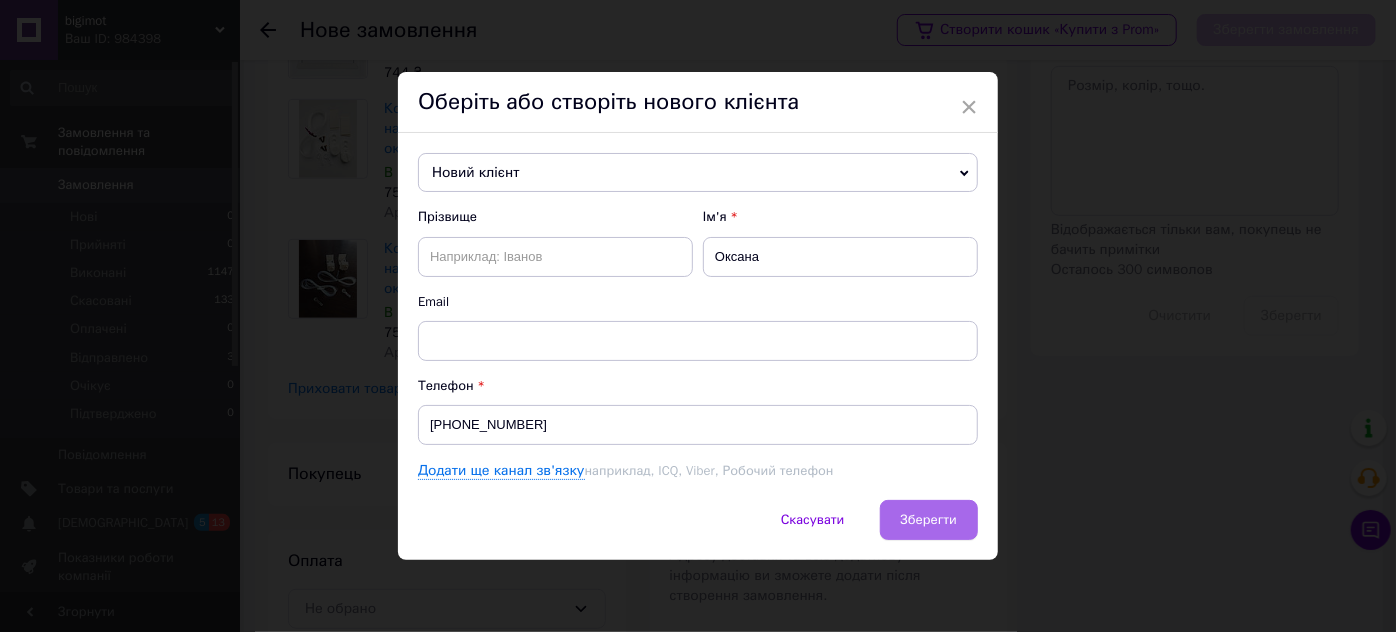 click on "Зберегти" at bounding box center (929, 520) 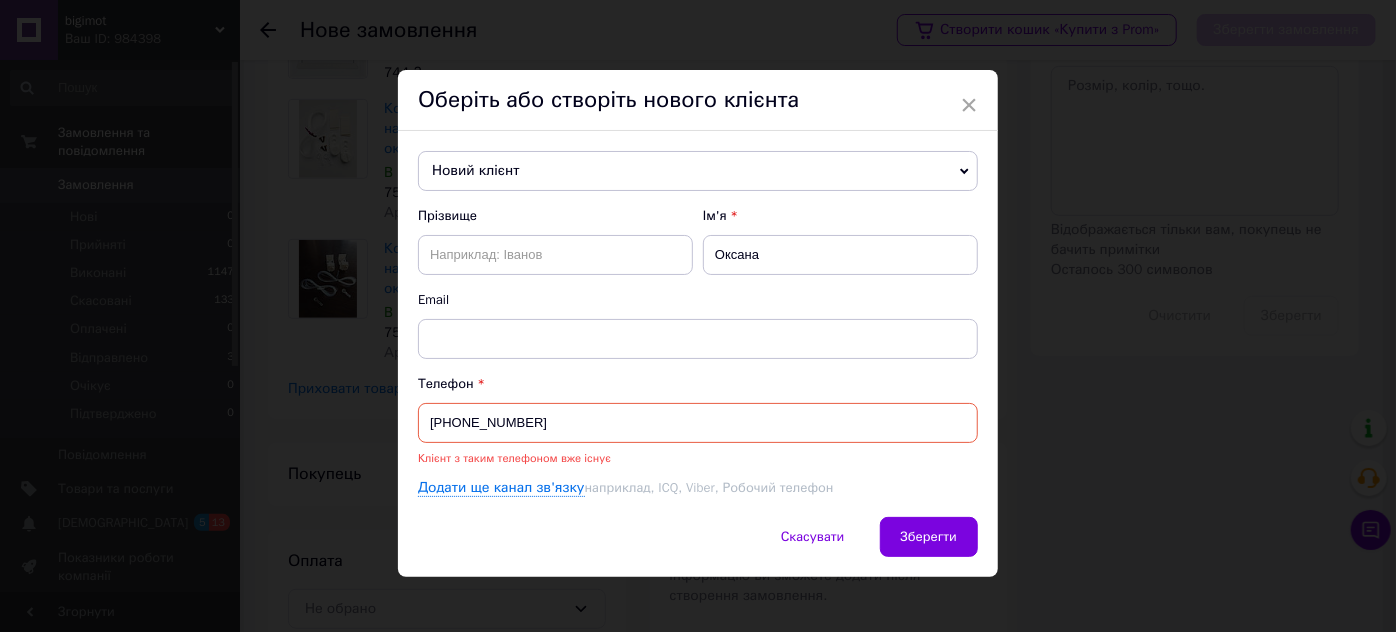 click on "Новий клієнт" at bounding box center (698, 171) 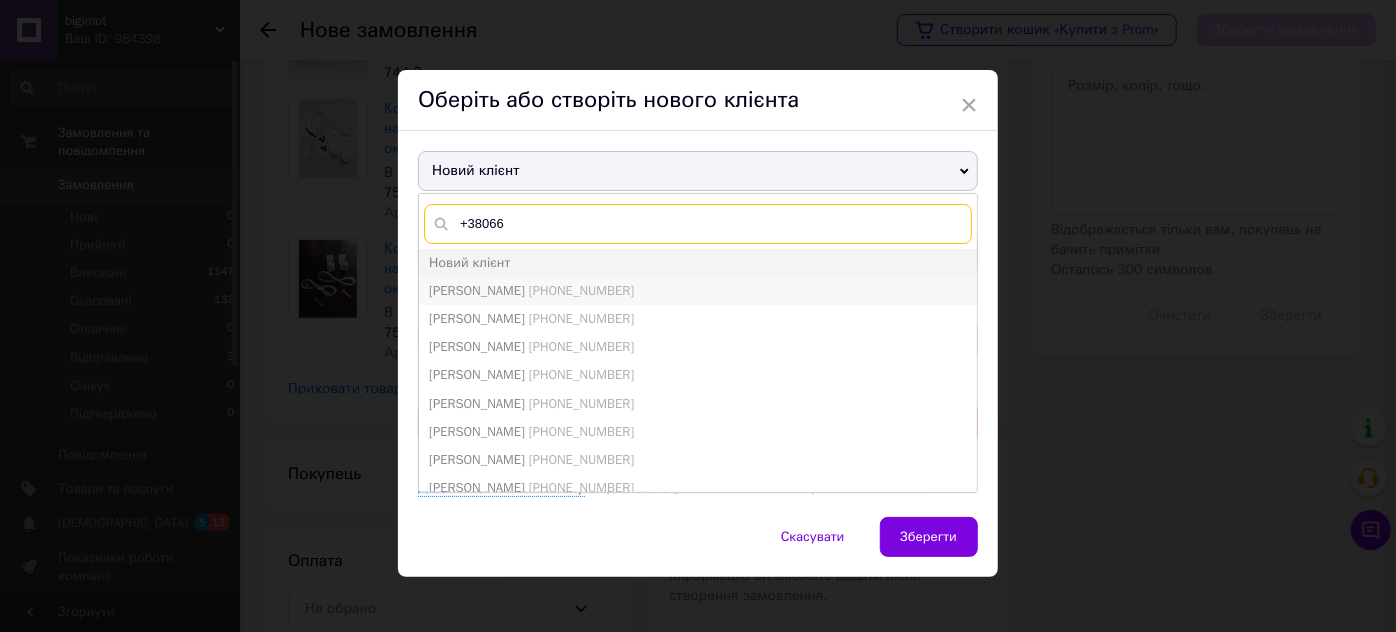 type on "+38066" 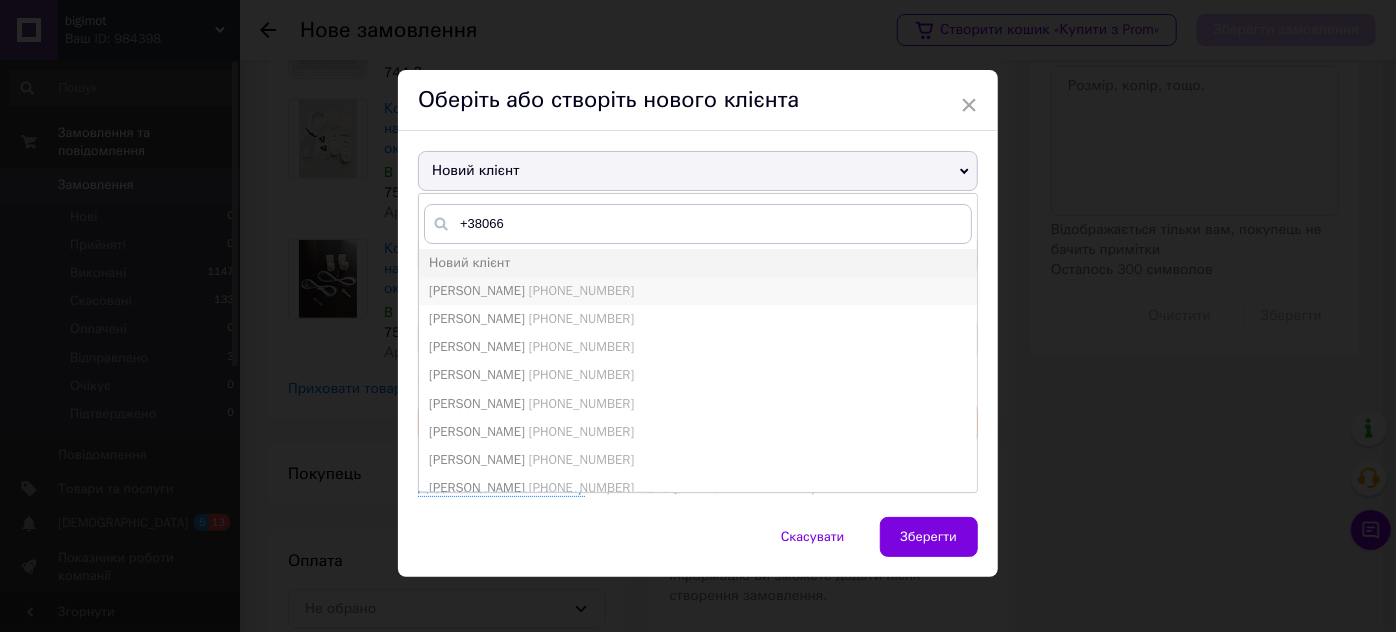 click on "[PHONE_NUMBER]" at bounding box center (581, 290) 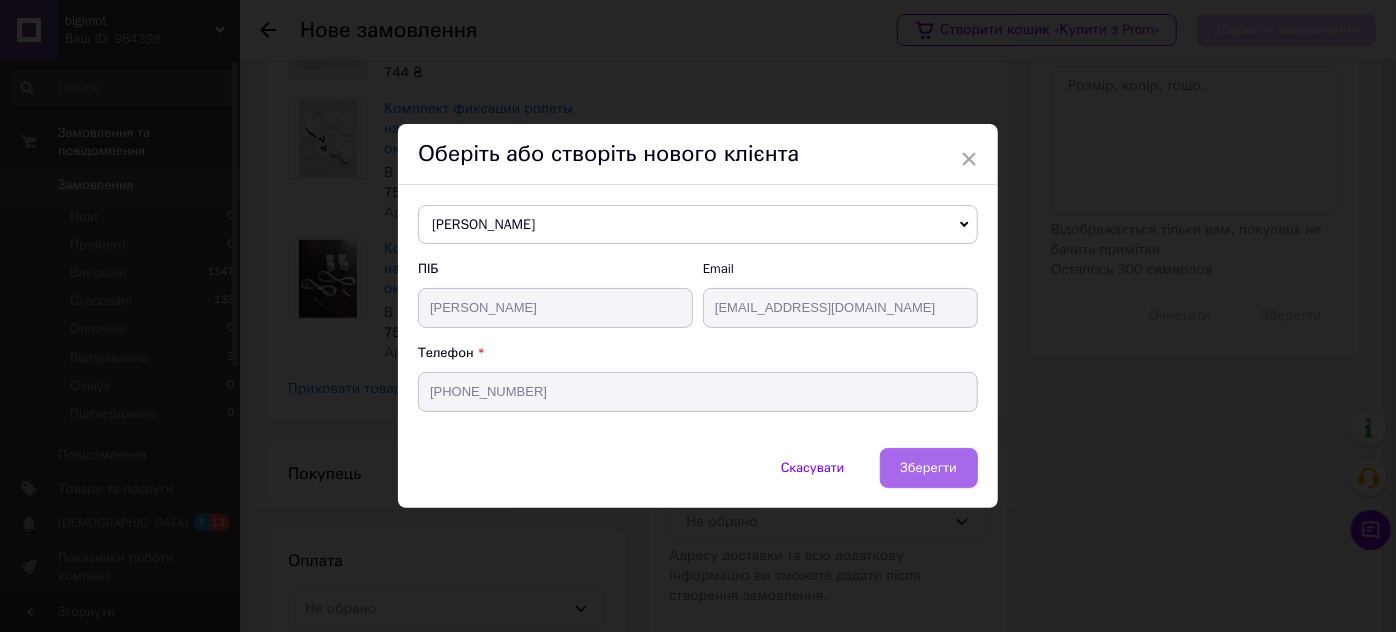 click on "Зберегти" at bounding box center (929, 468) 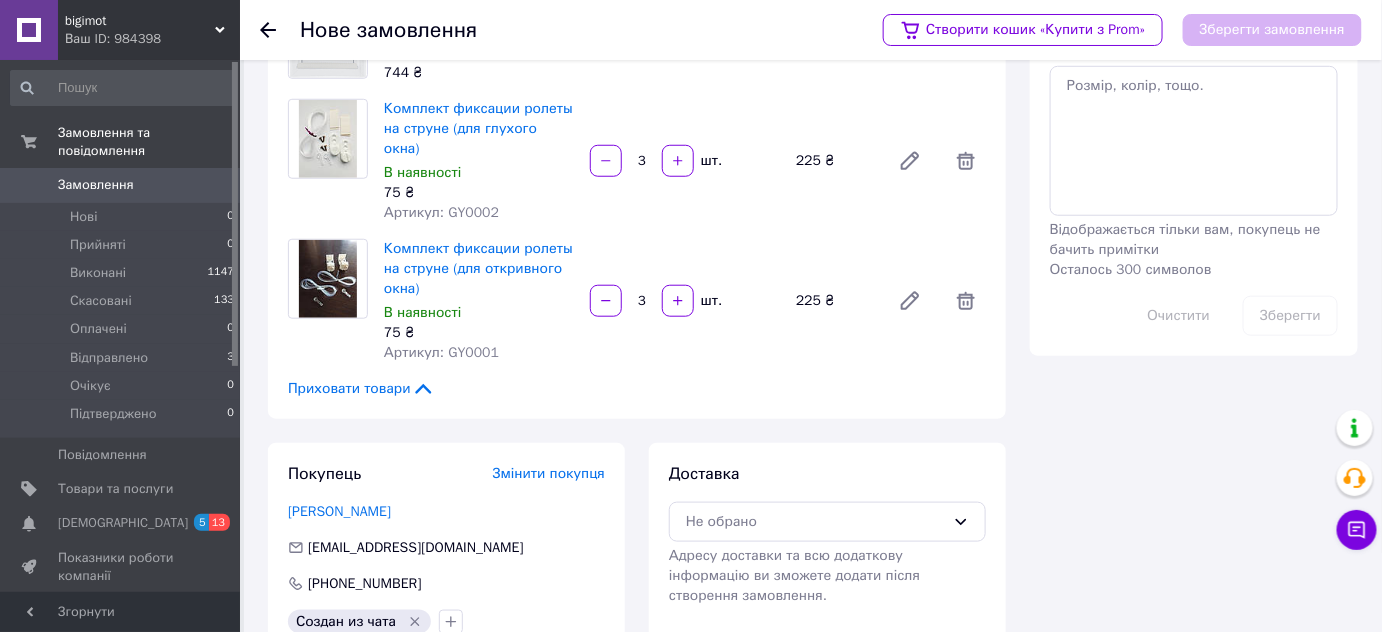 scroll, scrollTop: 612, scrollLeft: 0, axis: vertical 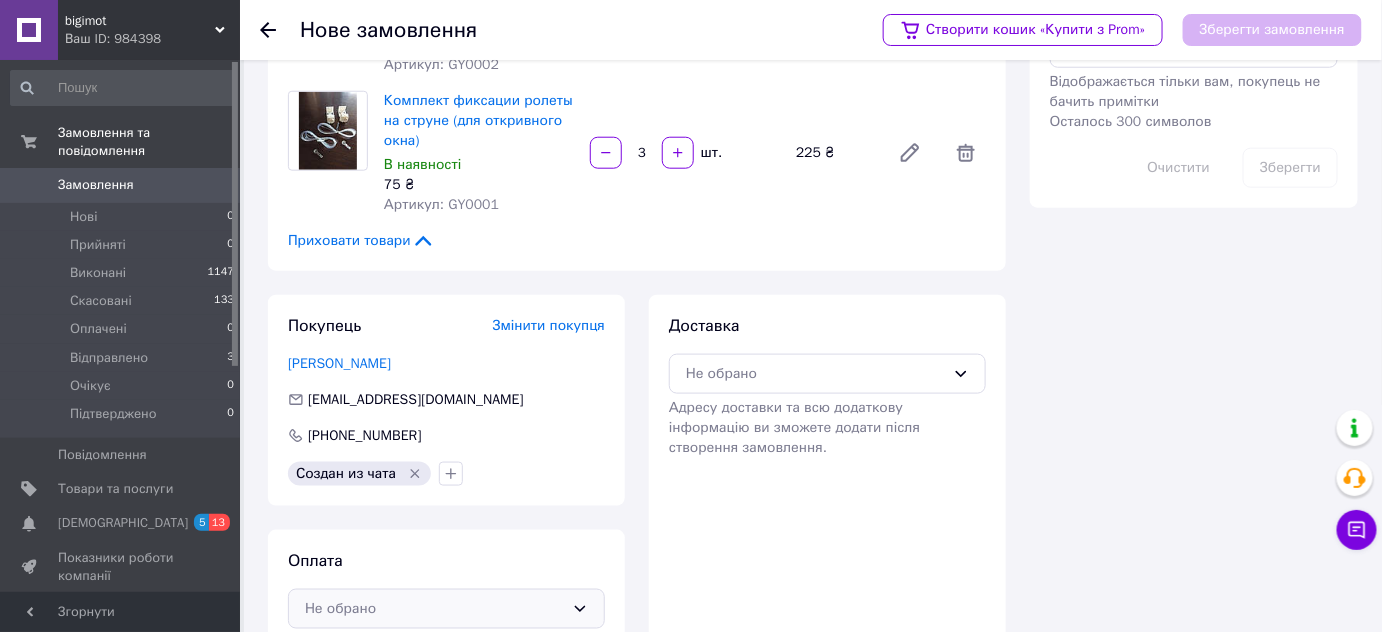 click on "Не обрано" at bounding box center [446, 609] 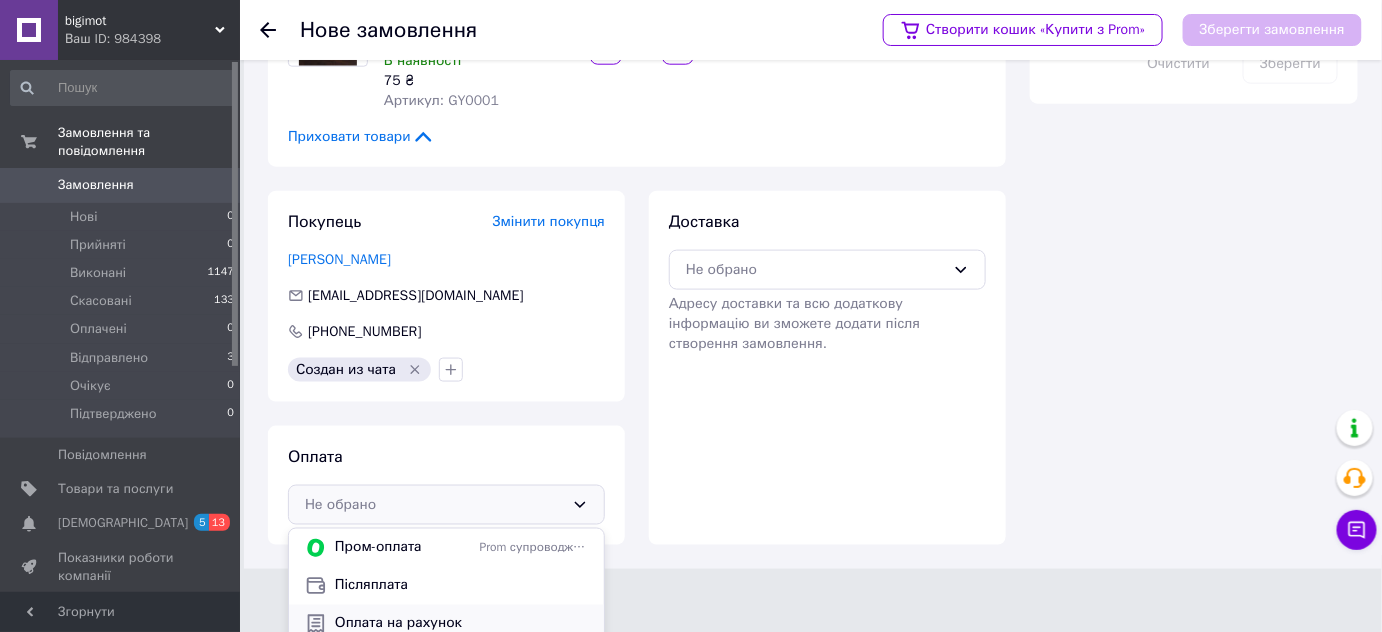 scroll, scrollTop: 745, scrollLeft: 0, axis: vertical 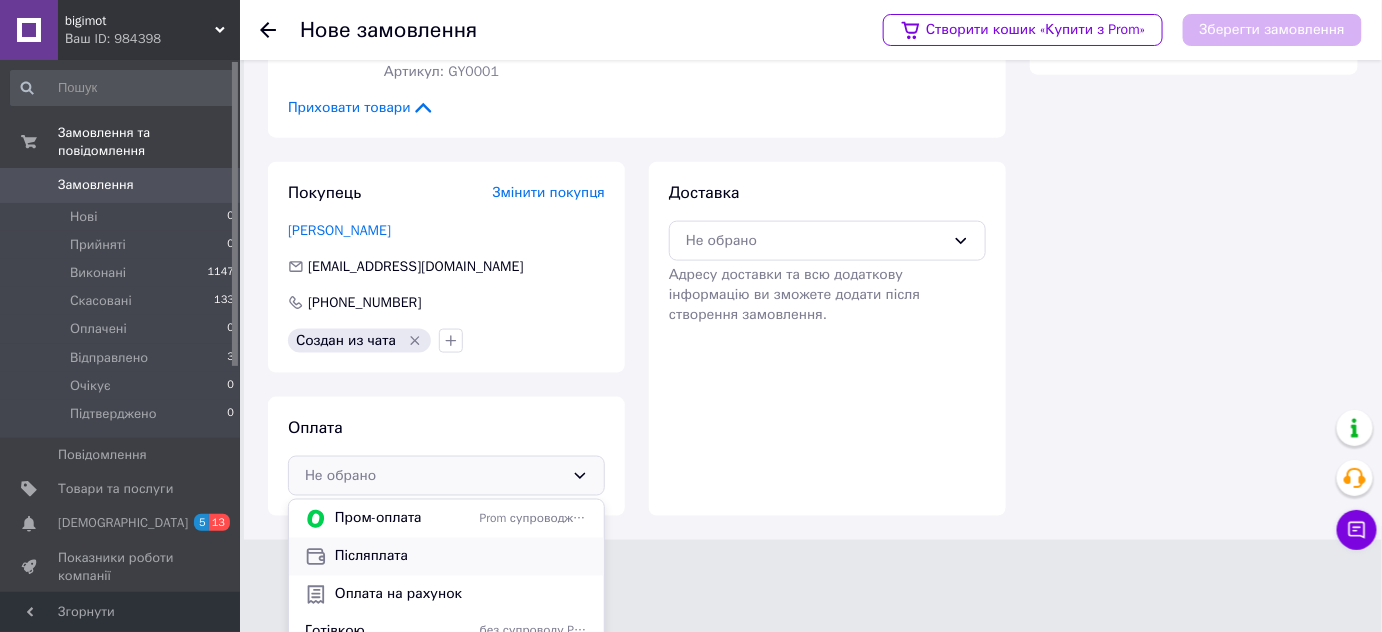click on "Післяплата" at bounding box center [461, 557] 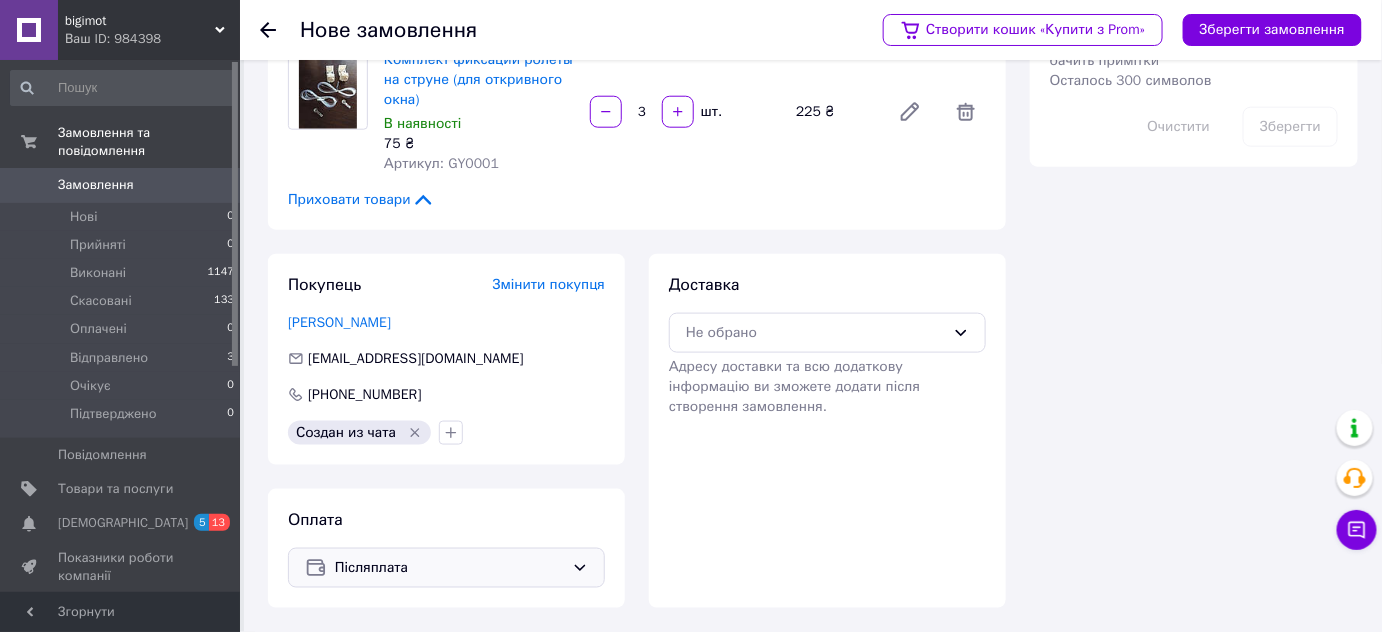 scroll, scrollTop: 612, scrollLeft: 0, axis: vertical 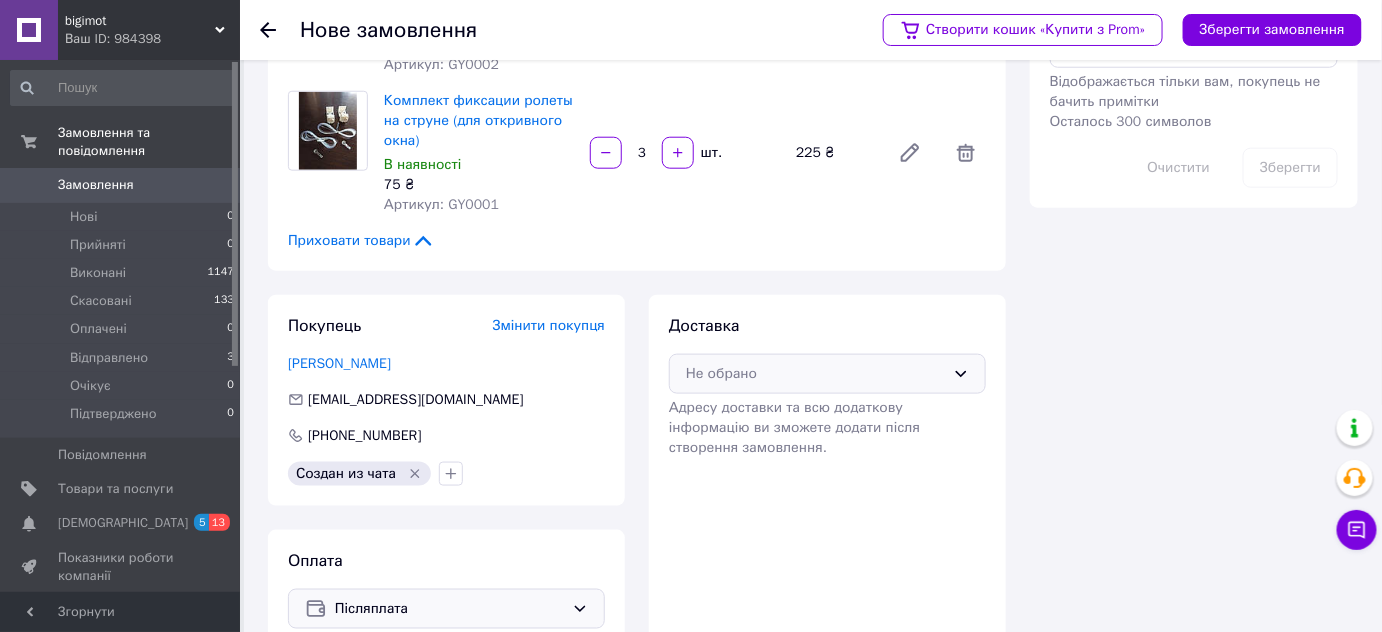 click on "Не обрано" at bounding box center (815, 374) 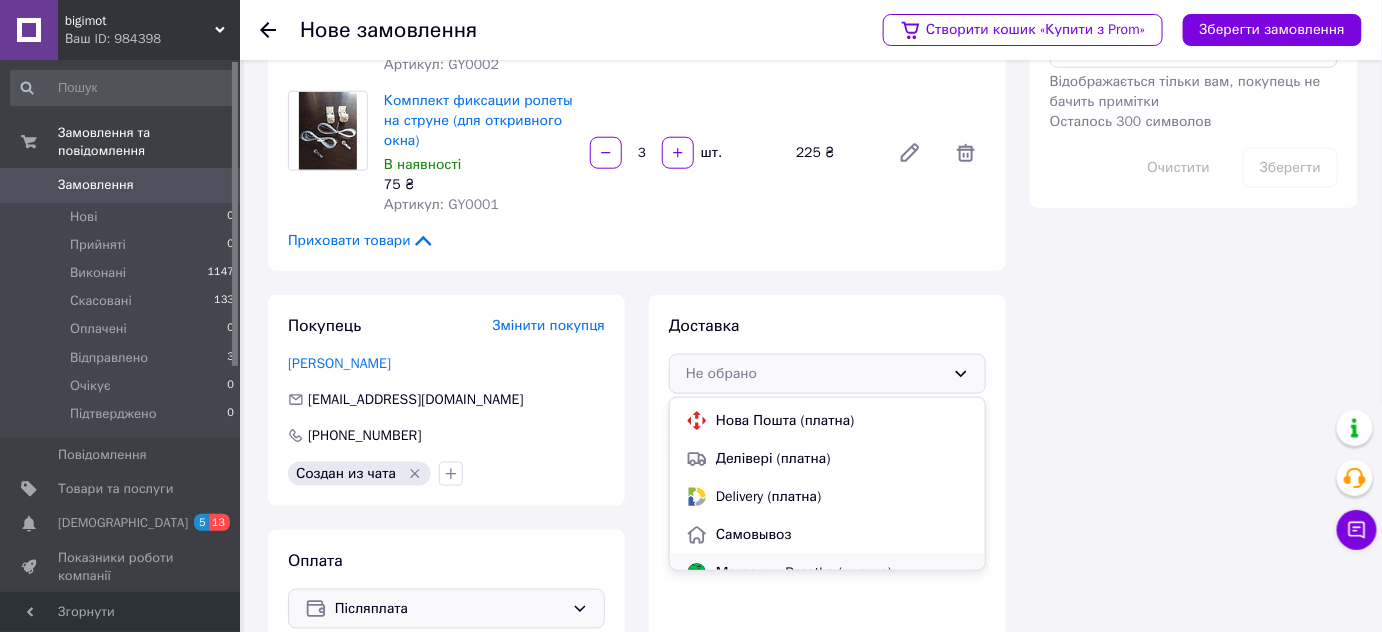 scroll, scrollTop: 132, scrollLeft: 0, axis: vertical 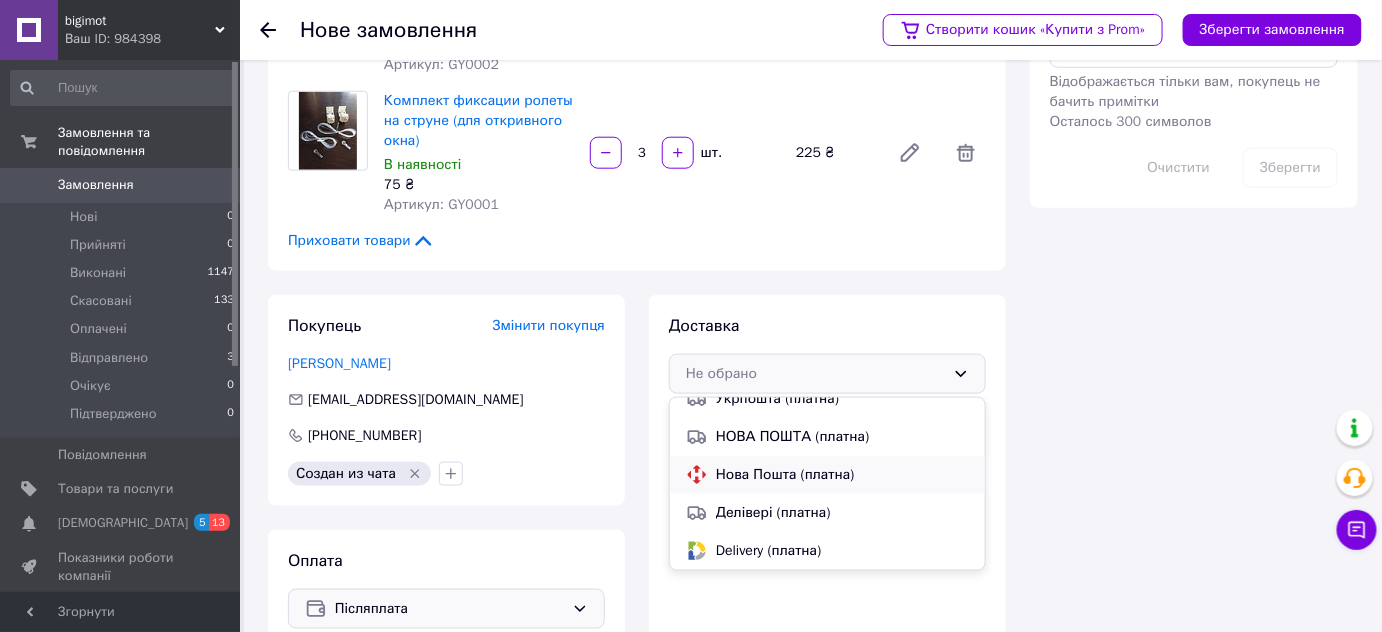 click on "Нова Пошта (платна)" at bounding box center (842, 475) 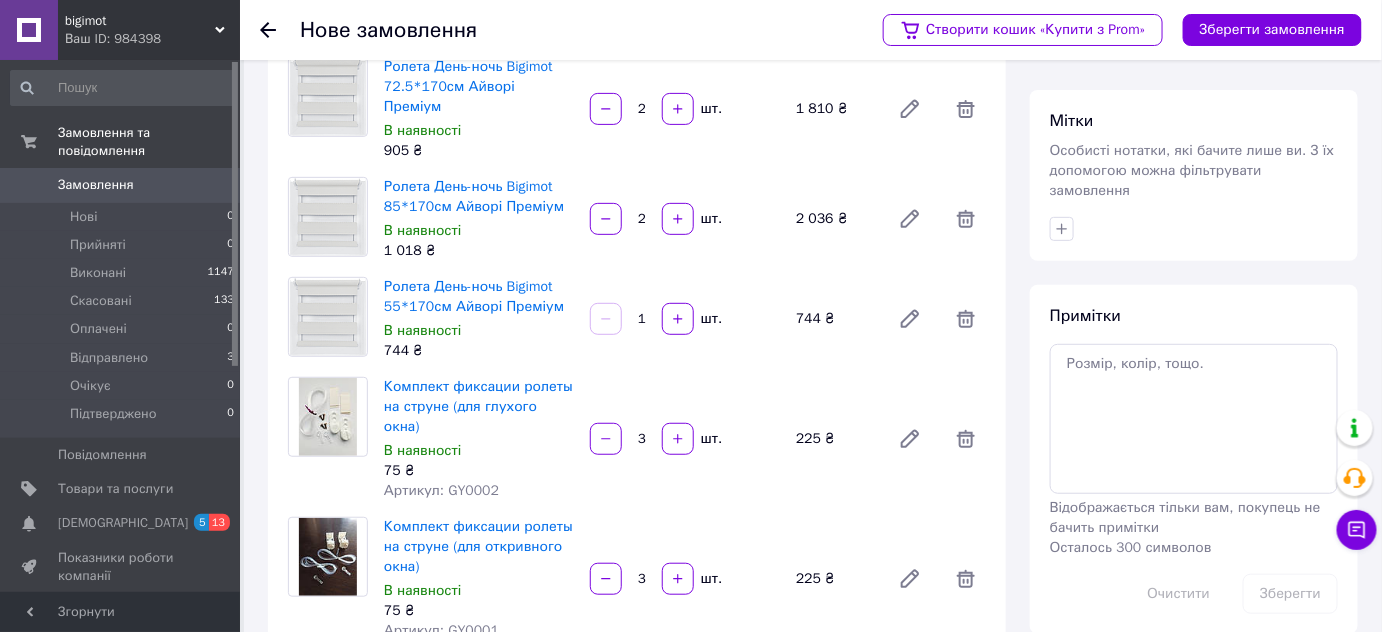 scroll, scrollTop: 157, scrollLeft: 0, axis: vertical 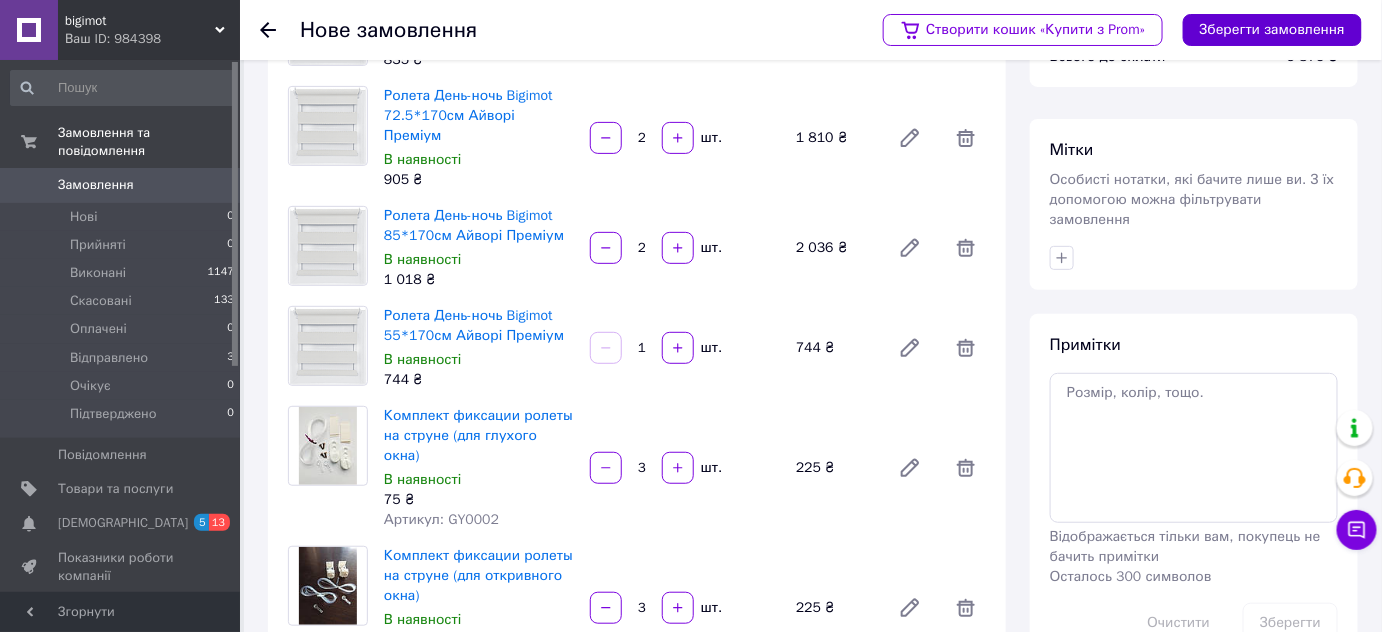 click on "Зберегти замовлення" at bounding box center (1272, 30) 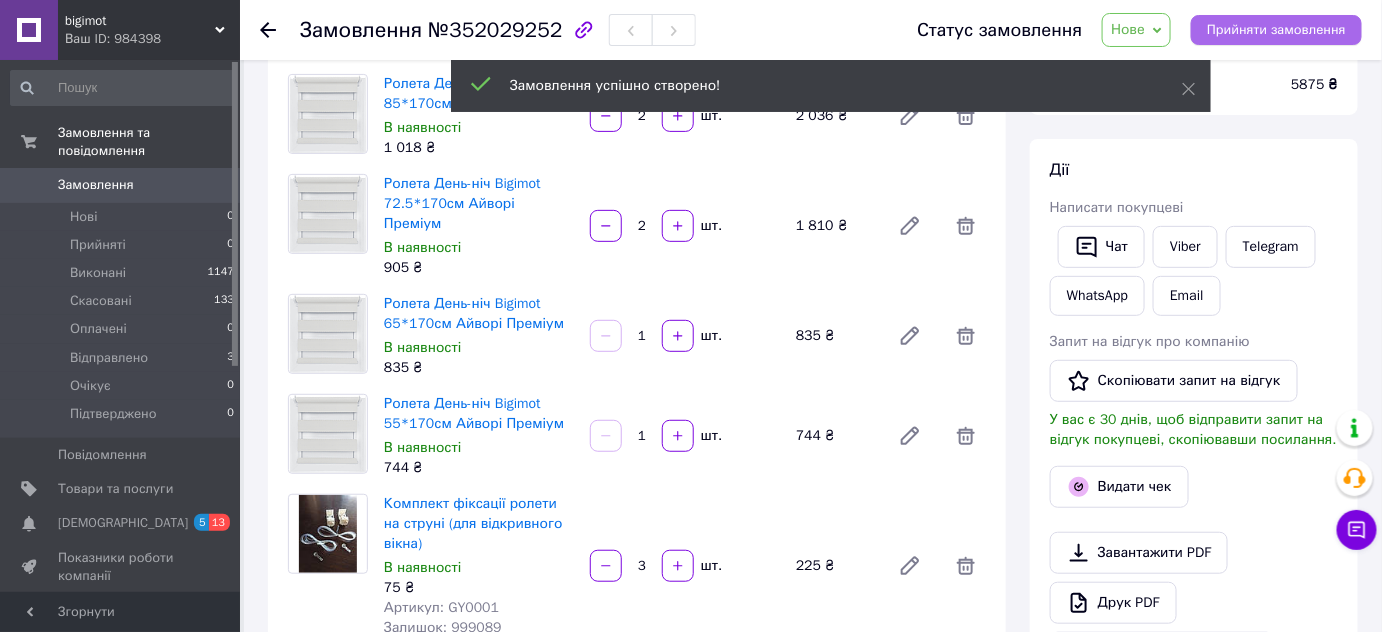 click on "Прийняти замовлення" at bounding box center [1276, 30] 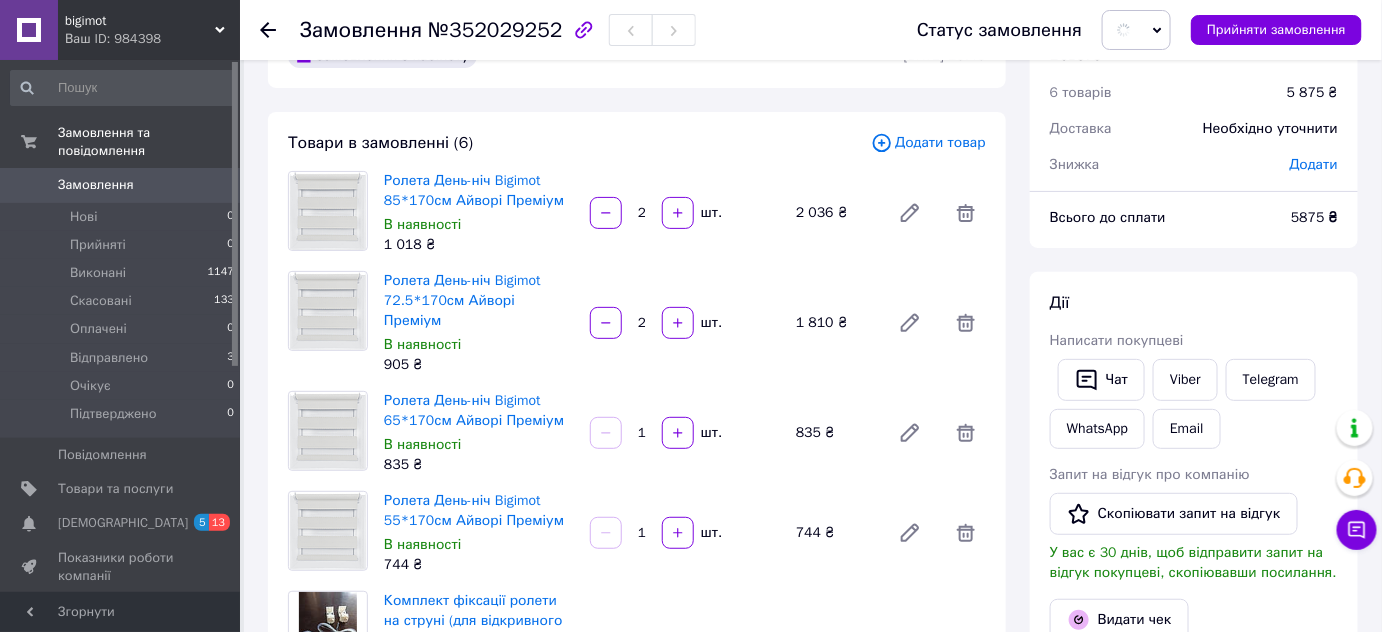 scroll, scrollTop: 6, scrollLeft: 0, axis: vertical 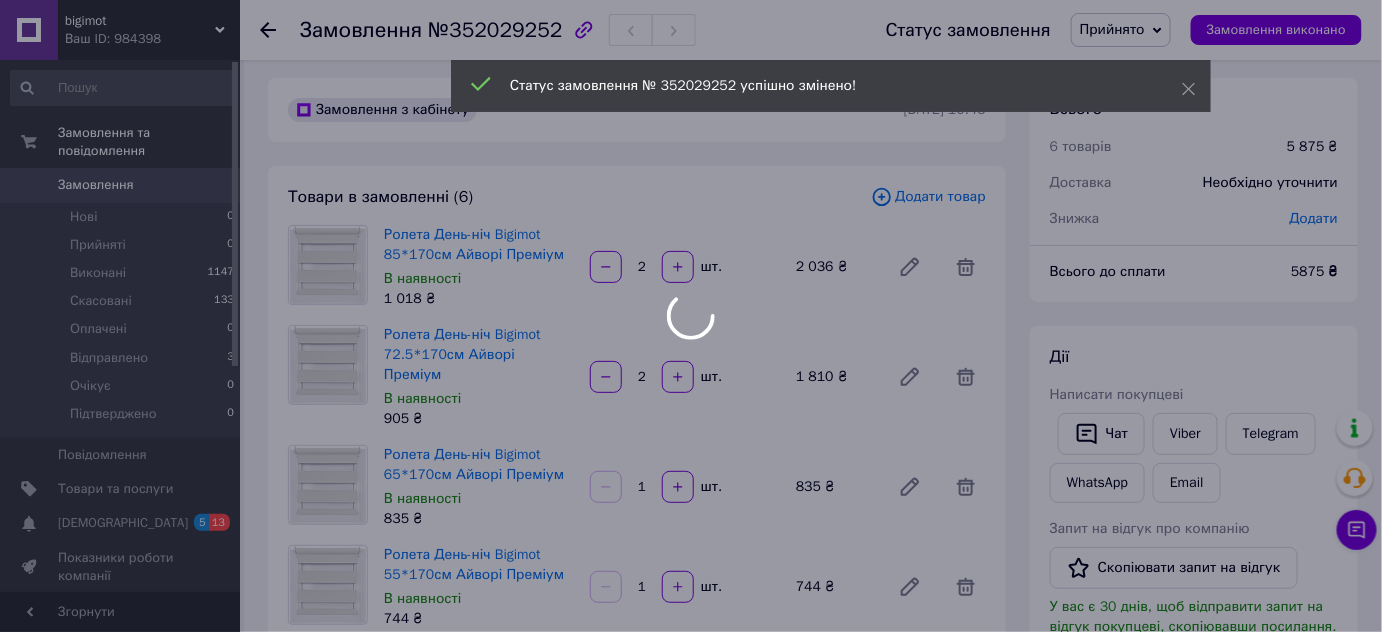 click at bounding box center [691, 316] 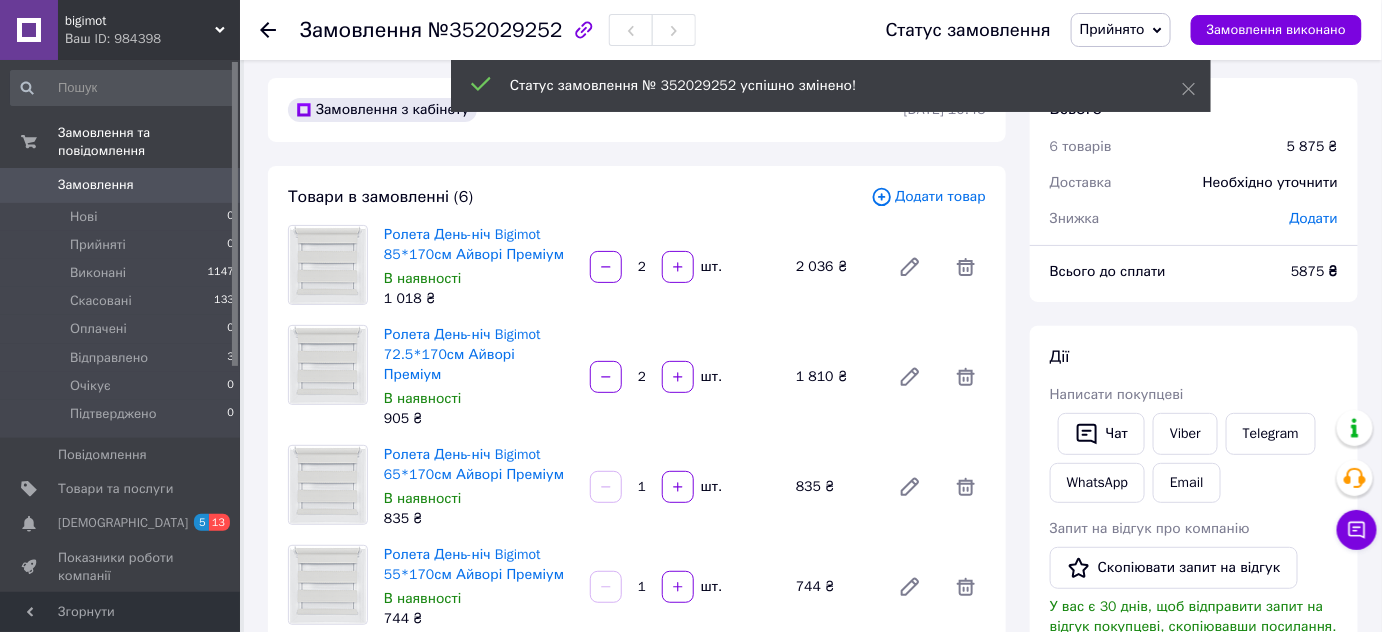 click on "Додати" at bounding box center [1314, 218] 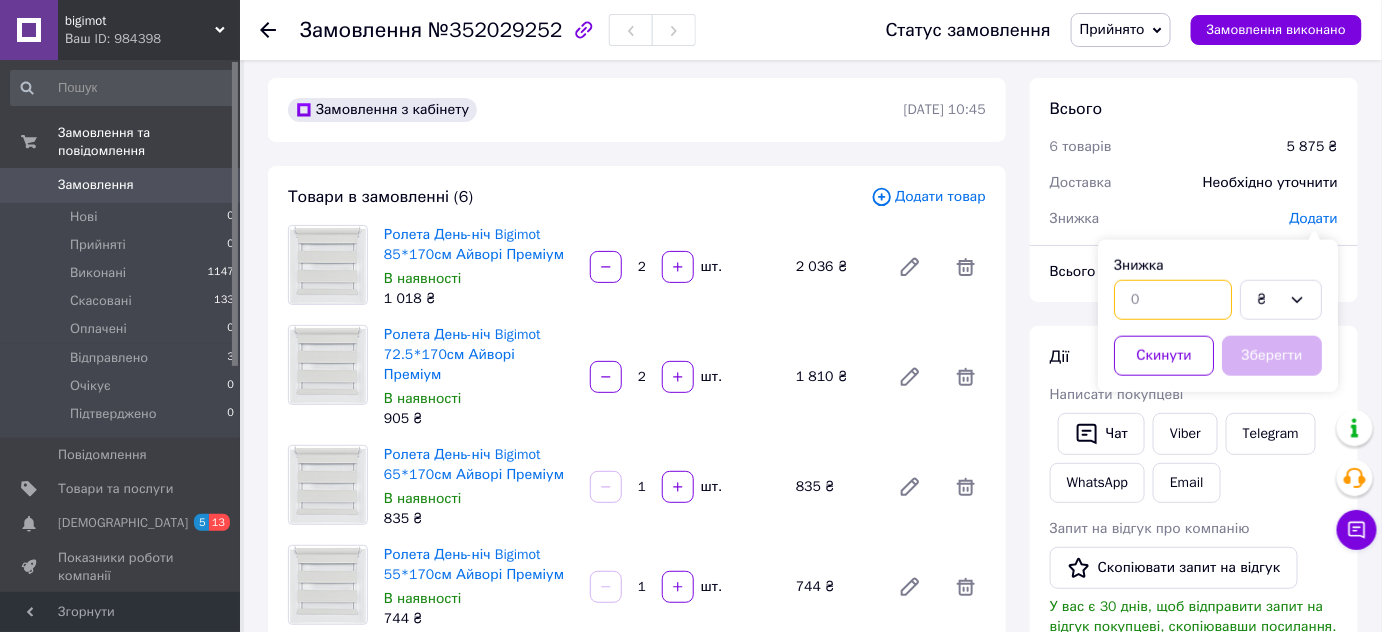 click at bounding box center (1173, 300) 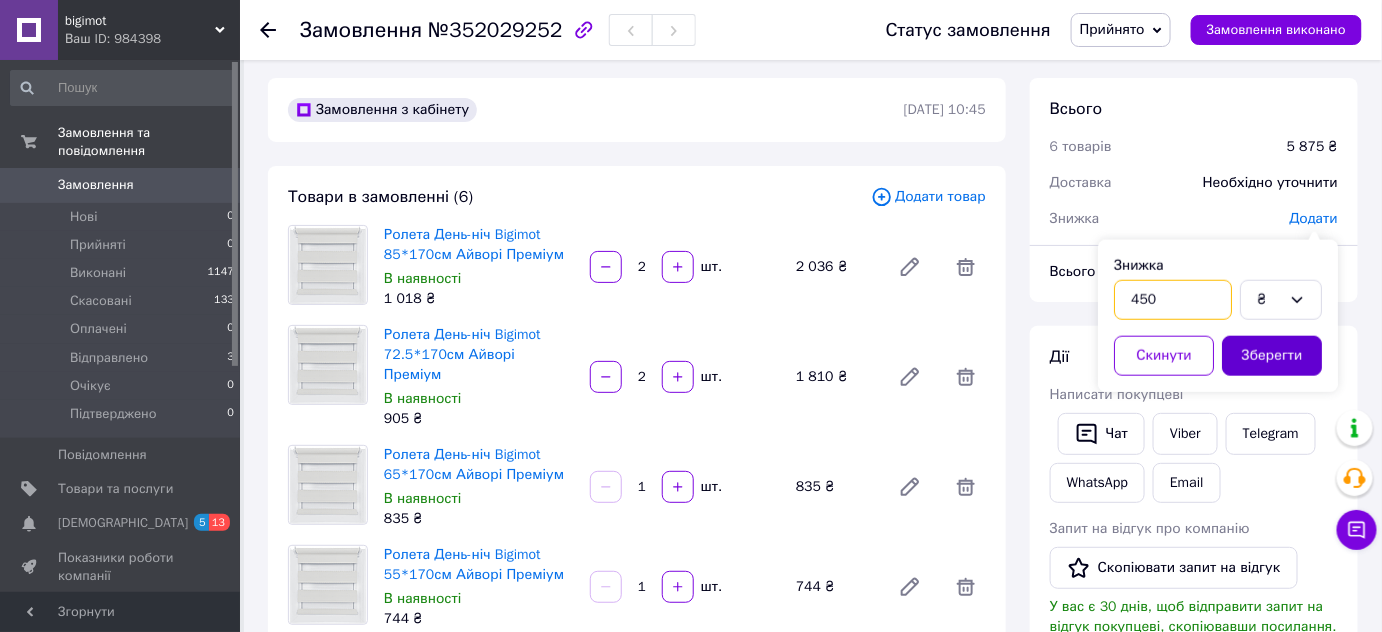 type on "450" 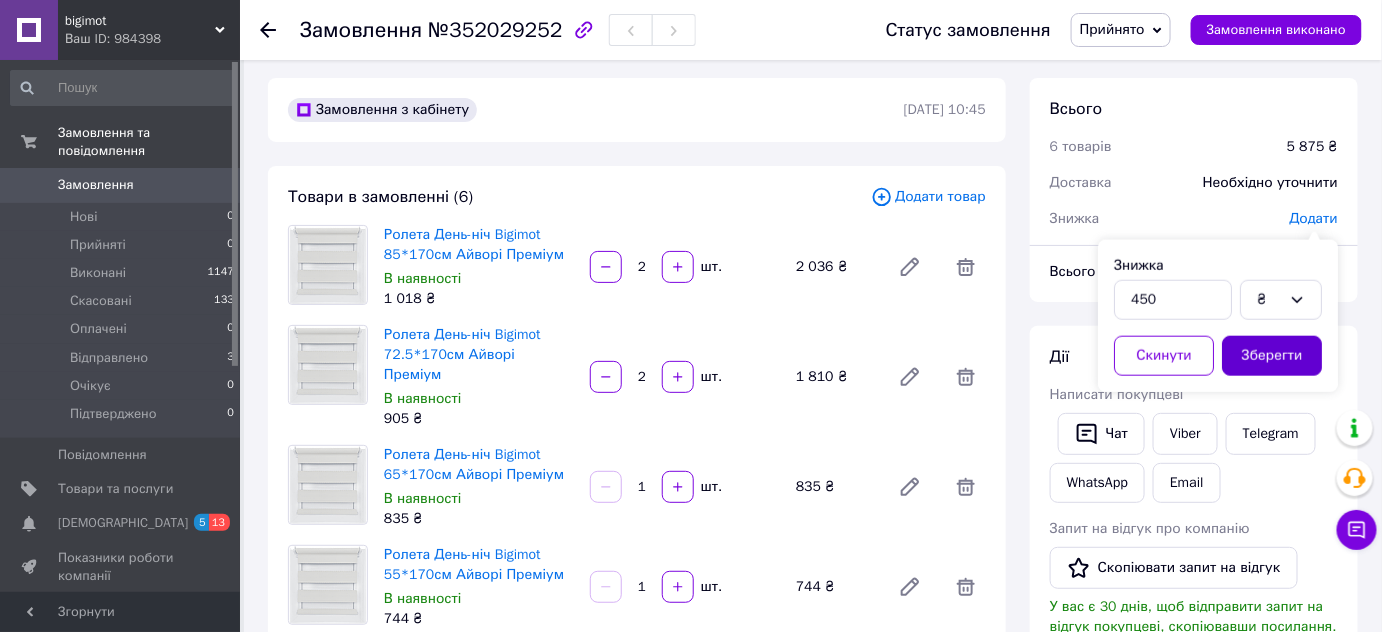 click on "Зберегти" at bounding box center (1272, 356) 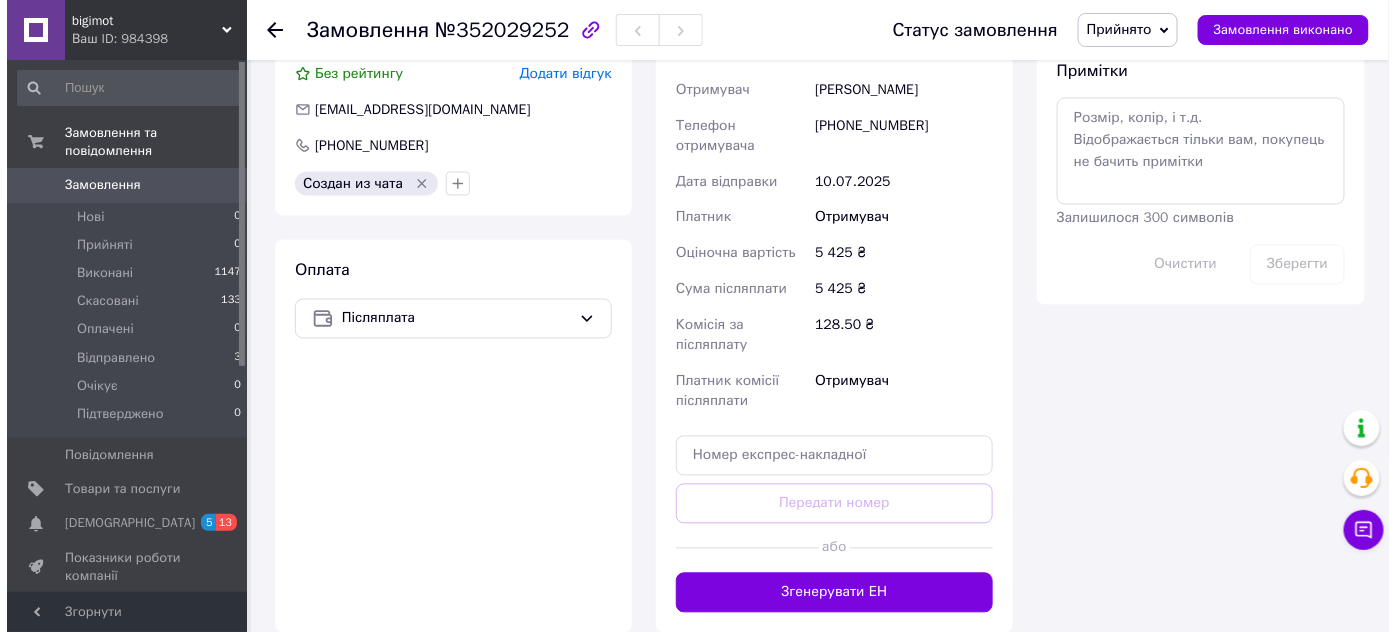 scroll, scrollTop: 915, scrollLeft: 0, axis: vertical 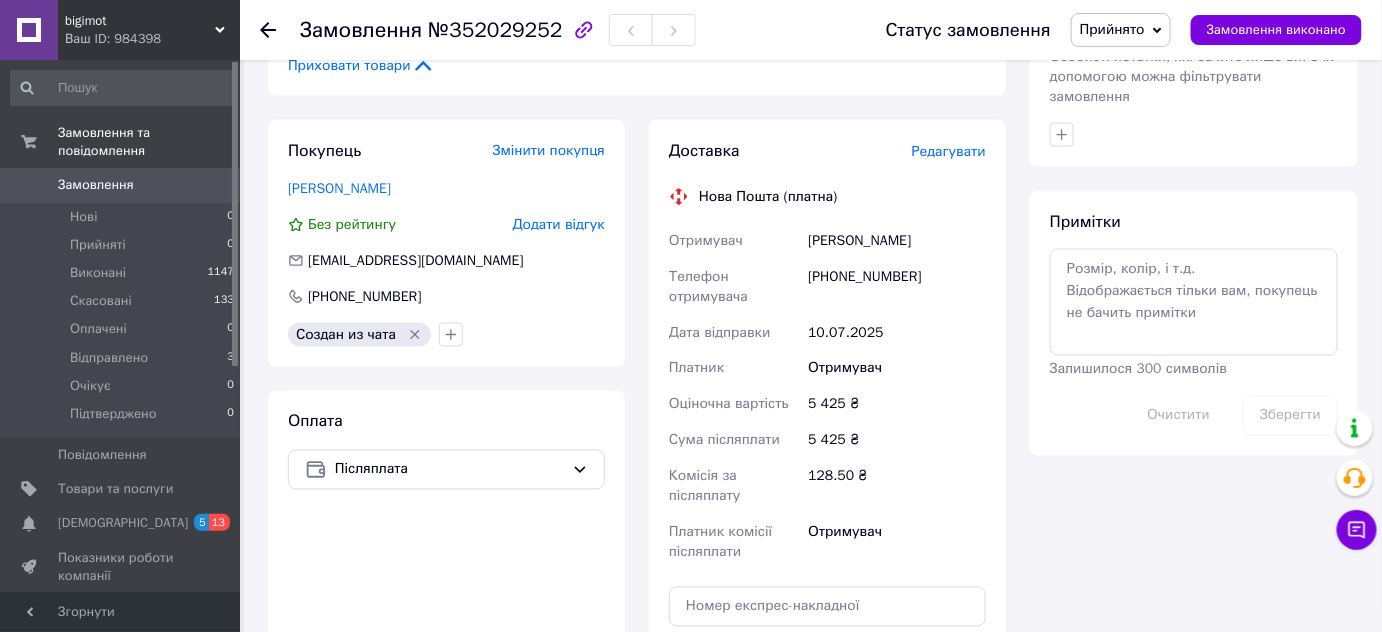 click on "Редагувати" at bounding box center [949, 151] 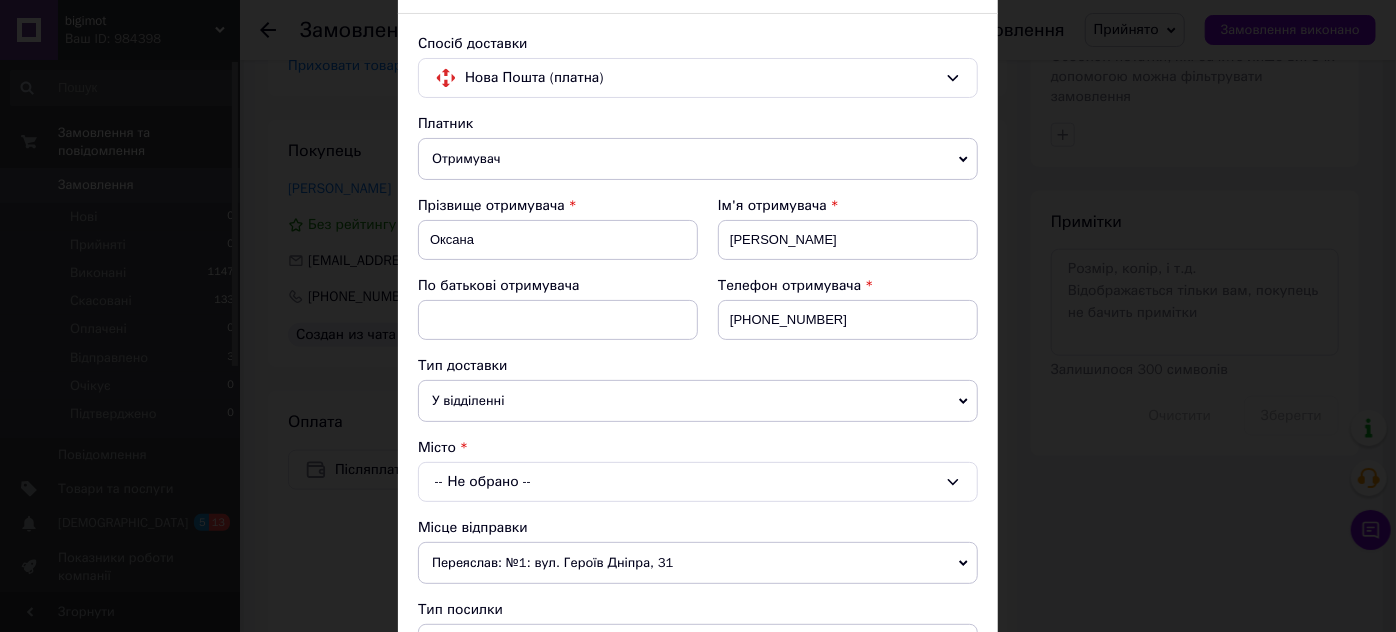 scroll, scrollTop: 151, scrollLeft: 0, axis: vertical 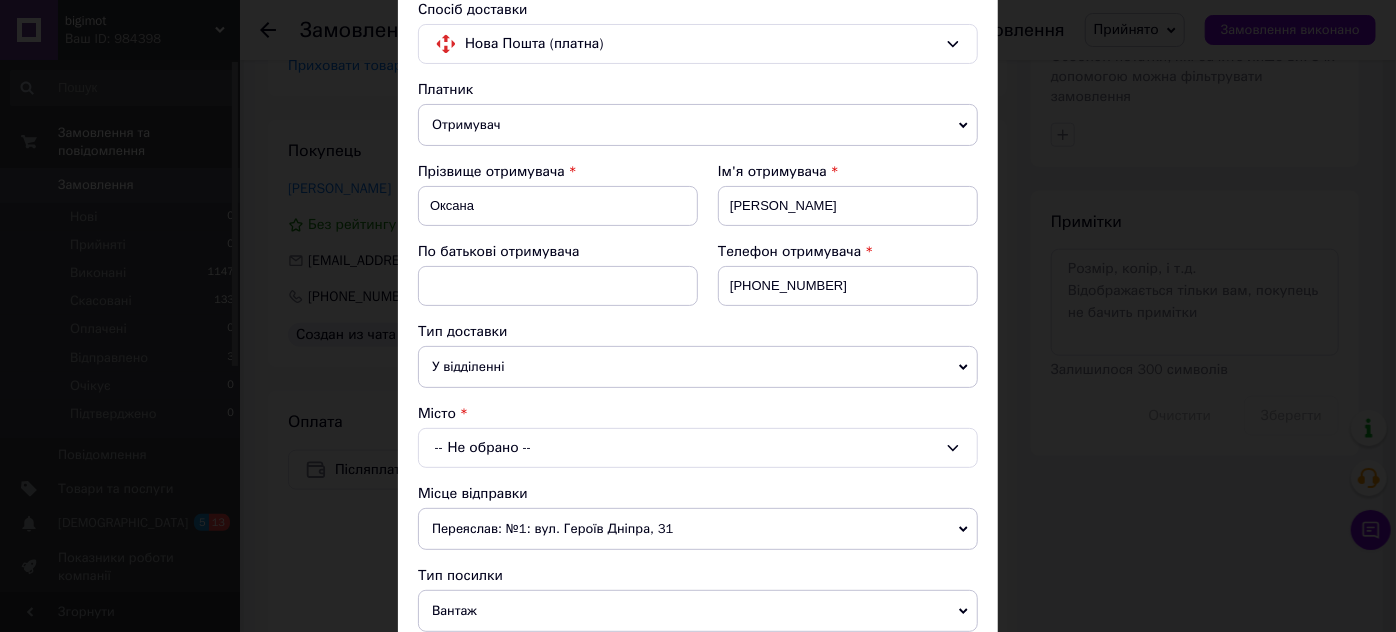 click on "-- Не обрано --" at bounding box center [698, 448] 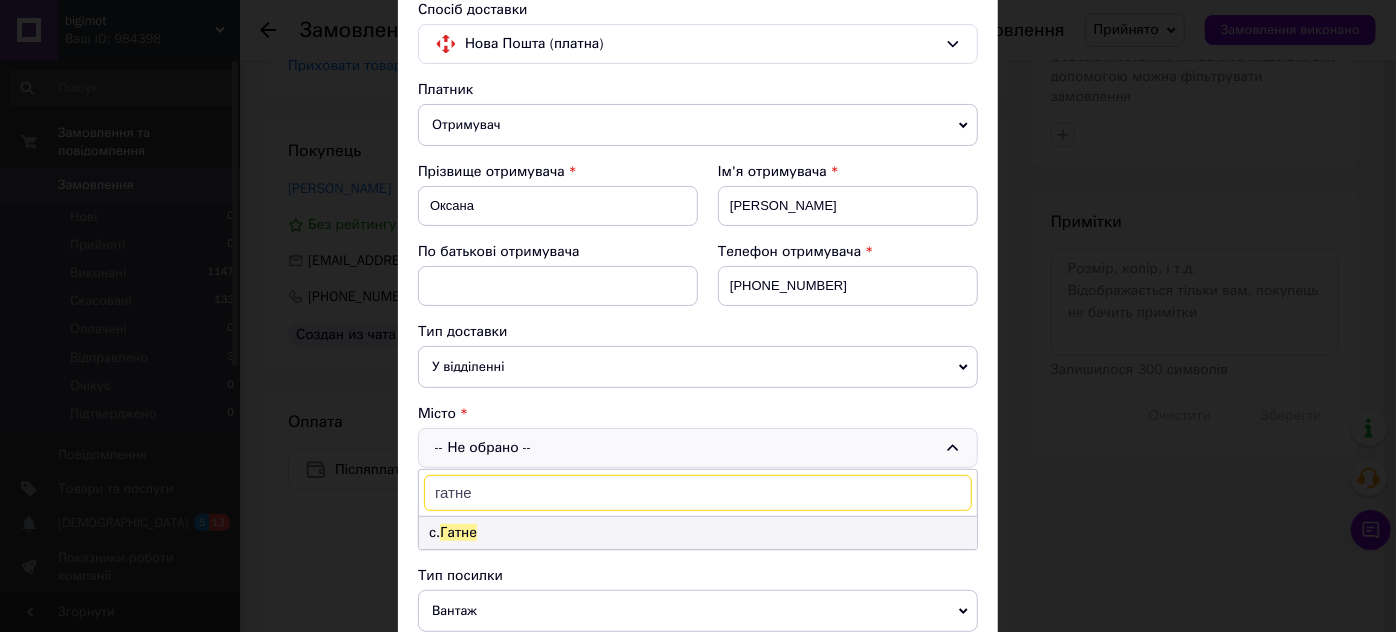 type on "гатне" 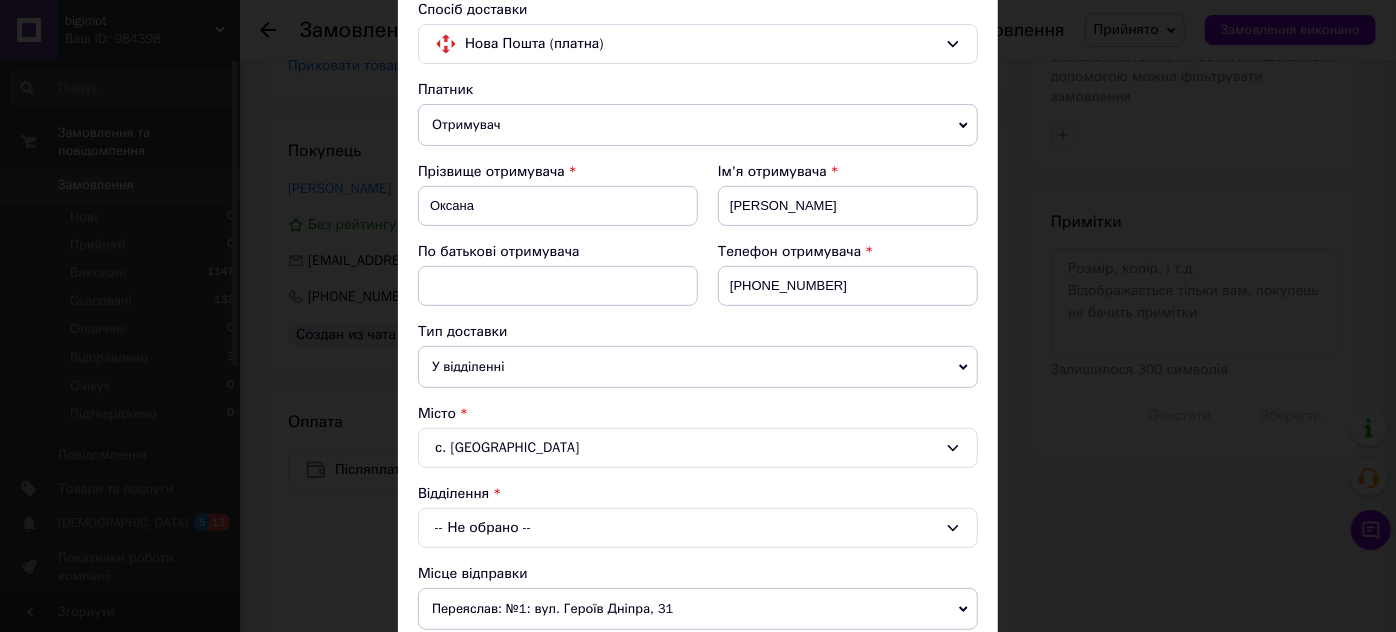 click on "-- Не обрано --" at bounding box center (698, 528) 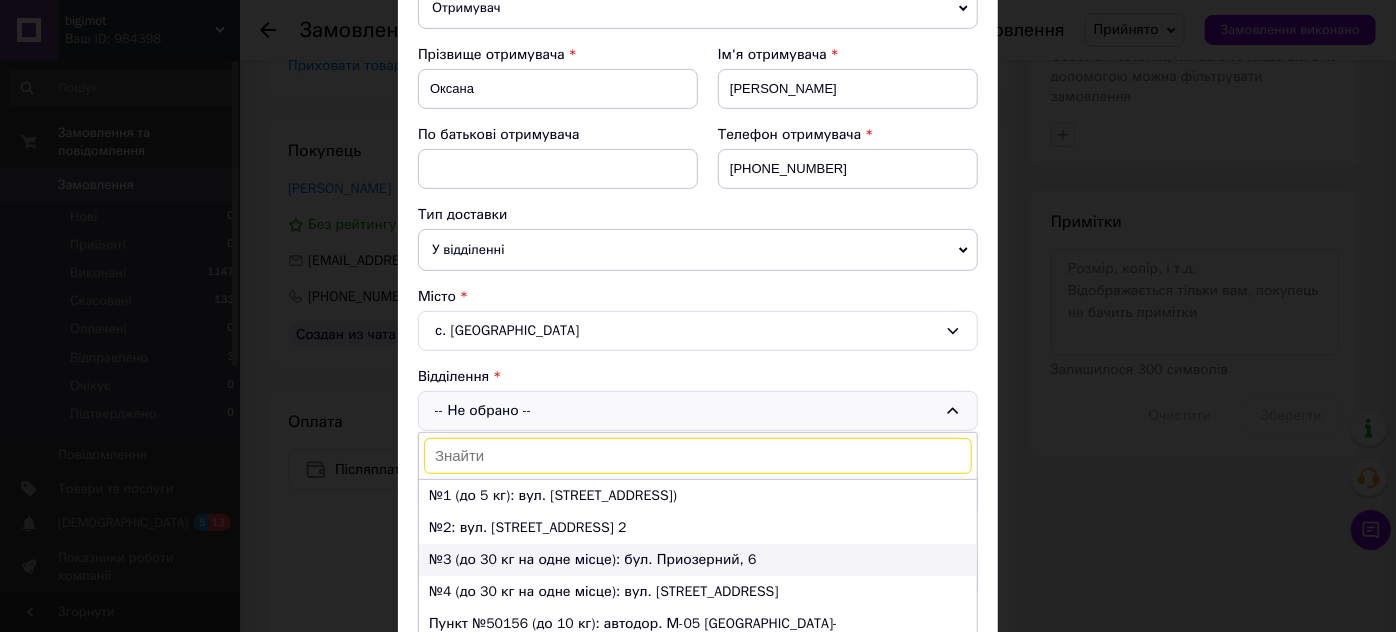 scroll, scrollTop: 303, scrollLeft: 0, axis: vertical 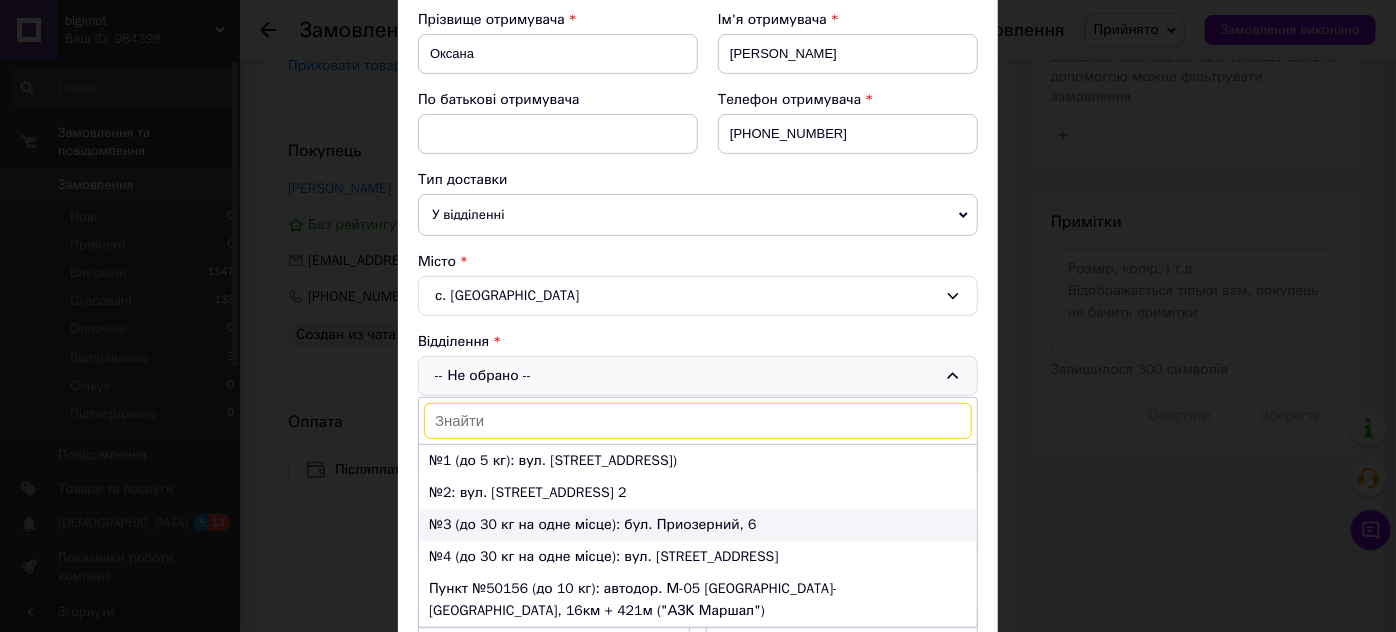 click on "№3 (до 30 кг на одне місце): бул. Приозерний, 6" at bounding box center [698, 525] 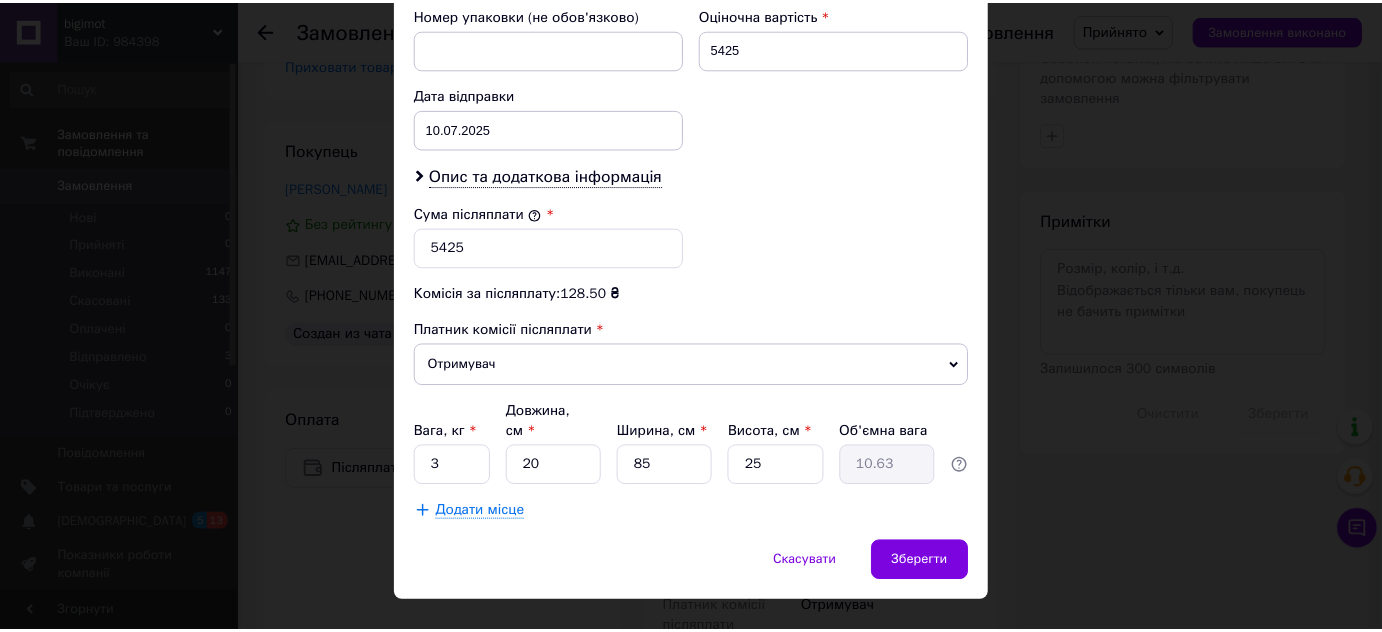 scroll, scrollTop: 885, scrollLeft: 0, axis: vertical 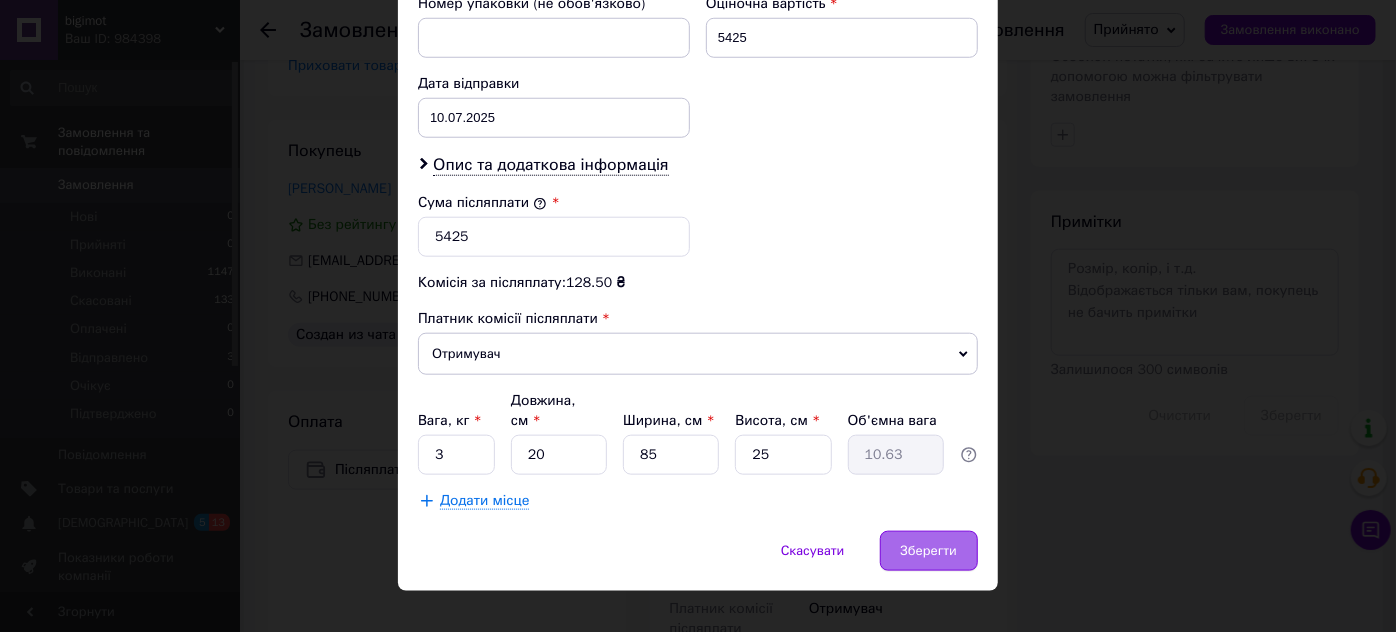 click on "Зберегти" at bounding box center [929, 551] 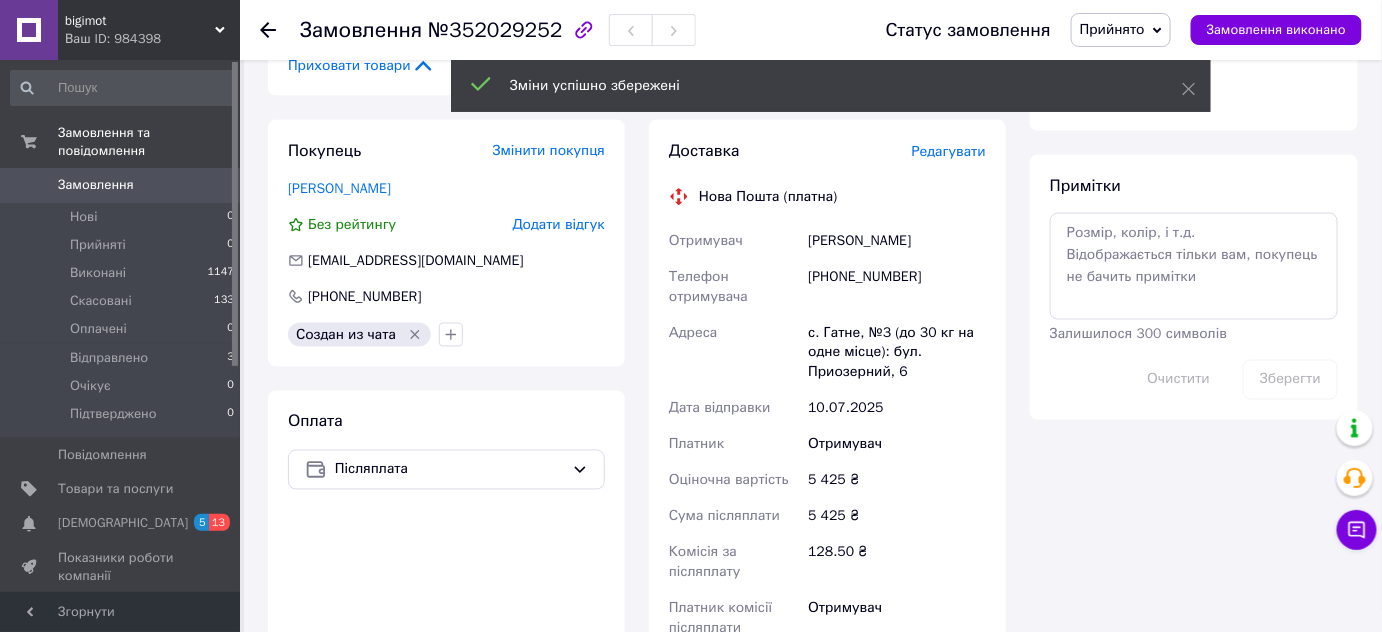 click on "Прийнято" at bounding box center [1112, 29] 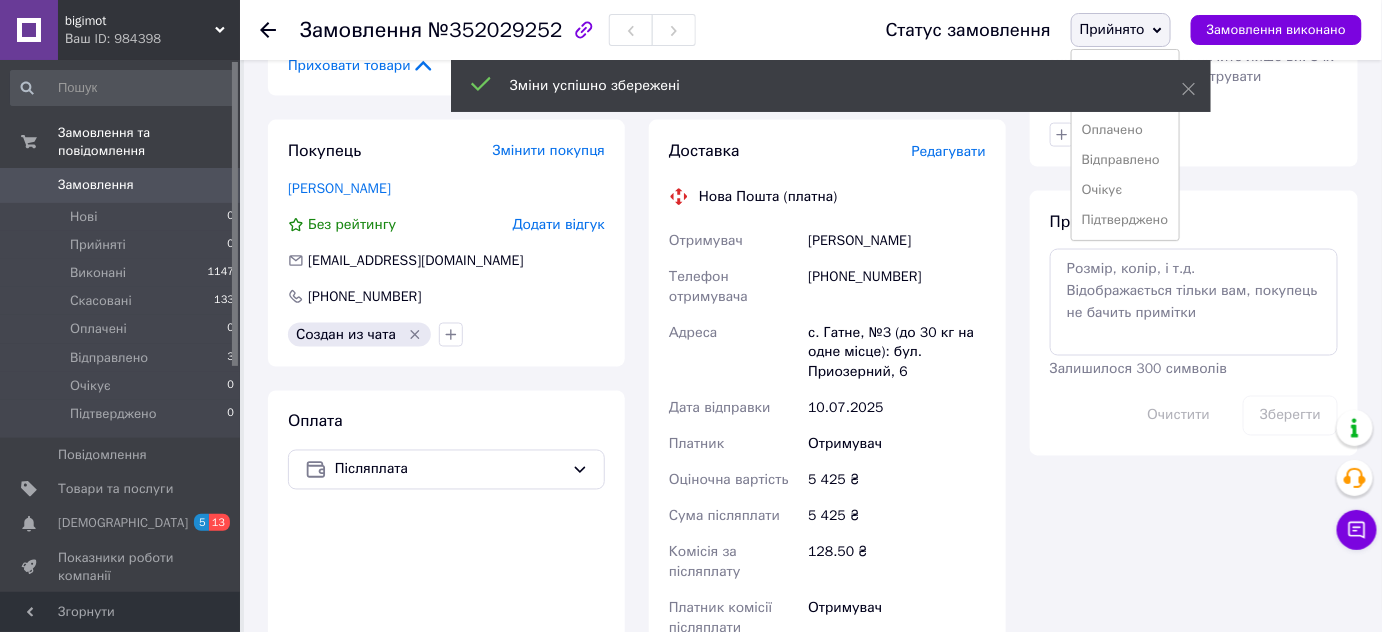 click on "Підтверджено" at bounding box center (1125, 220) 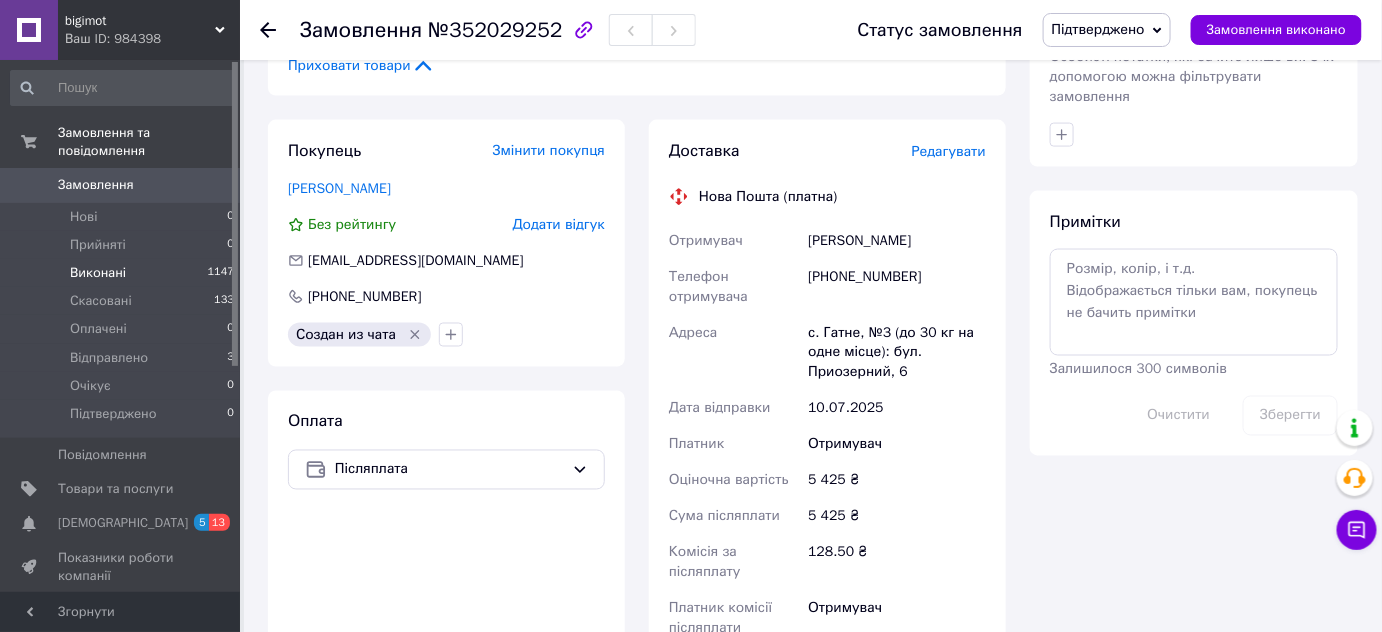 click on "Виконані" at bounding box center (98, 273) 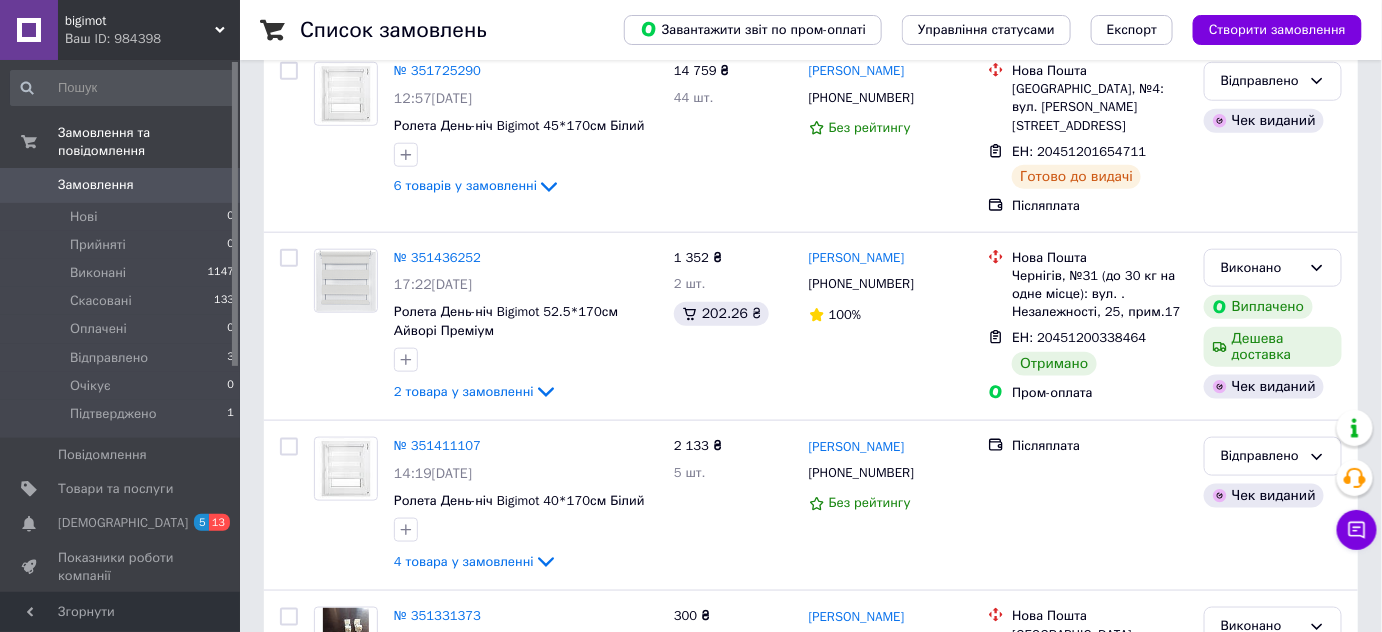 scroll, scrollTop: 605, scrollLeft: 0, axis: vertical 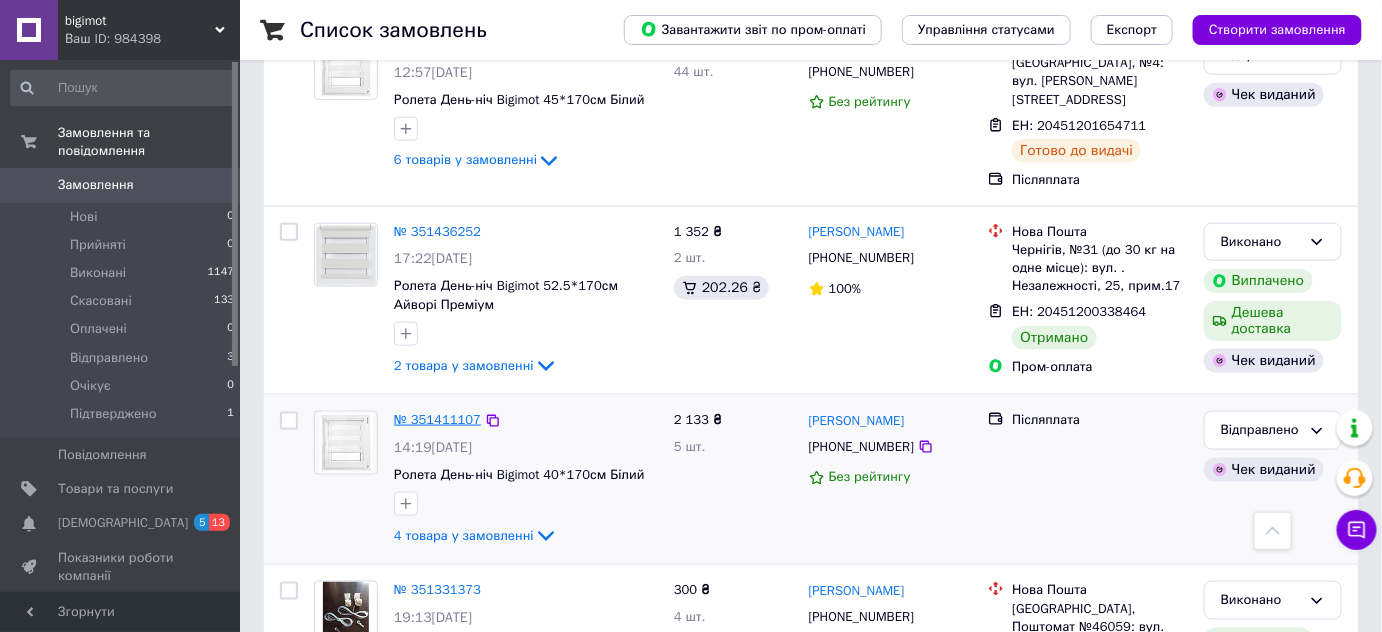 click on "№ 351411107" at bounding box center [437, 419] 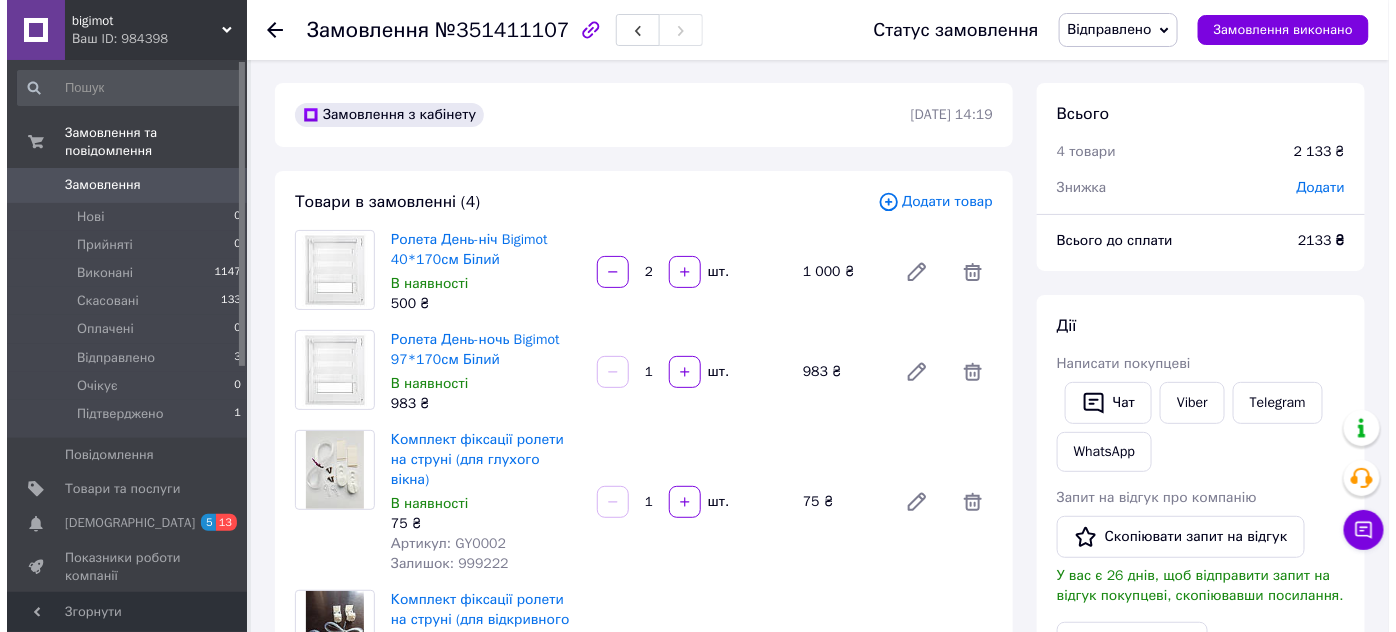 scroll, scrollTop: 0, scrollLeft: 0, axis: both 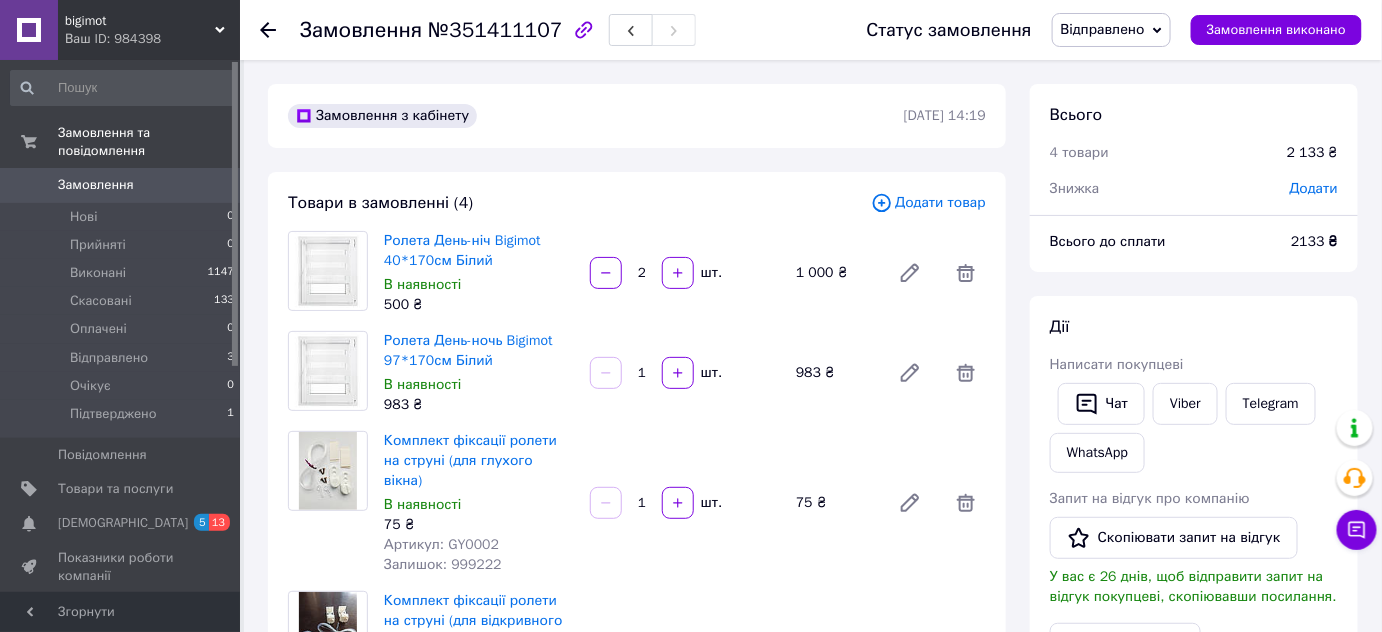 click on "Замовлення 0" at bounding box center [123, 185] 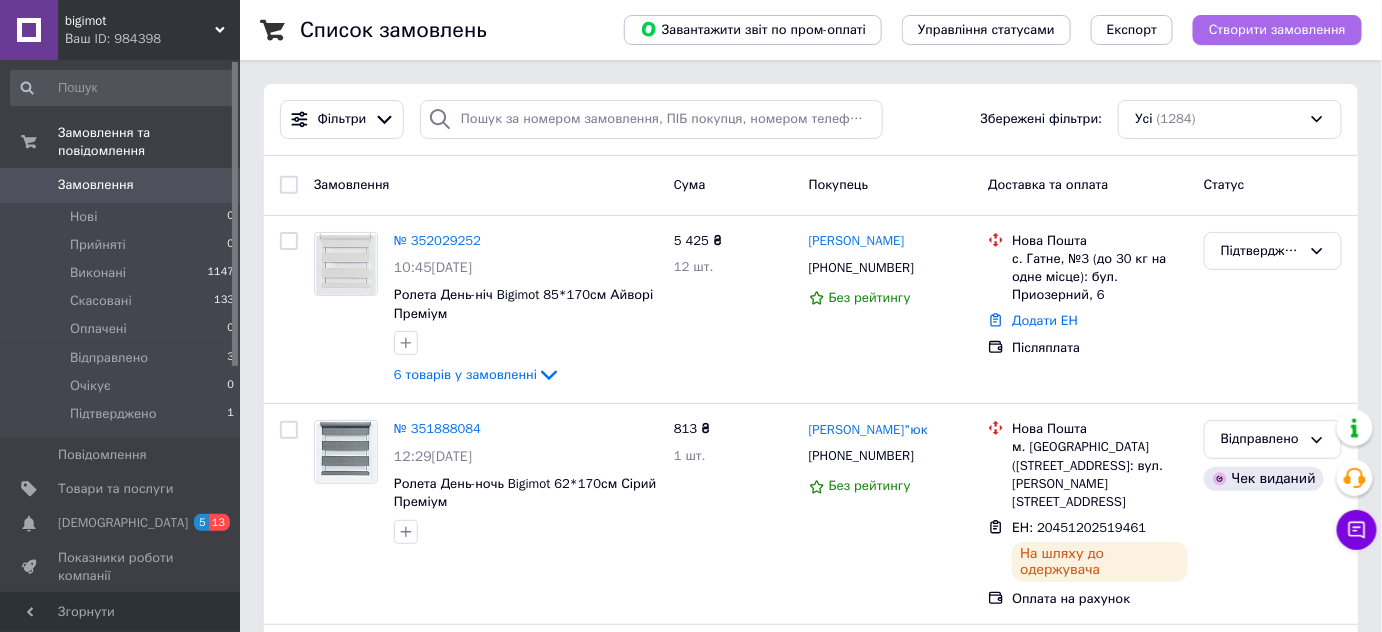 click on "Створити замовлення" at bounding box center [1277, 30] 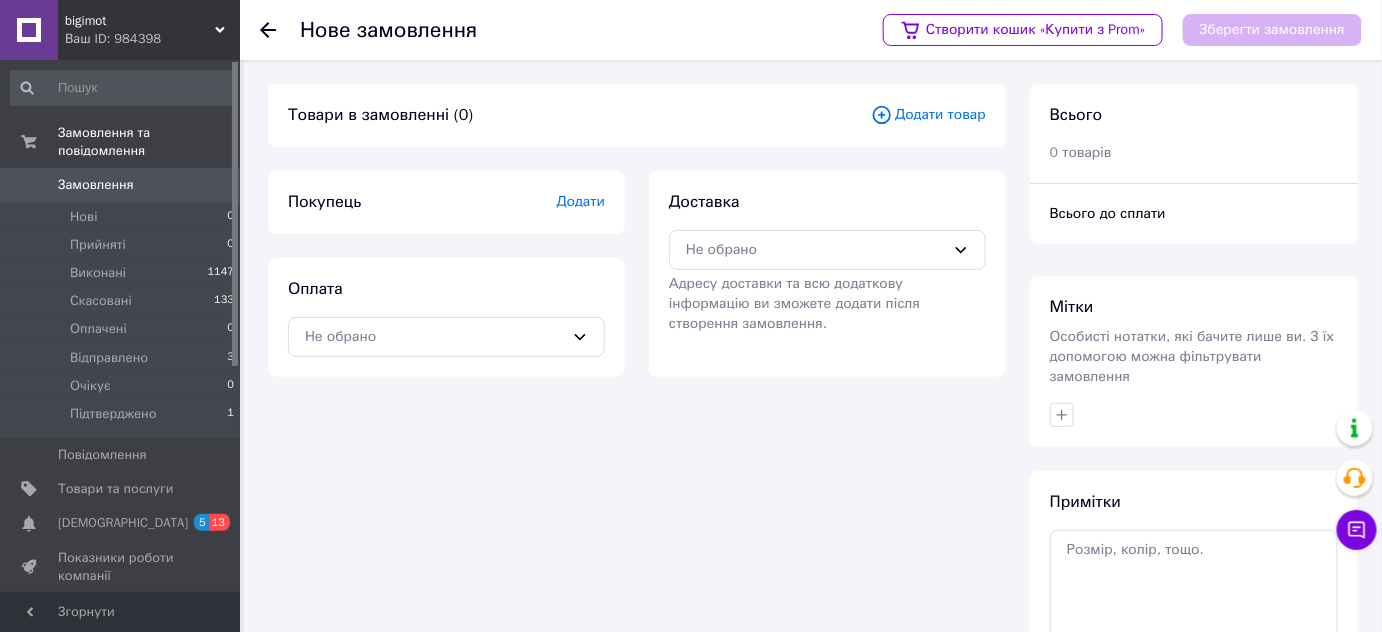 click on "Додати товар" at bounding box center [928, 115] 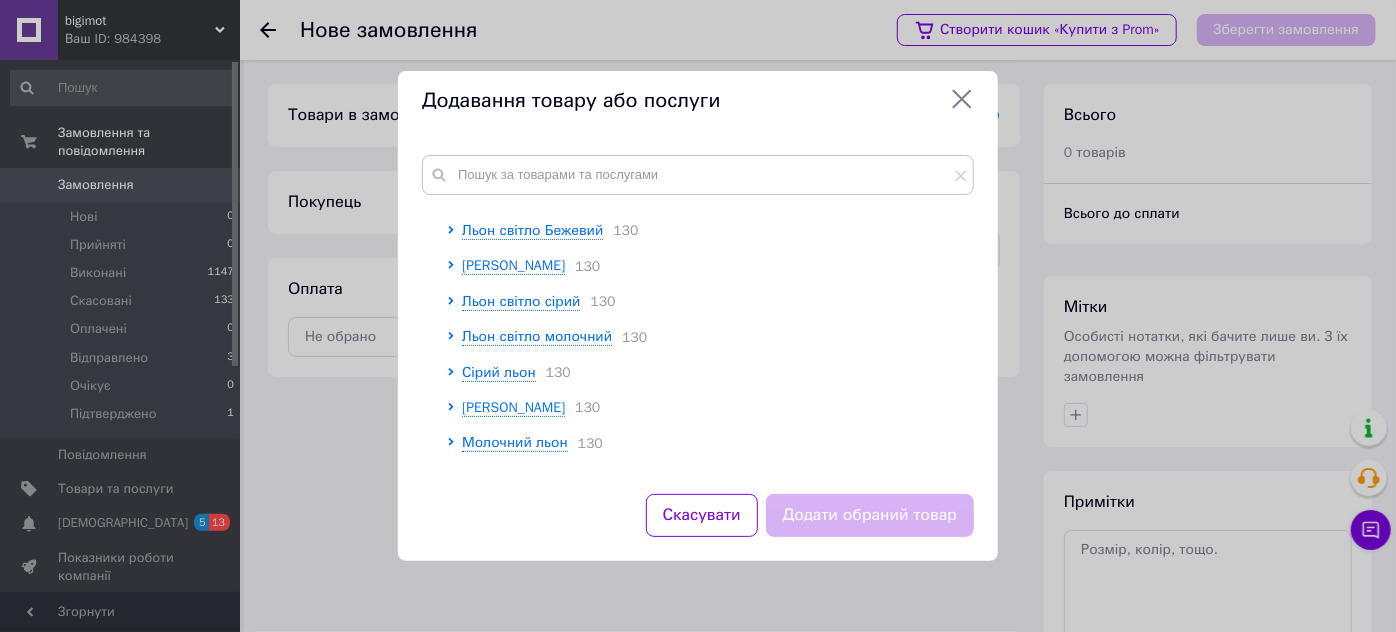 scroll, scrollTop: 454, scrollLeft: 0, axis: vertical 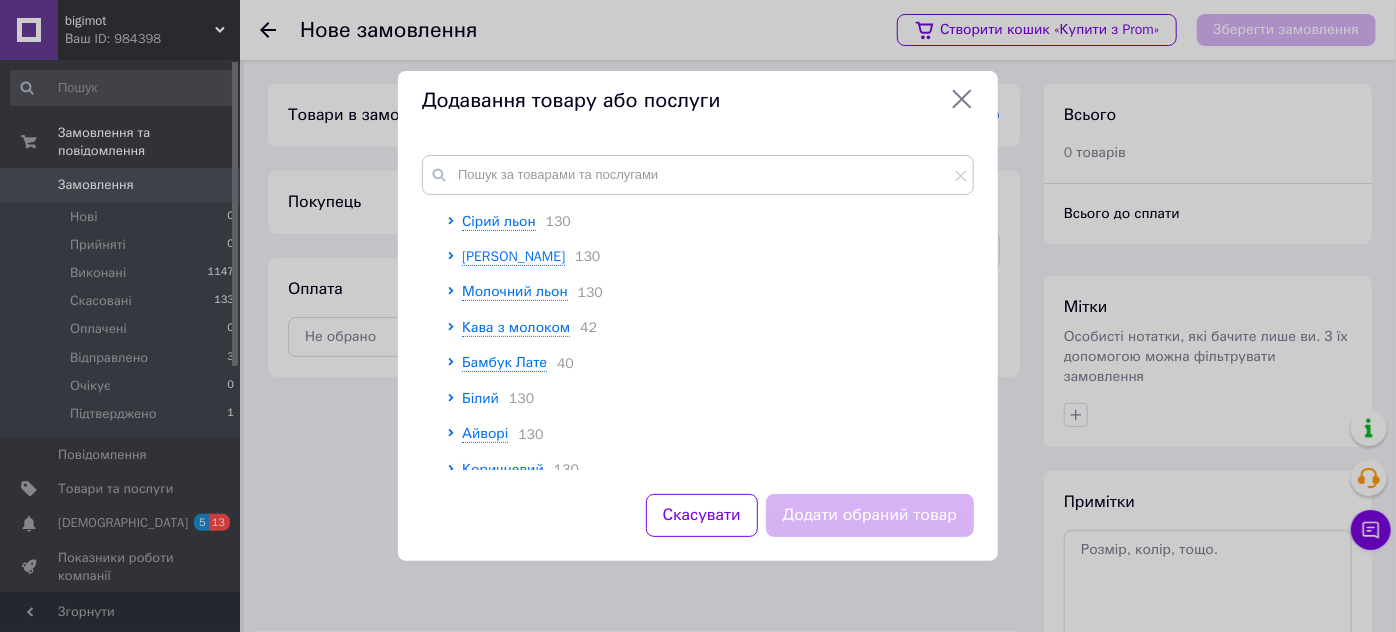 click on "Білий" at bounding box center (480, 398) 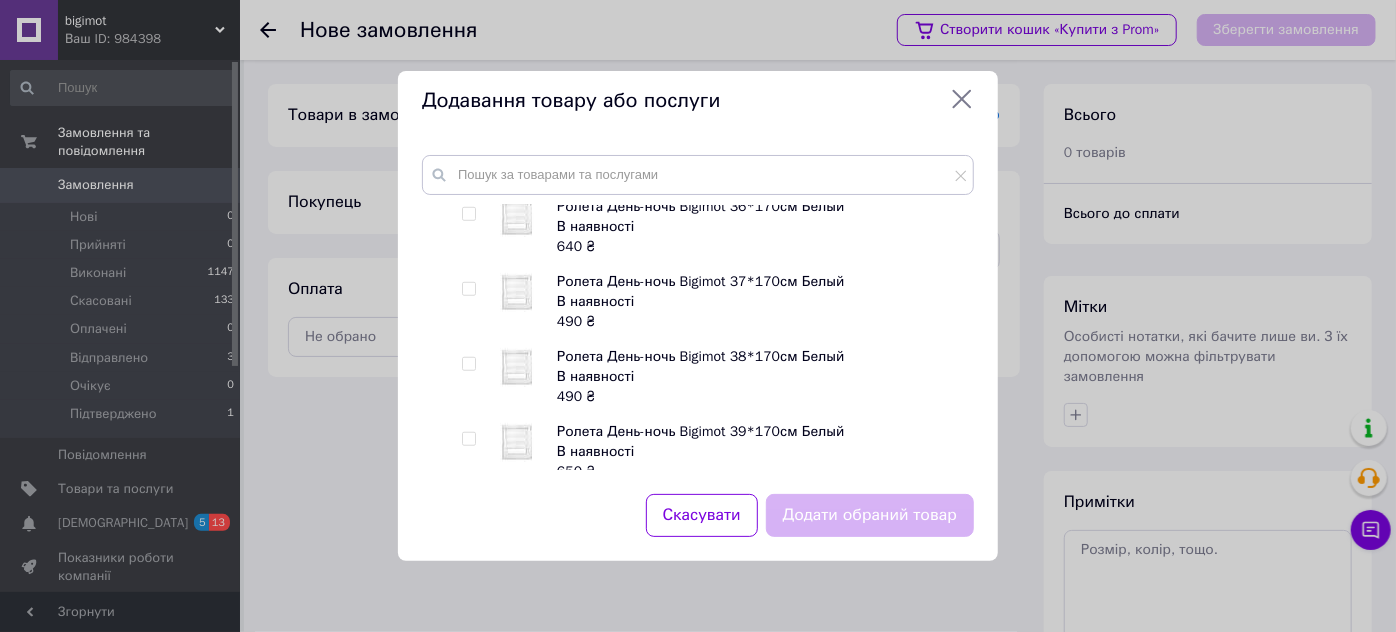 scroll, scrollTop: 4707, scrollLeft: 0, axis: vertical 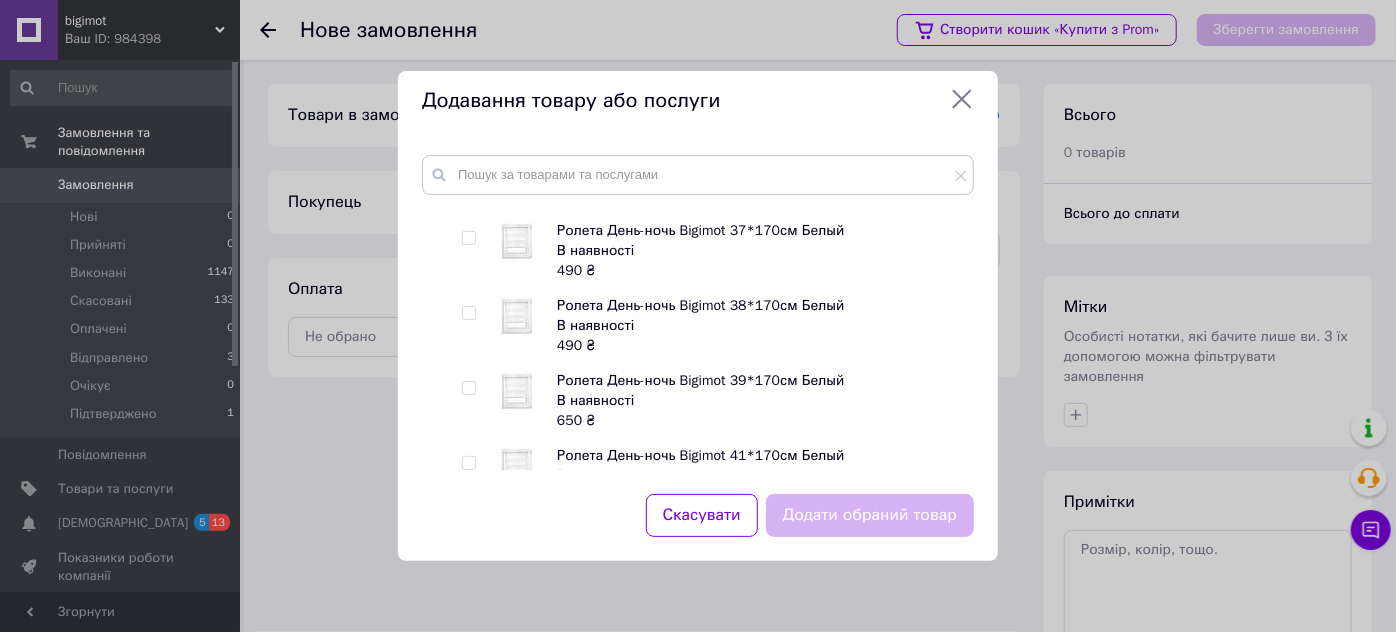 click at bounding box center [468, 313] 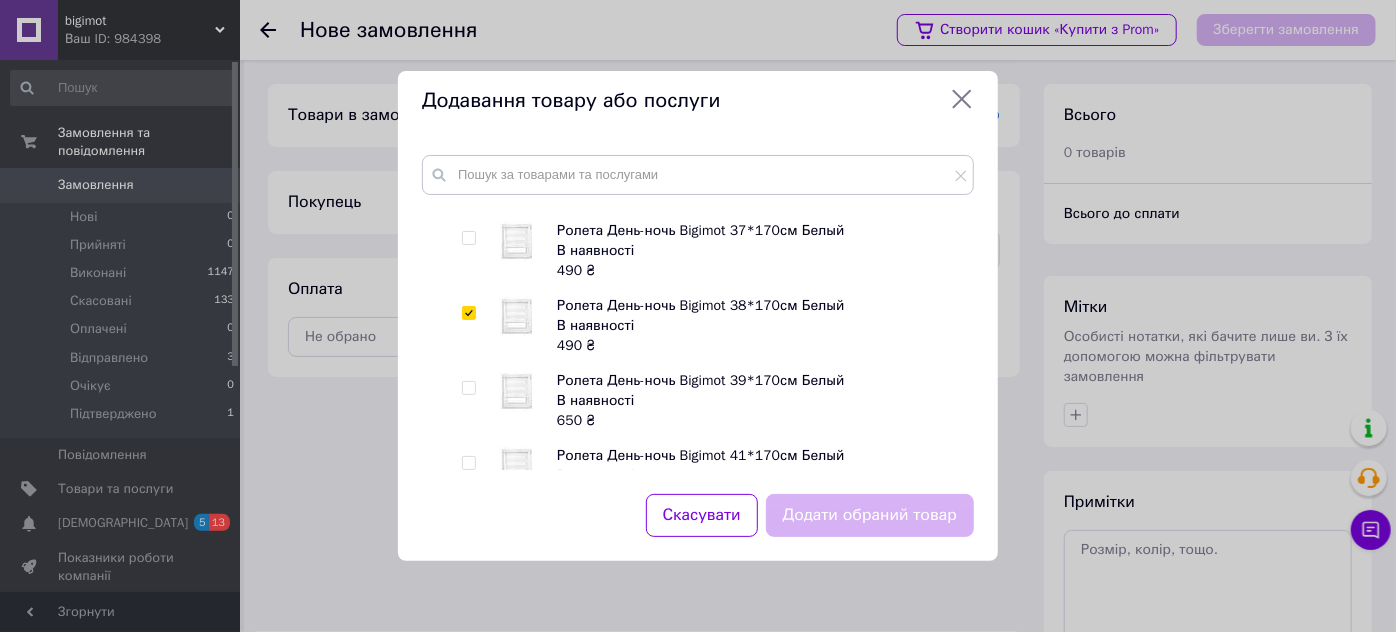 checkbox on "true" 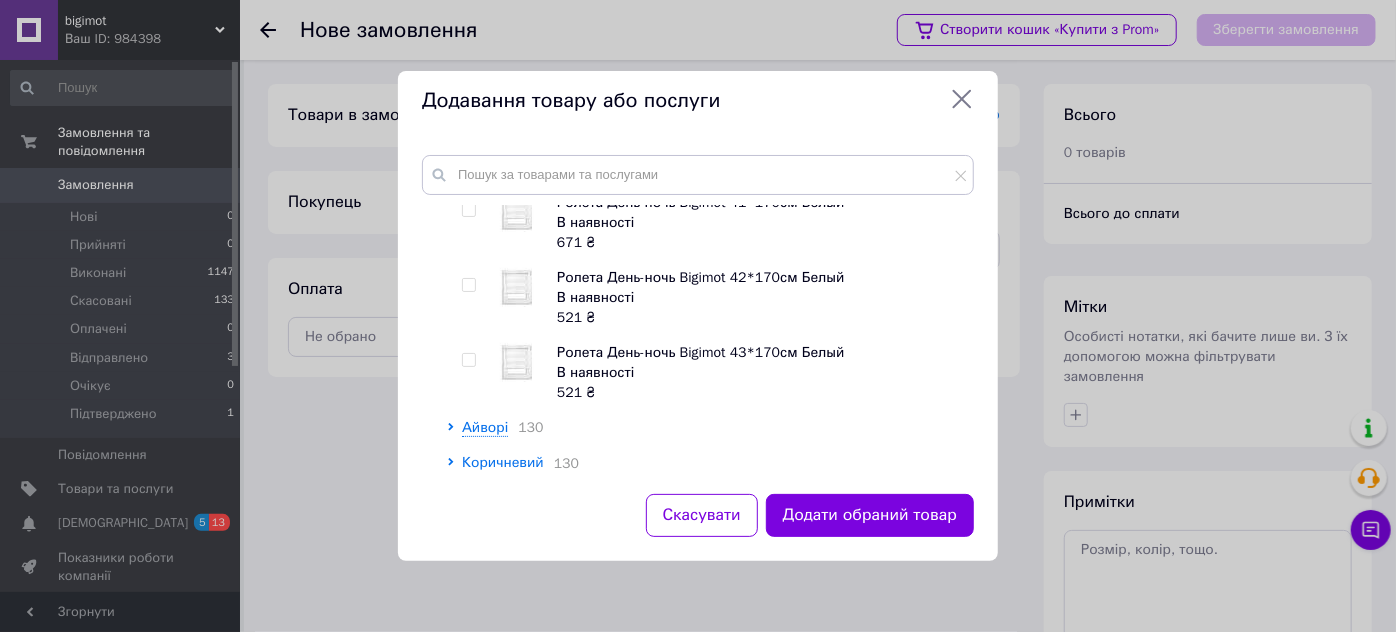 scroll, scrollTop: 5010, scrollLeft: 0, axis: vertical 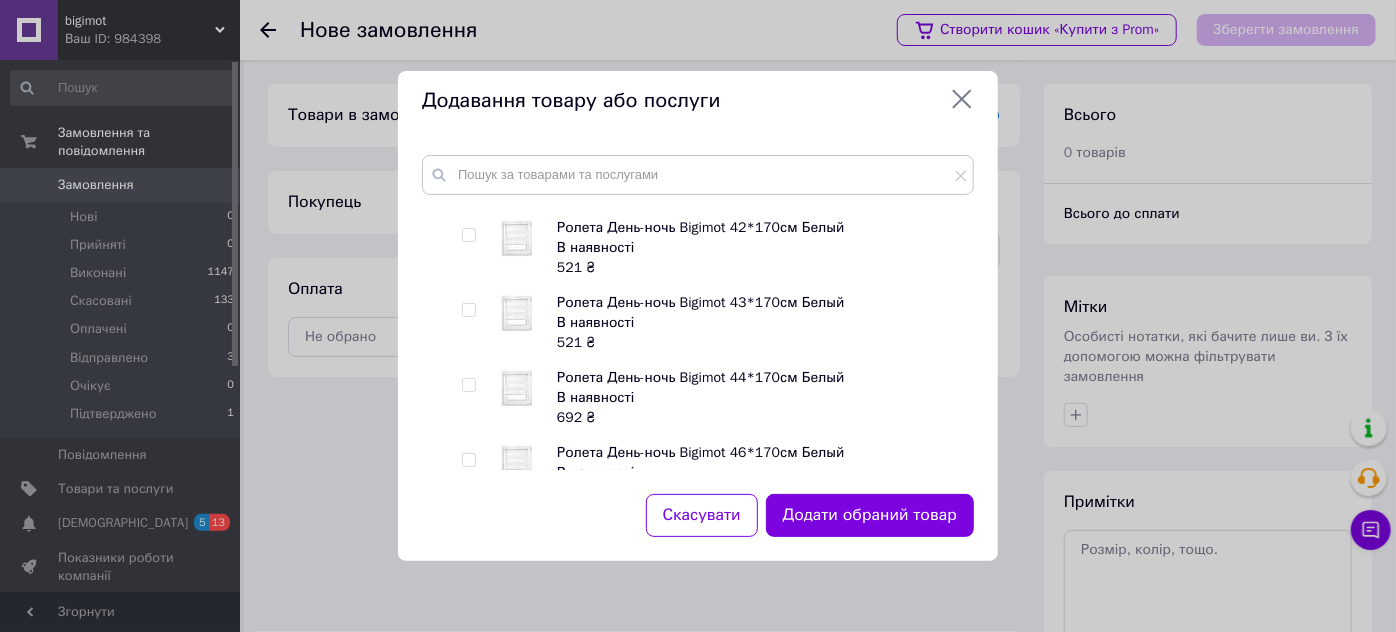 click at bounding box center [468, 310] 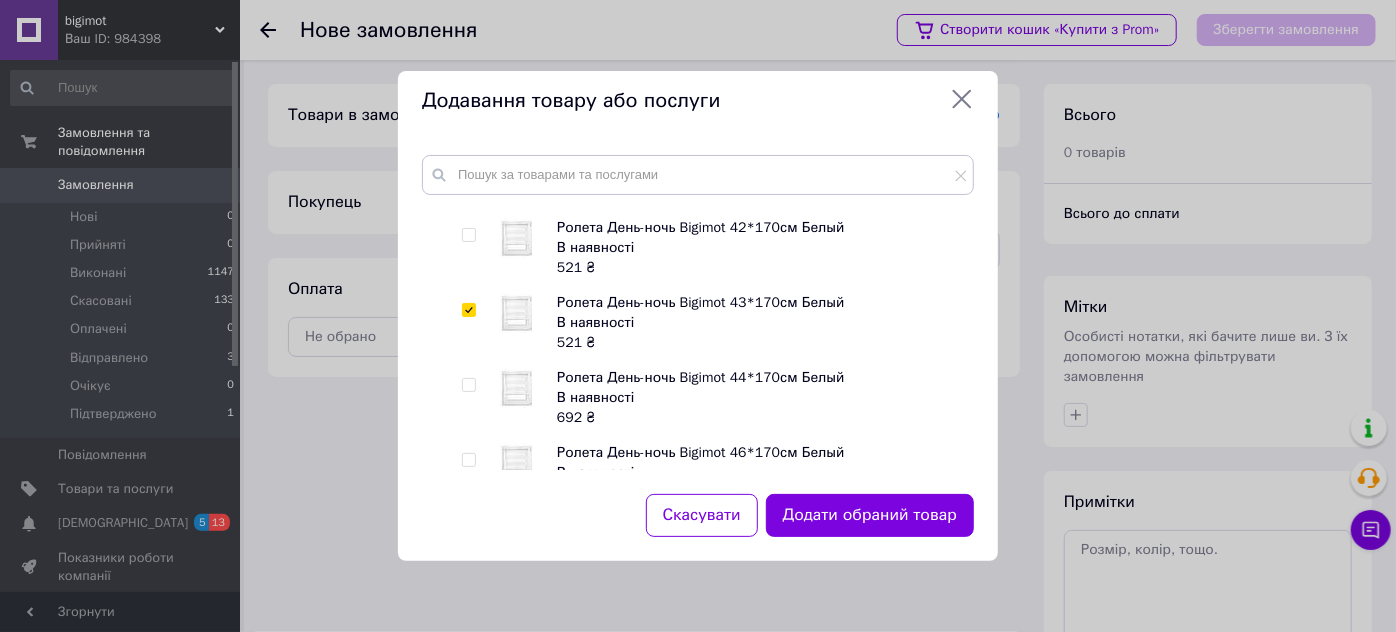checkbox on "true" 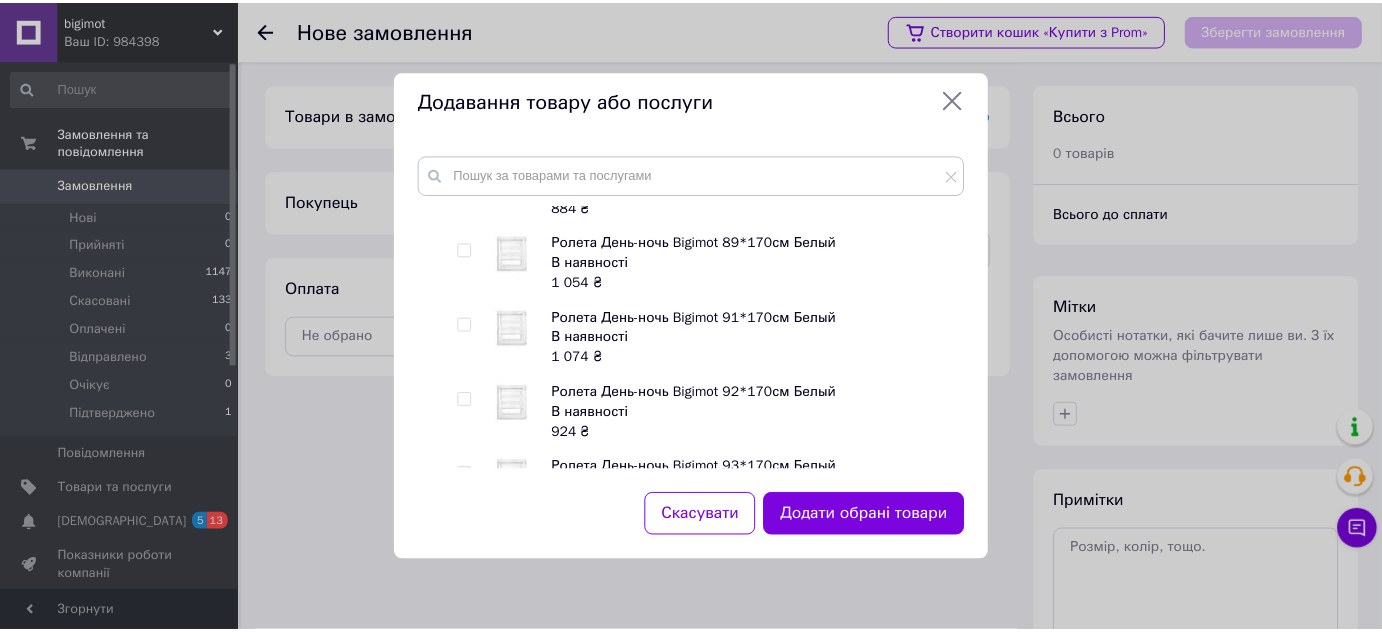 scroll, scrollTop: 8149, scrollLeft: 0, axis: vertical 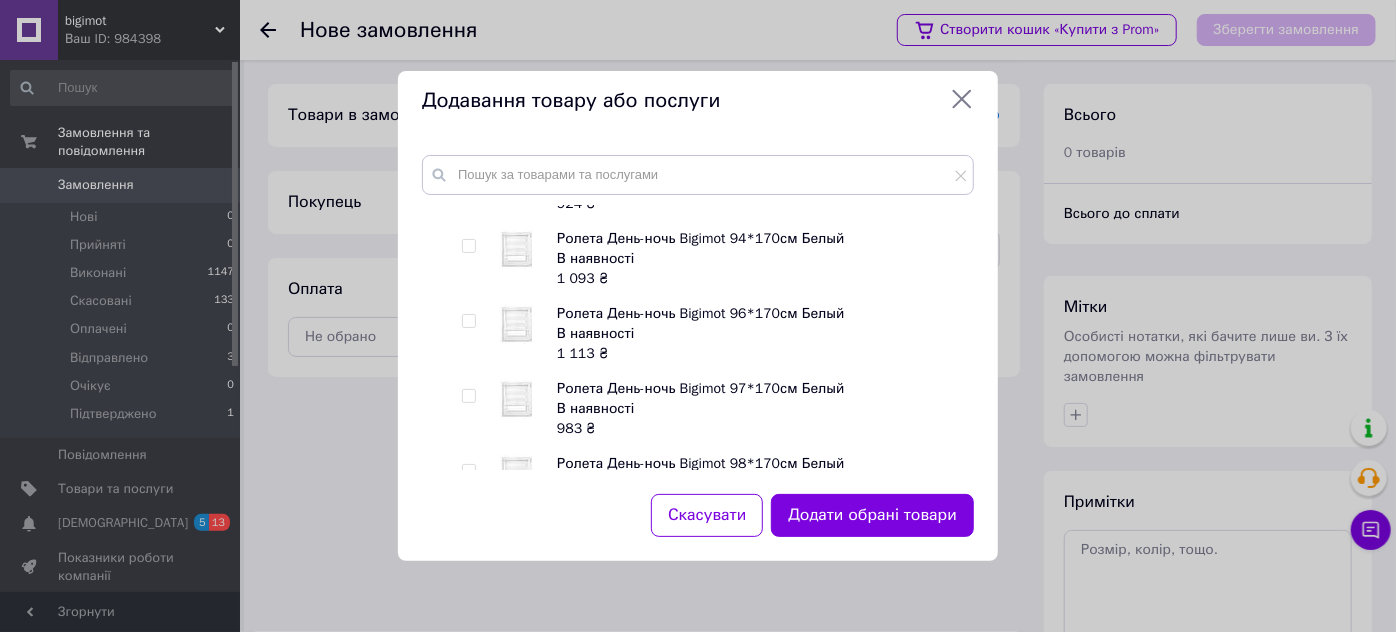 click at bounding box center (468, 321) 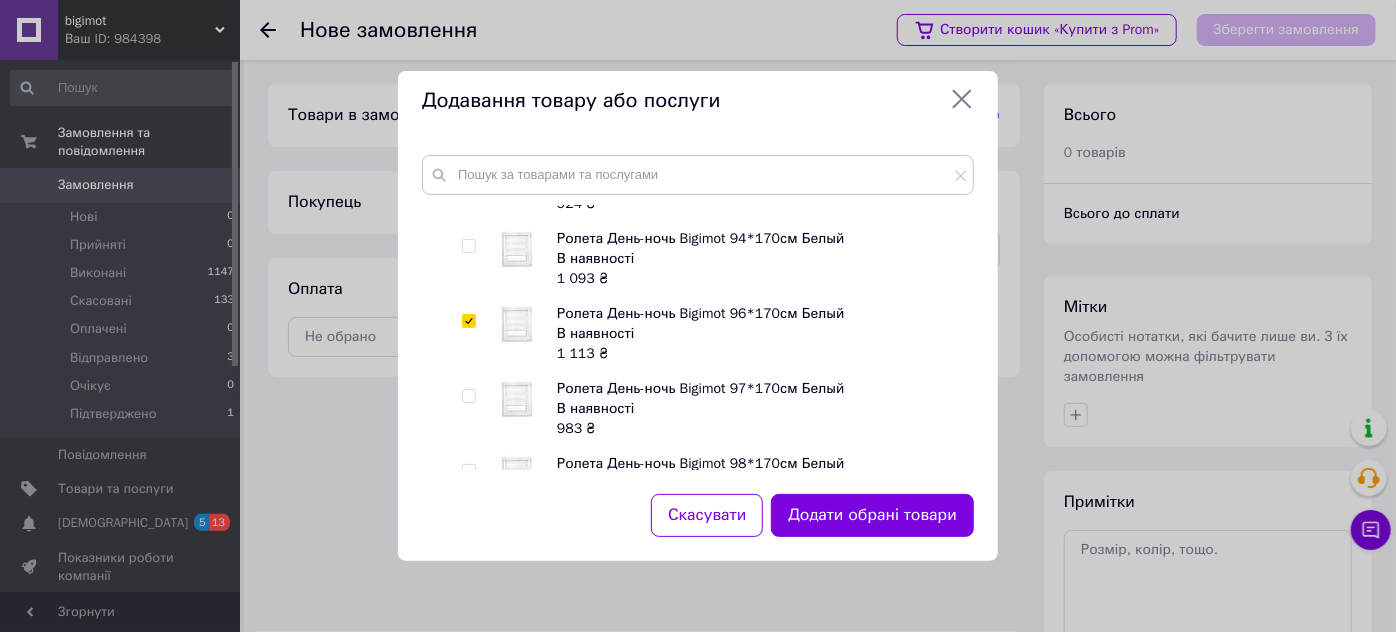 checkbox on "true" 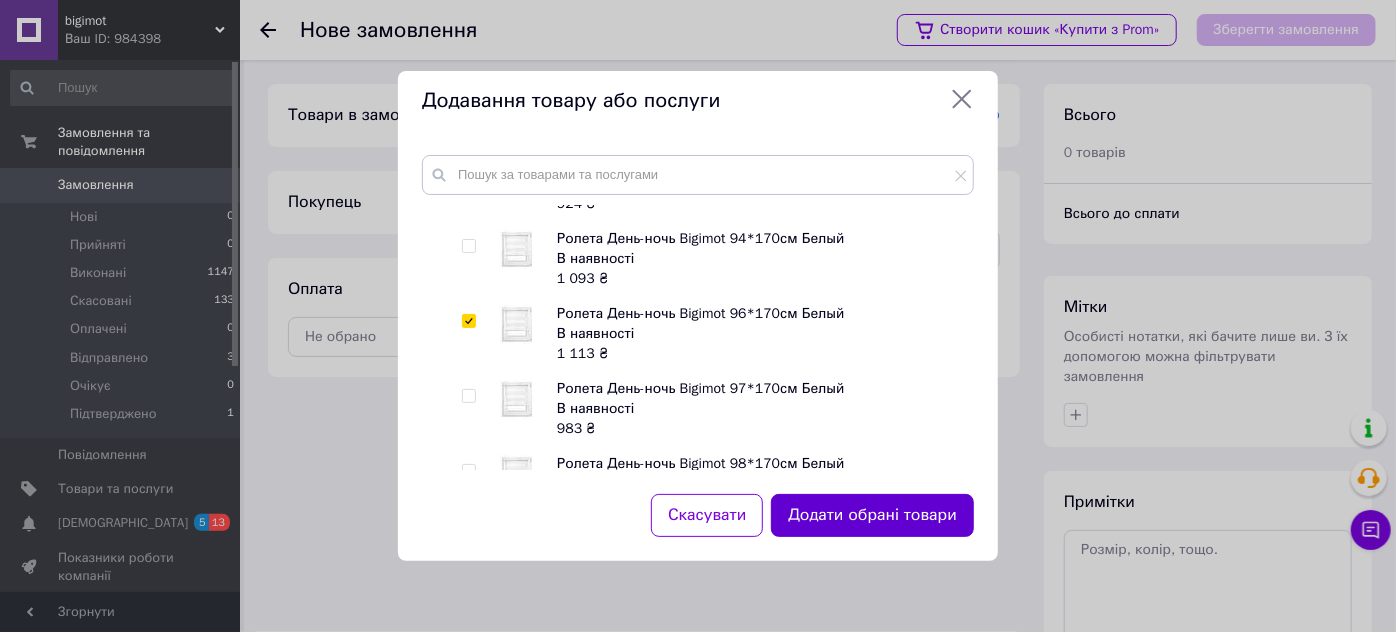 click on "Додати обрані товари" at bounding box center [872, 515] 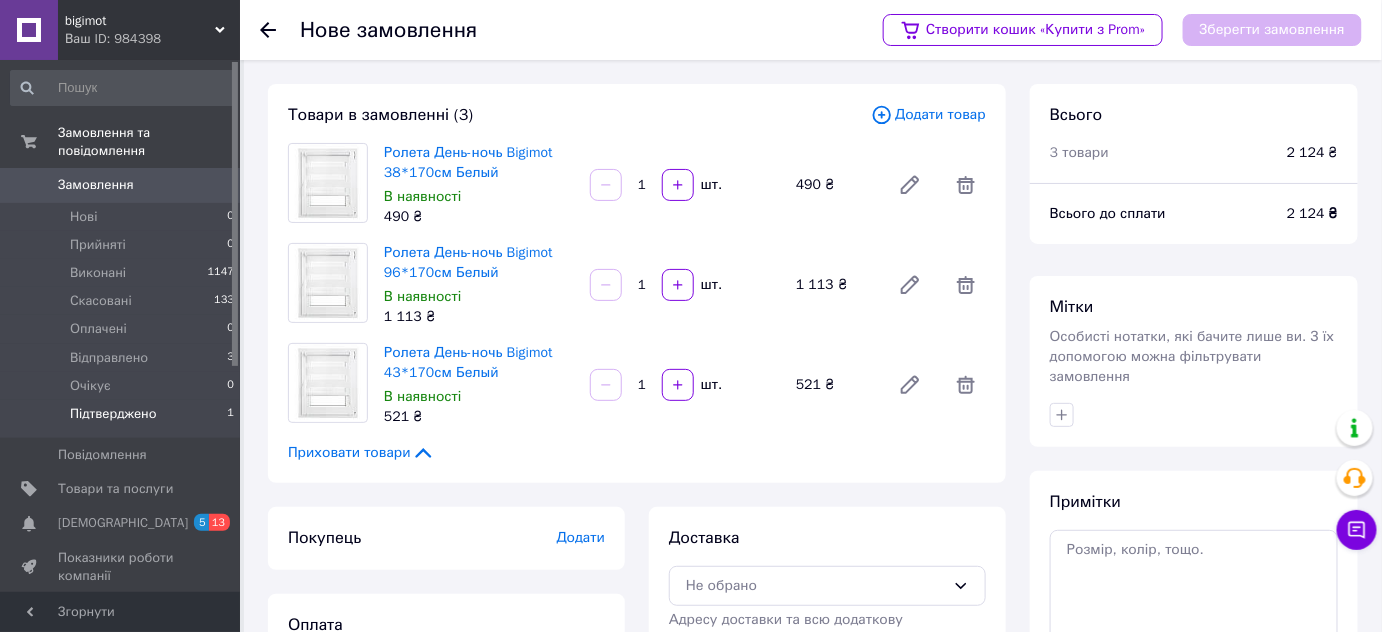 click on "Підтверджено" at bounding box center [113, 414] 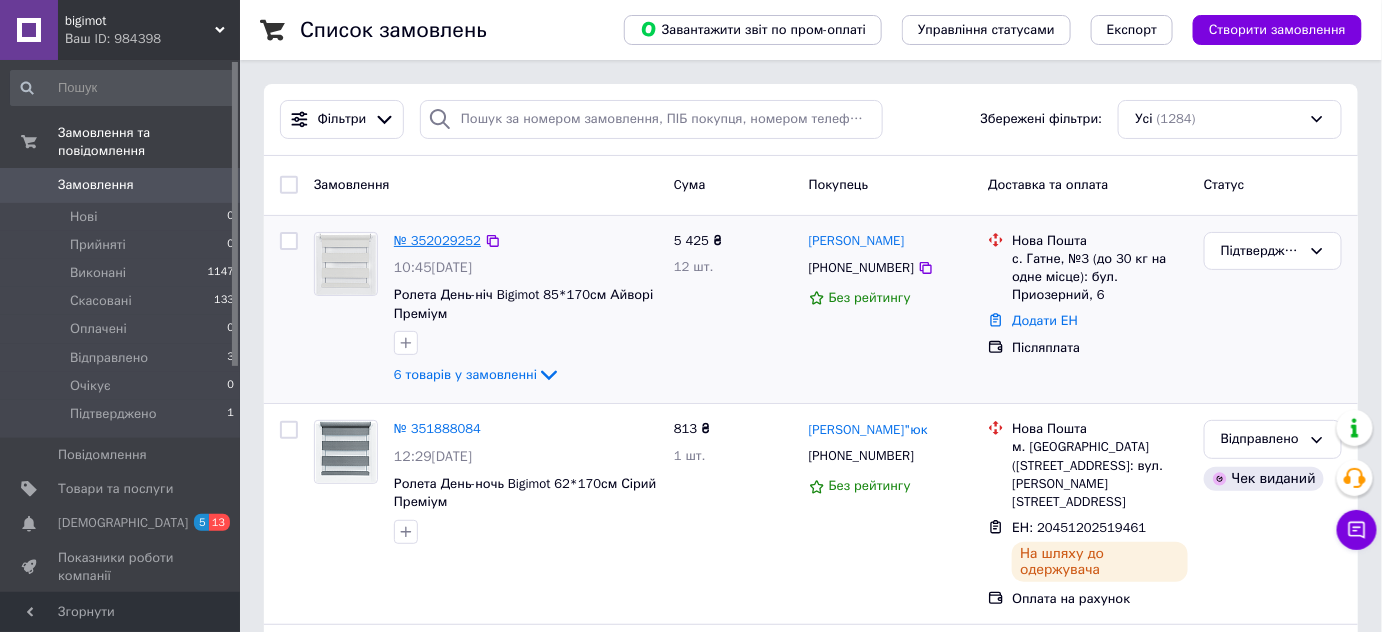 click on "№ 352029252" at bounding box center [437, 240] 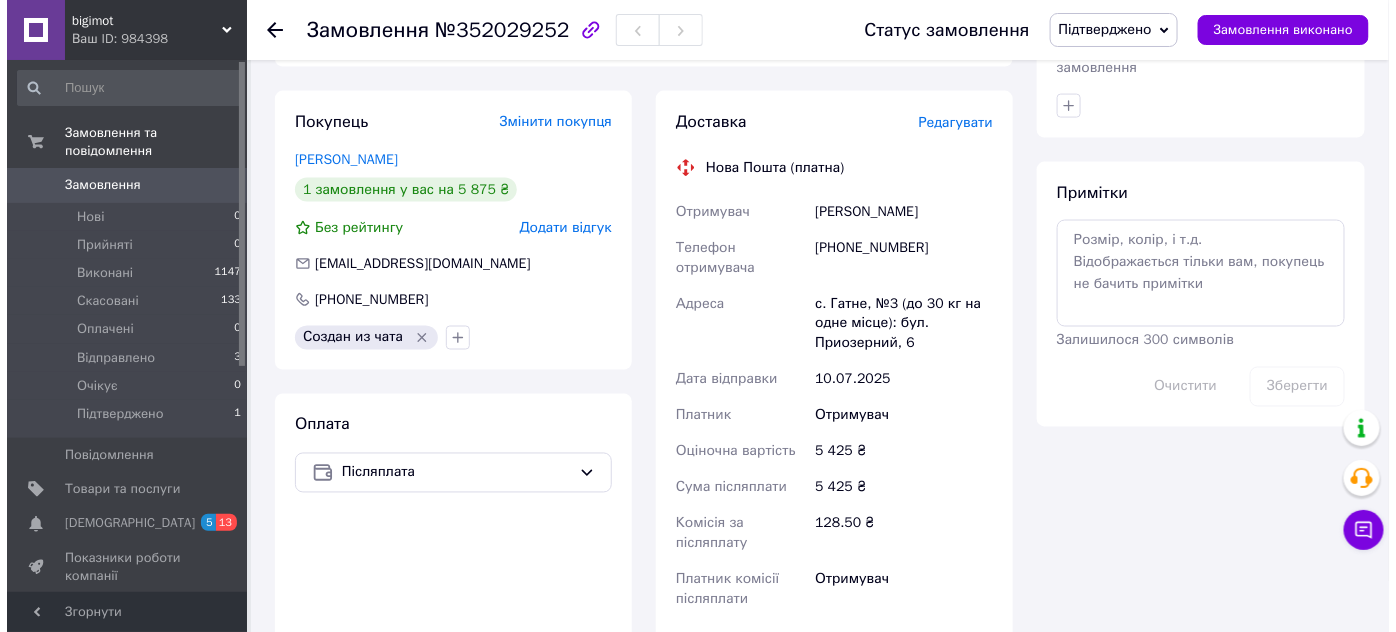 scroll, scrollTop: 909, scrollLeft: 0, axis: vertical 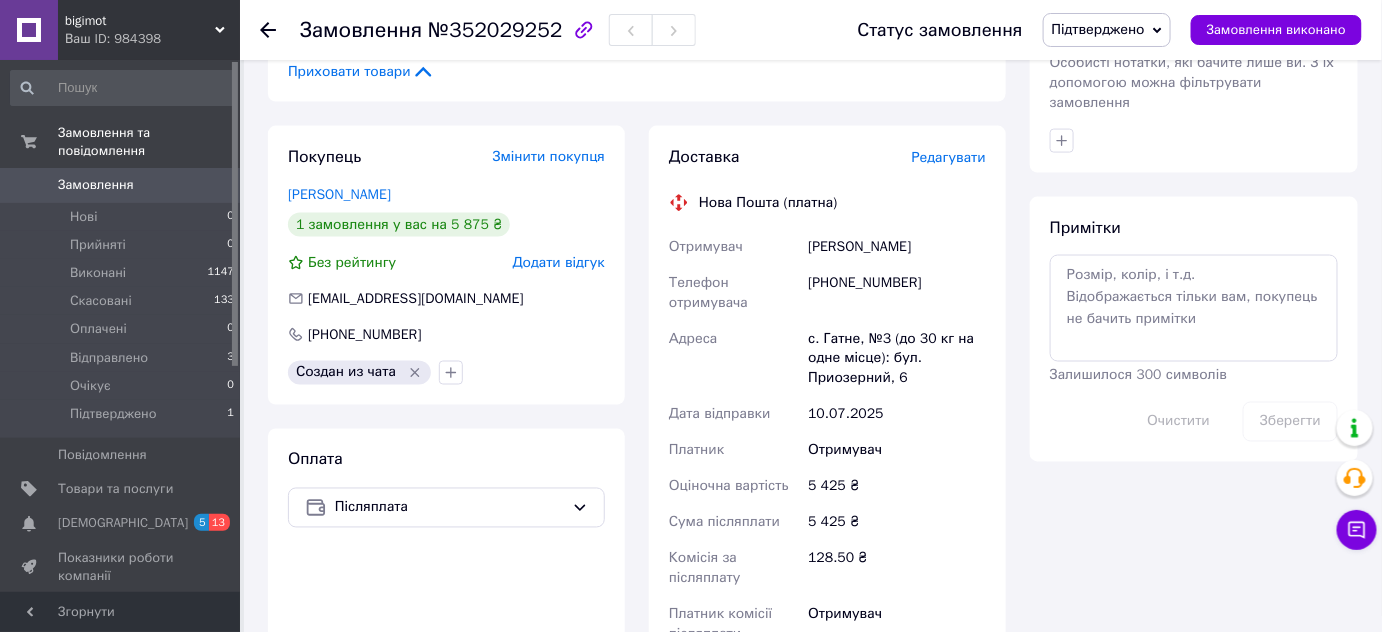click on "Редагувати" at bounding box center (949, 157) 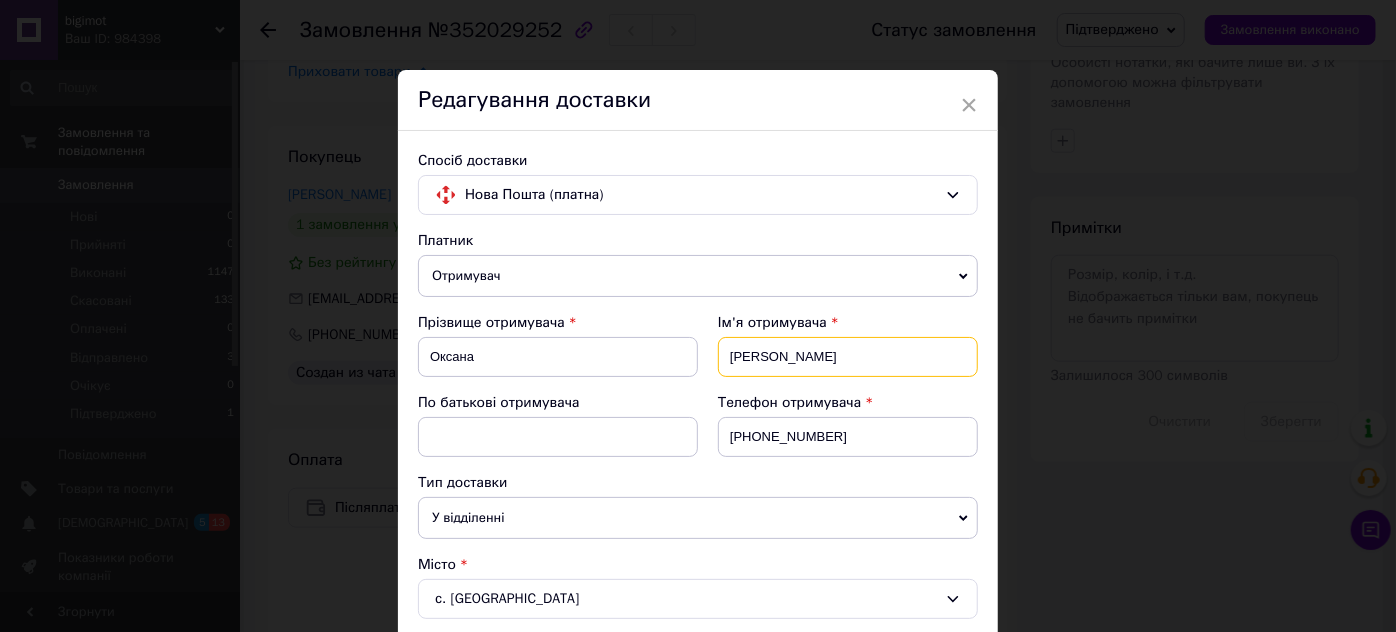 drag, startPoint x: 770, startPoint y: 357, endPoint x: 708, endPoint y: 348, distance: 62.649822 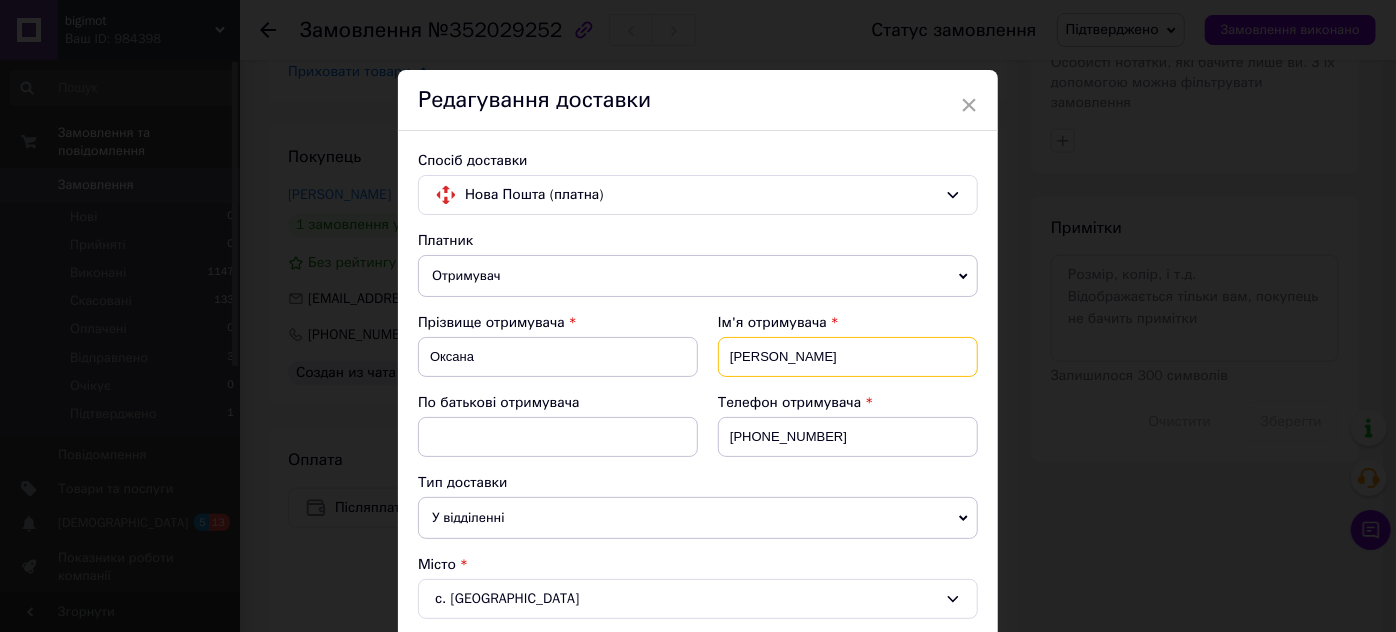 type on "[PERSON_NAME]" 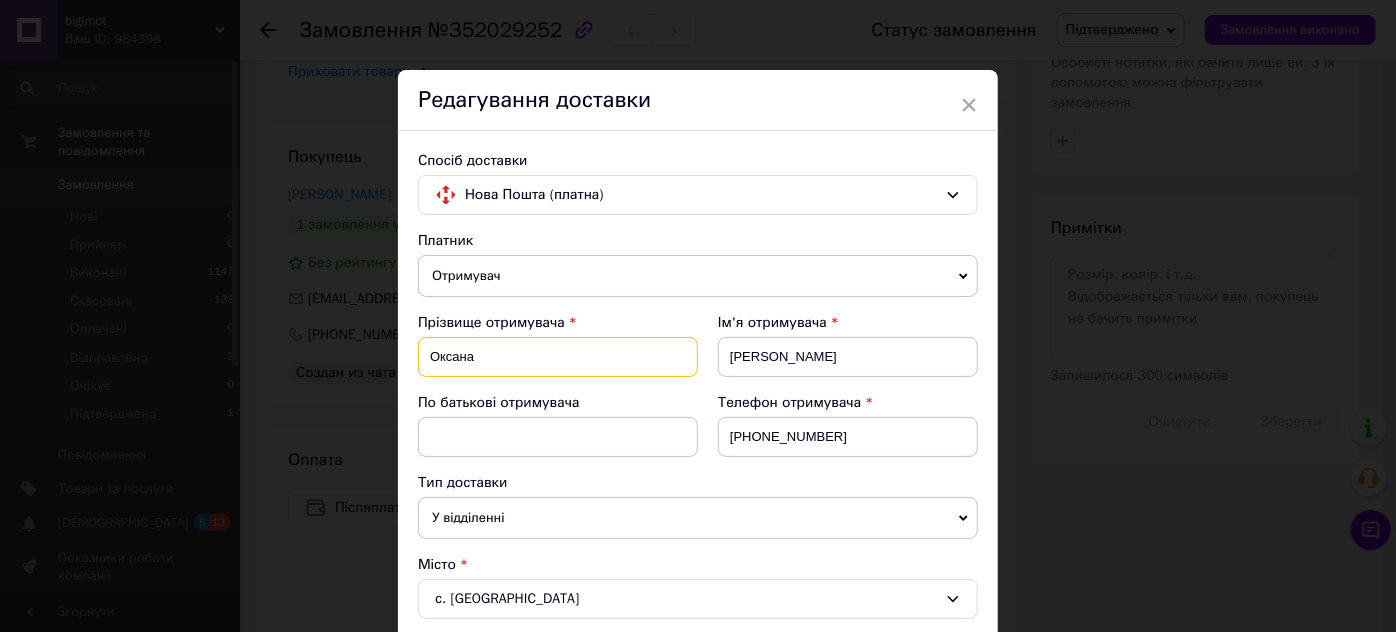 click on "Оксана" at bounding box center (558, 357) 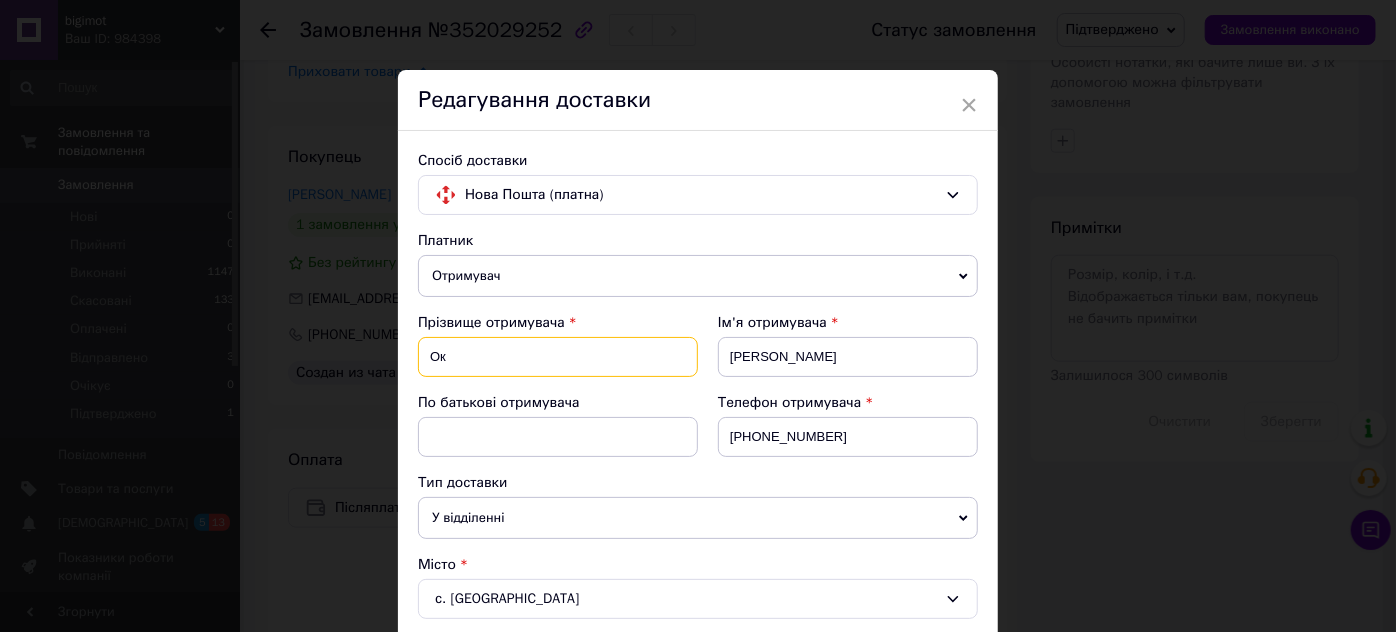 type on "О" 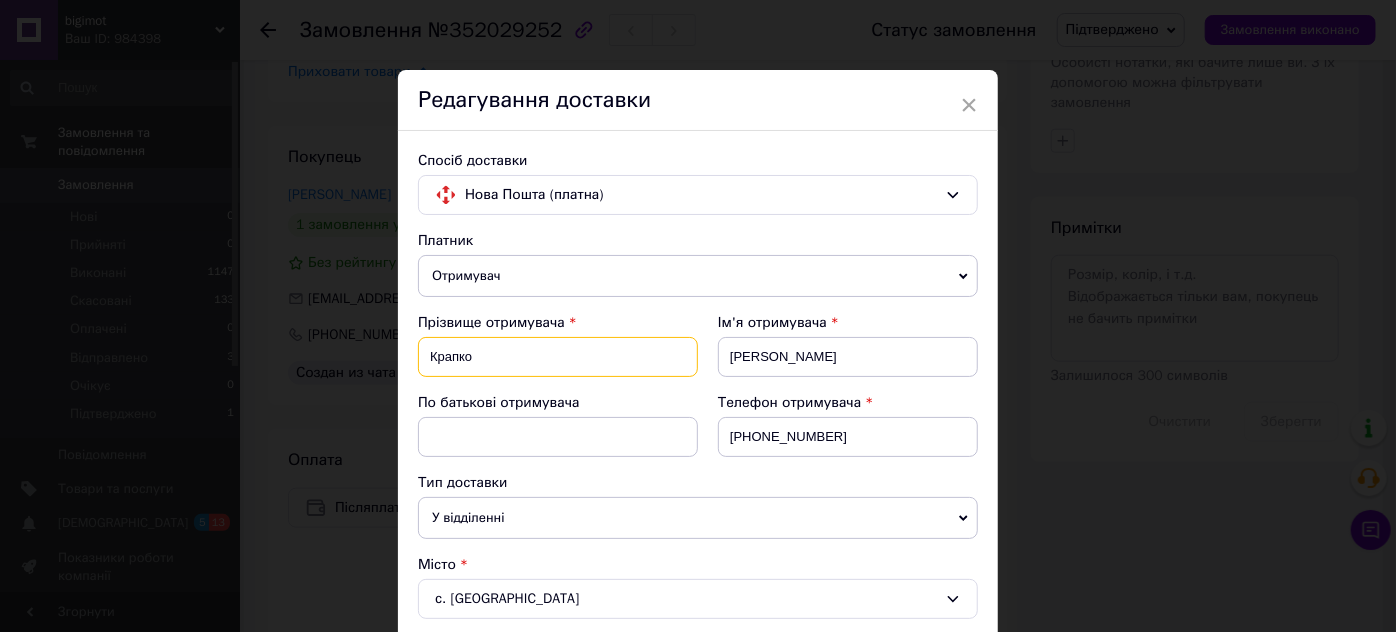 type on "Крапко" 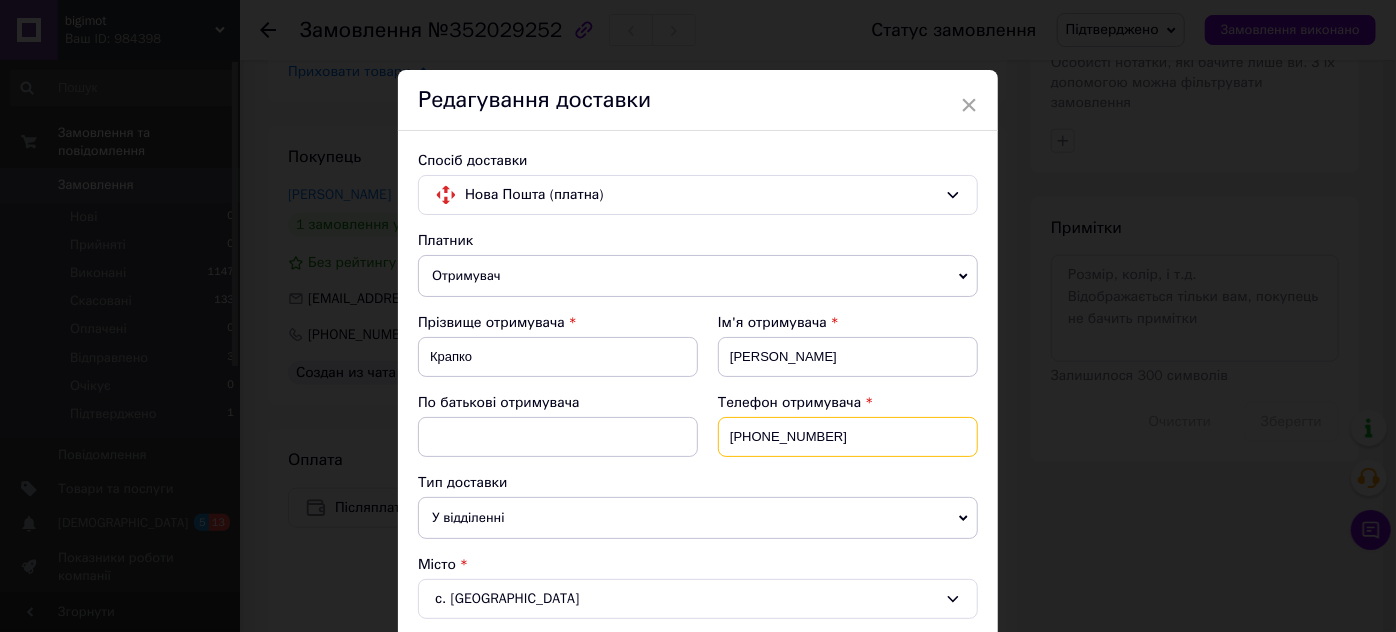 drag, startPoint x: 835, startPoint y: 432, endPoint x: 762, endPoint y: 425, distance: 73.33485 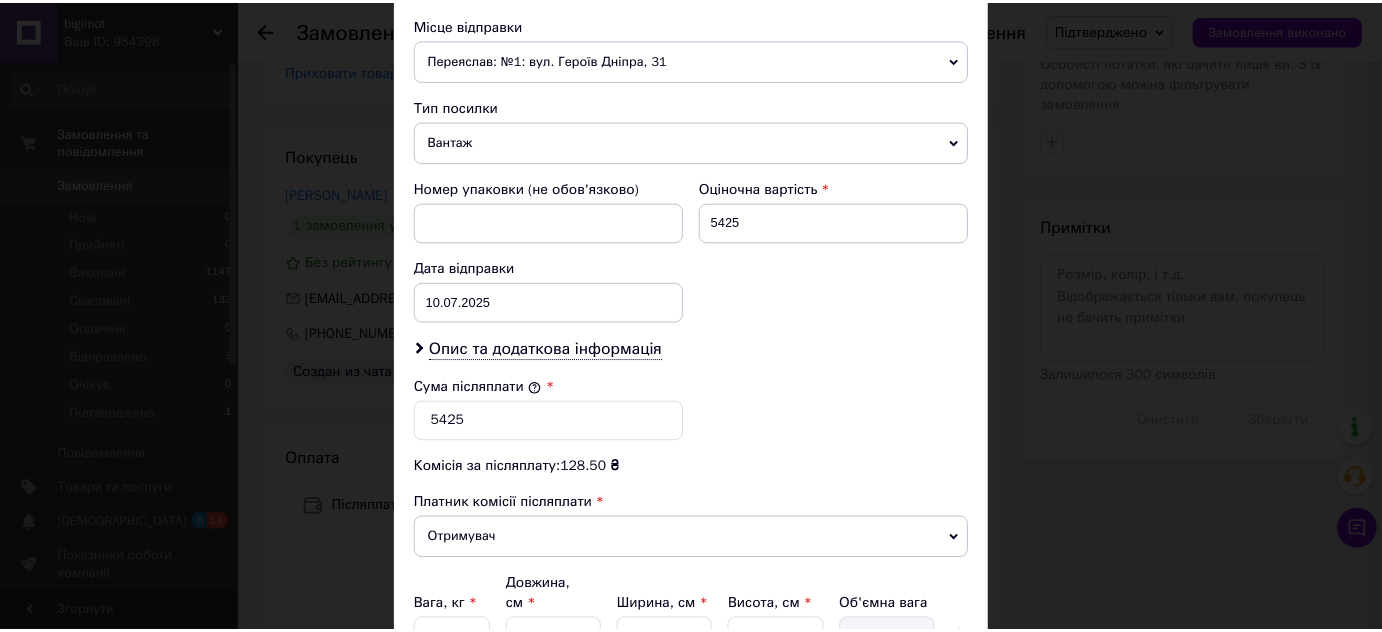 scroll, scrollTop: 885, scrollLeft: 0, axis: vertical 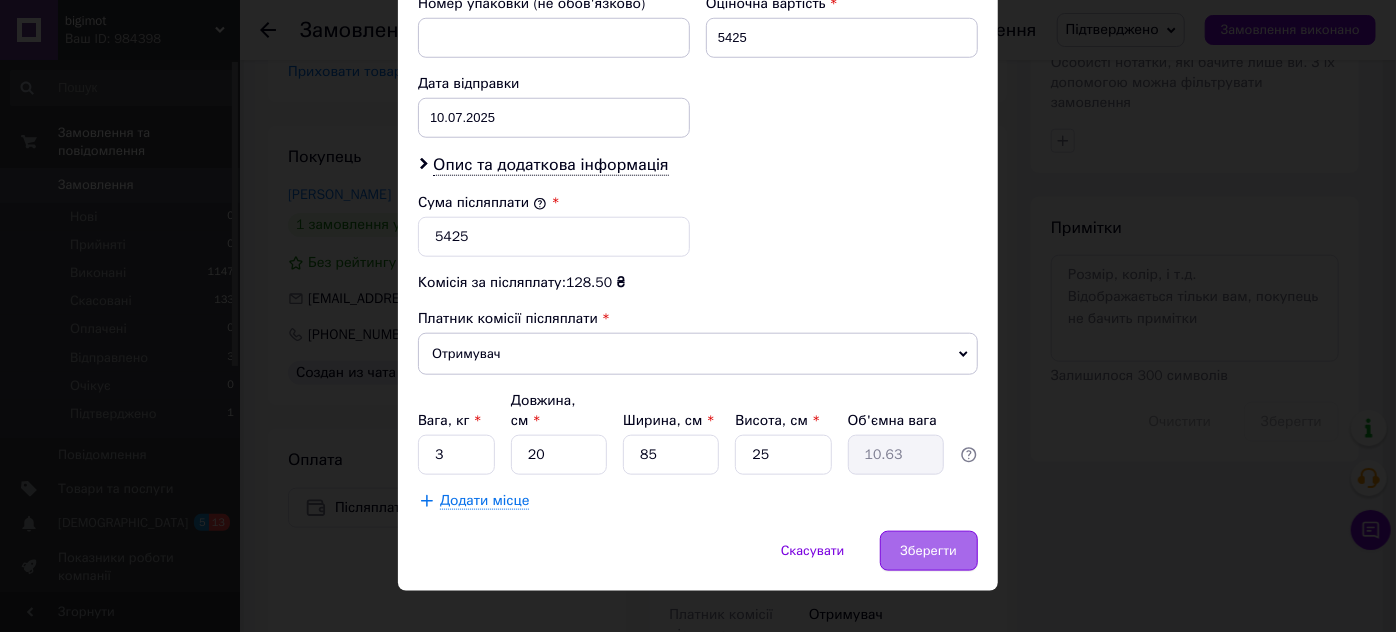 type on "[PHONE_NUMBER]" 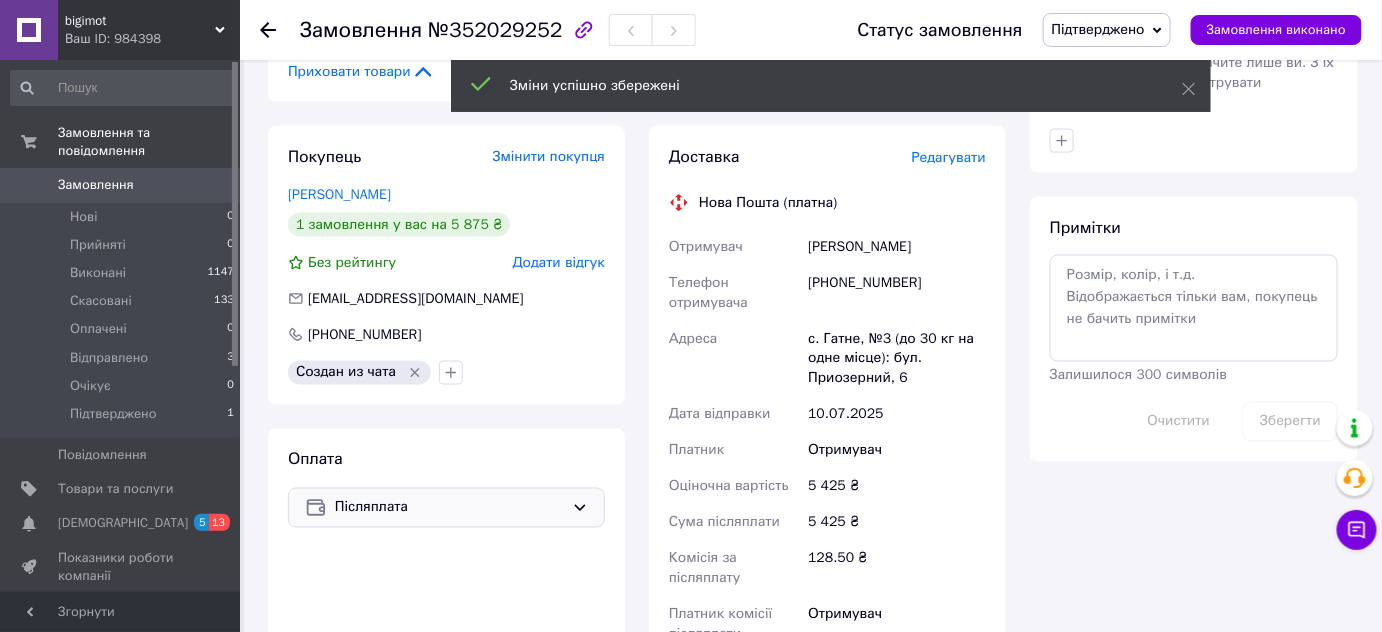 click on "Післяплата" at bounding box center (449, 508) 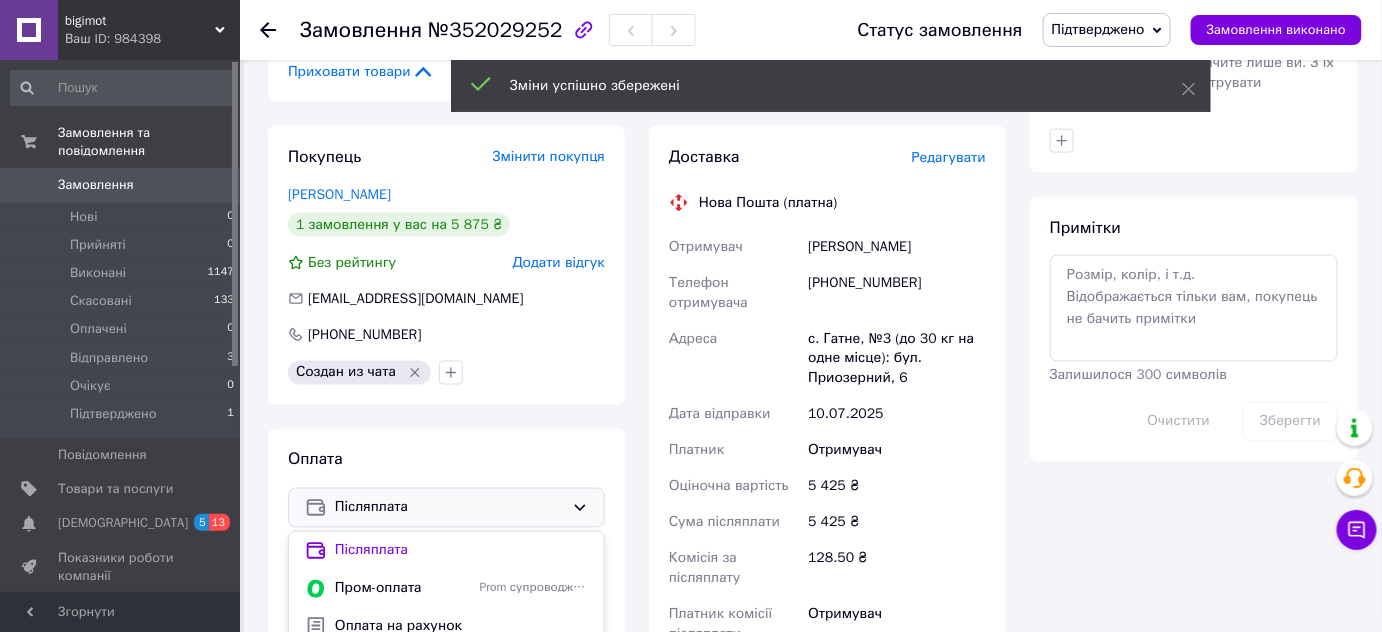 scroll, scrollTop: 1060, scrollLeft: 0, axis: vertical 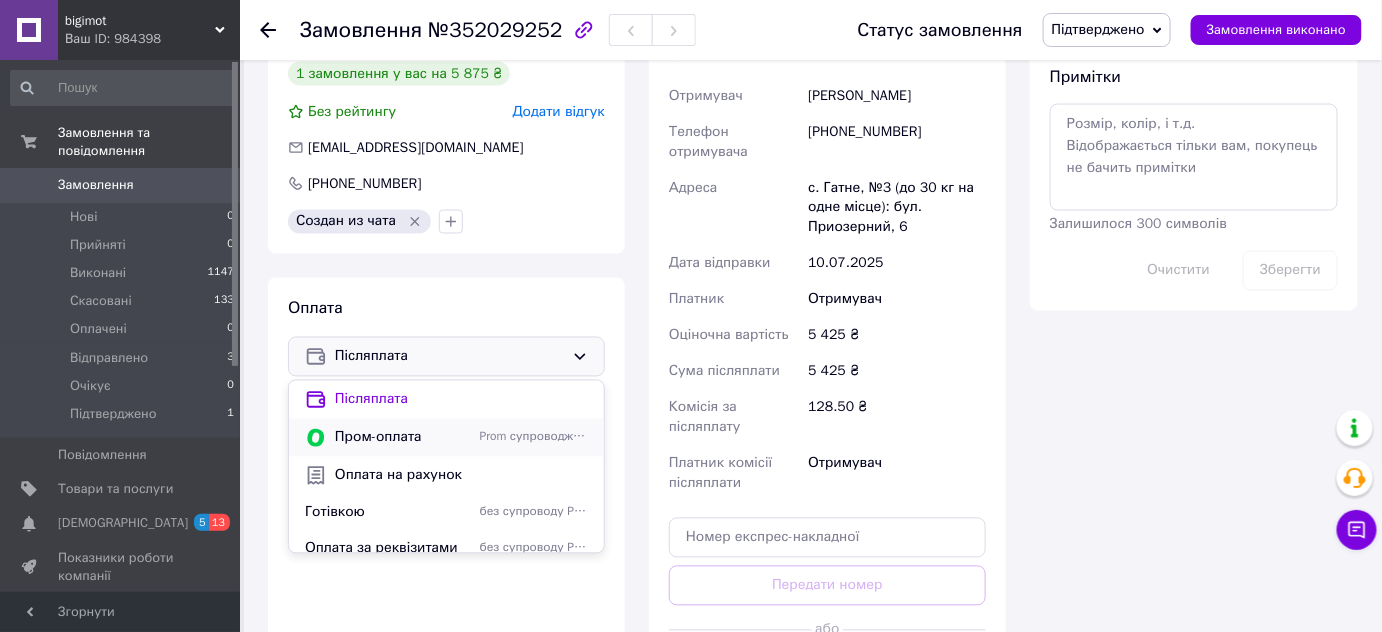 click on "Пром-оплата" at bounding box center [403, 438] 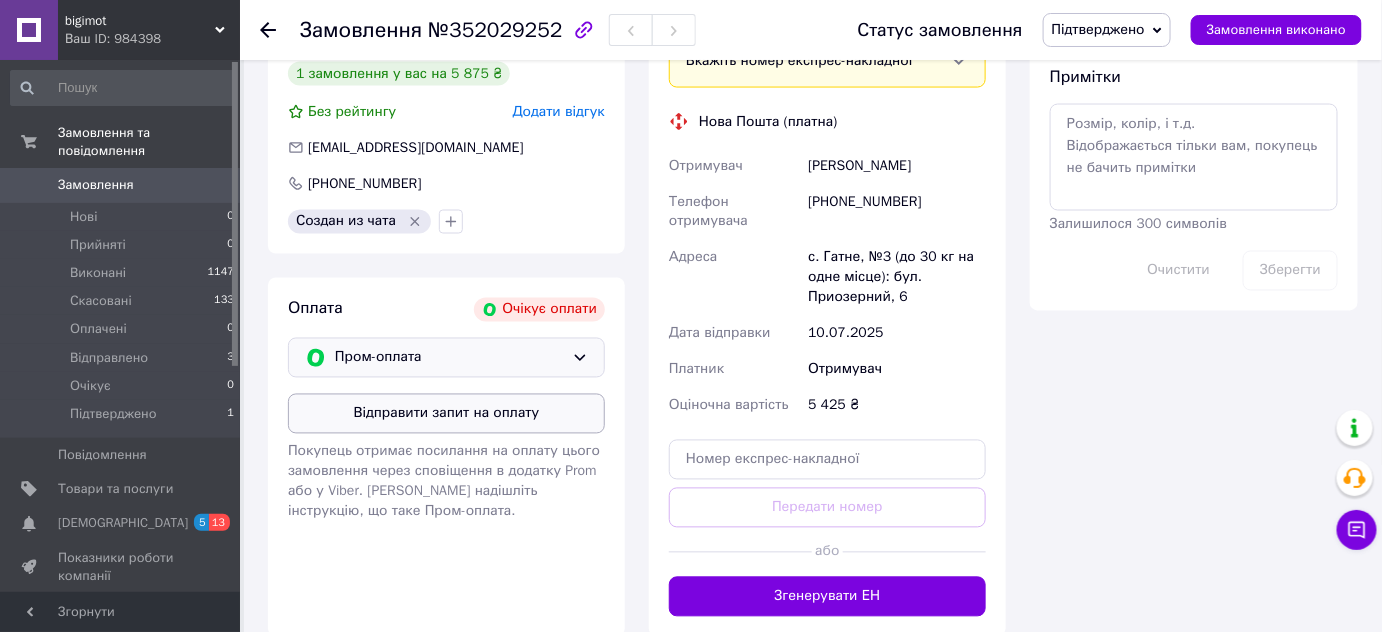 click on "Відправити запит на оплату" at bounding box center (446, 414) 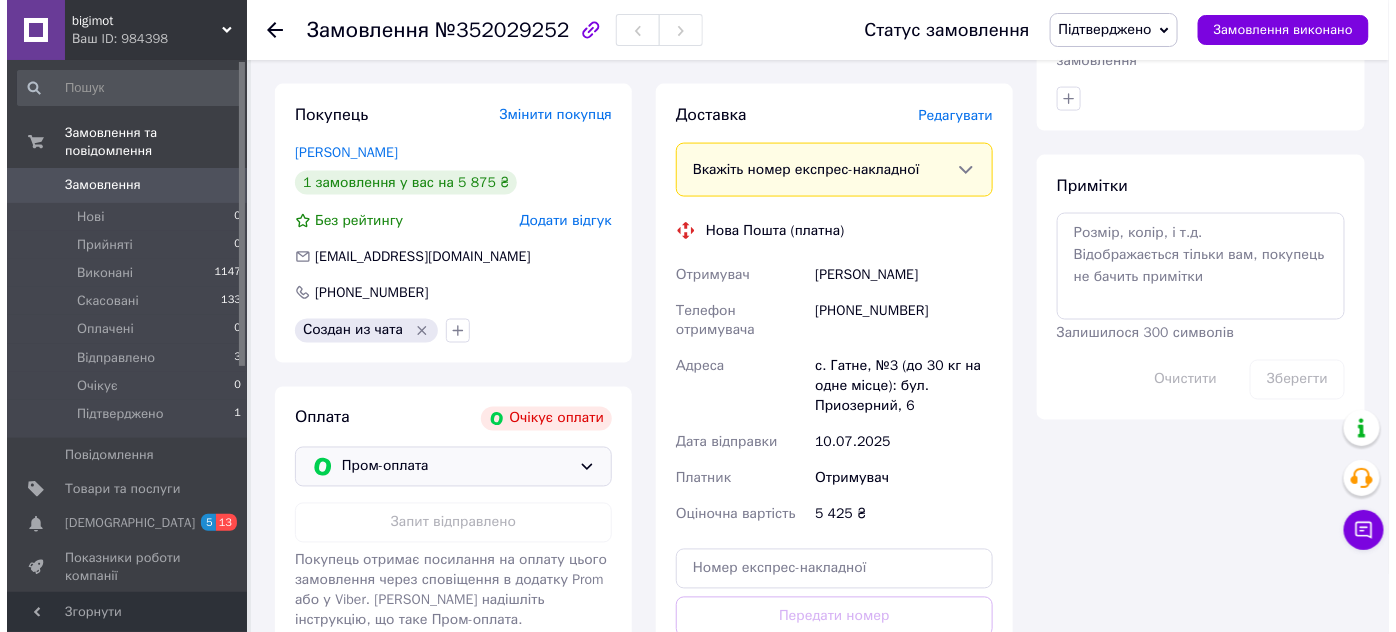 scroll, scrollTop: 757, scrollLeft: 0, axis: vertical 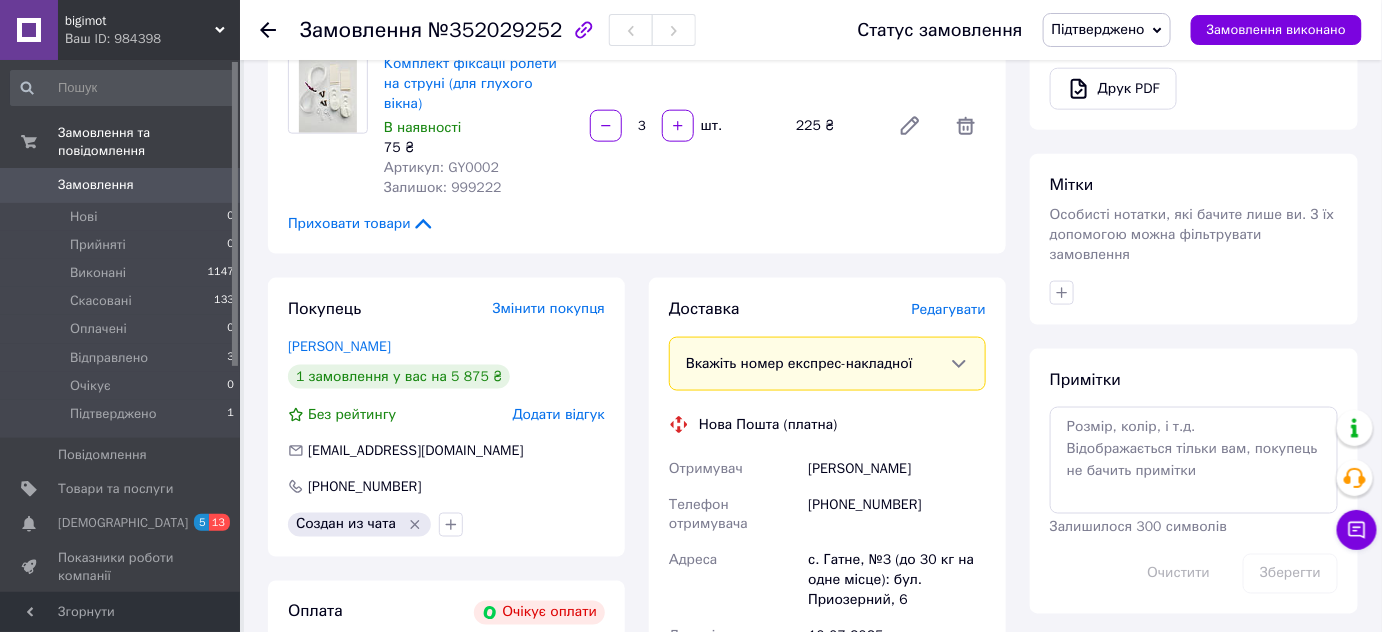 click on "Редагувати" at bounding box center (949, 309) 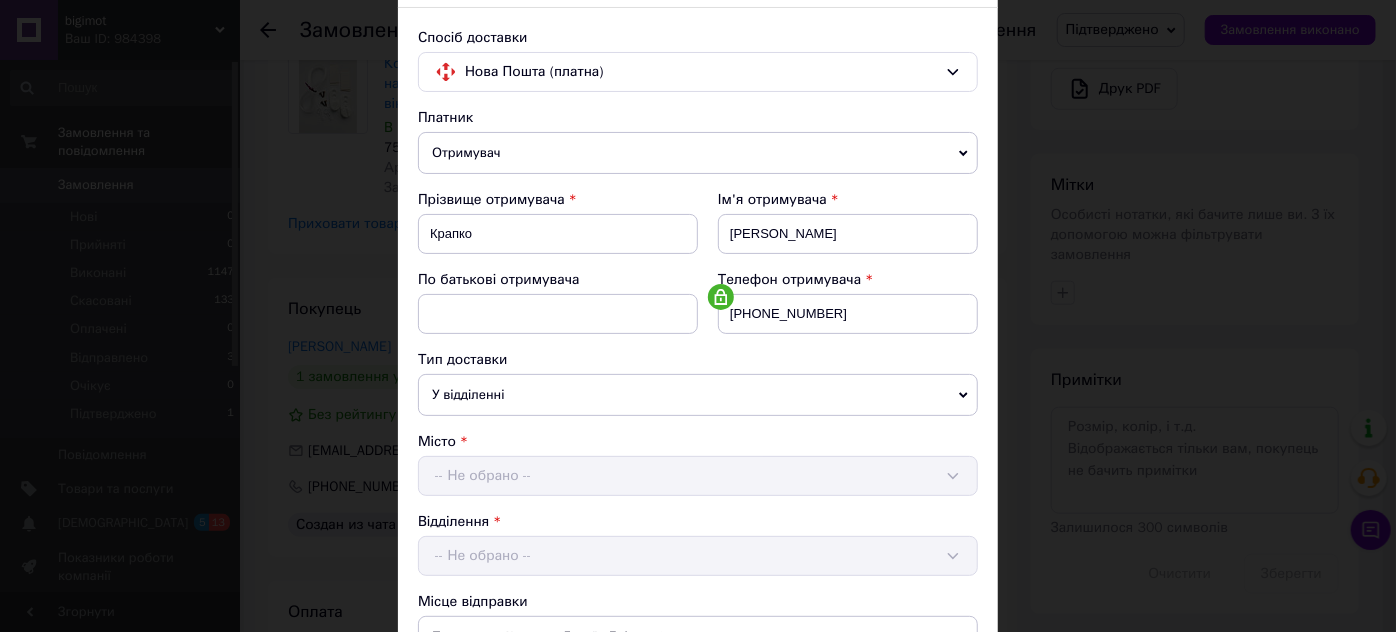 scroll, scrollTop: 151, scrollLeft: 0, axis: vertical 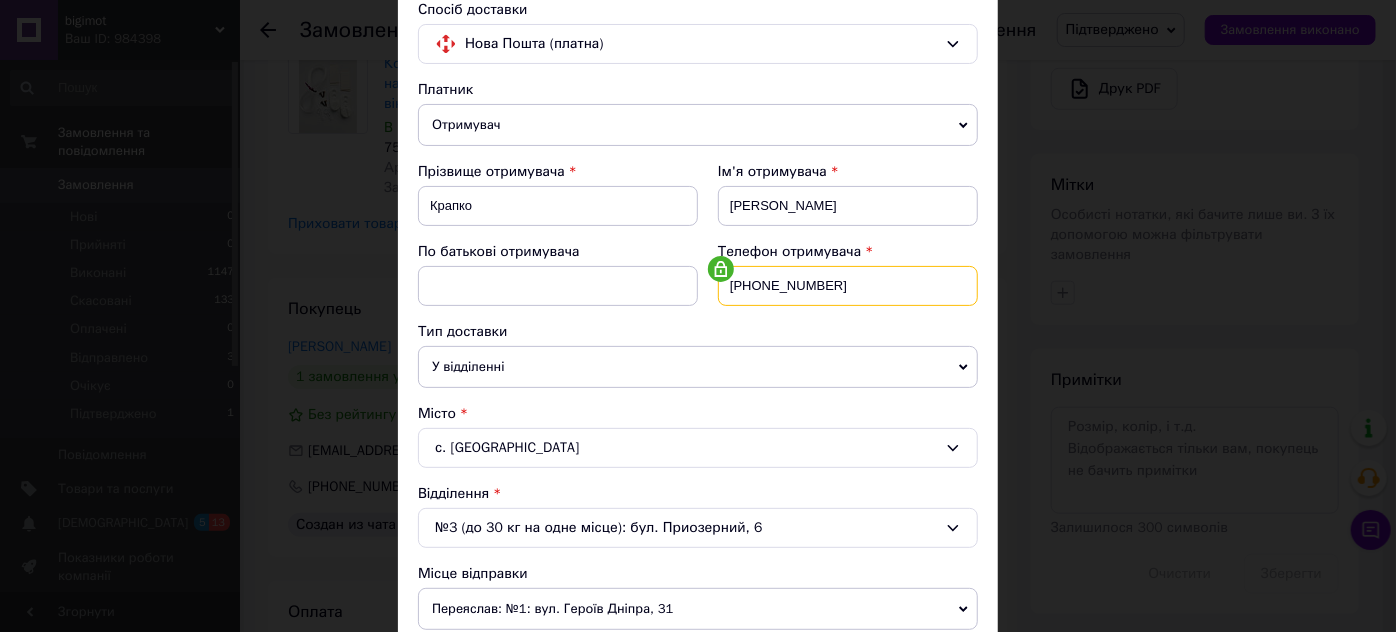 click on "[PHONE_NUMBER]" at bounding box center [848, 286] 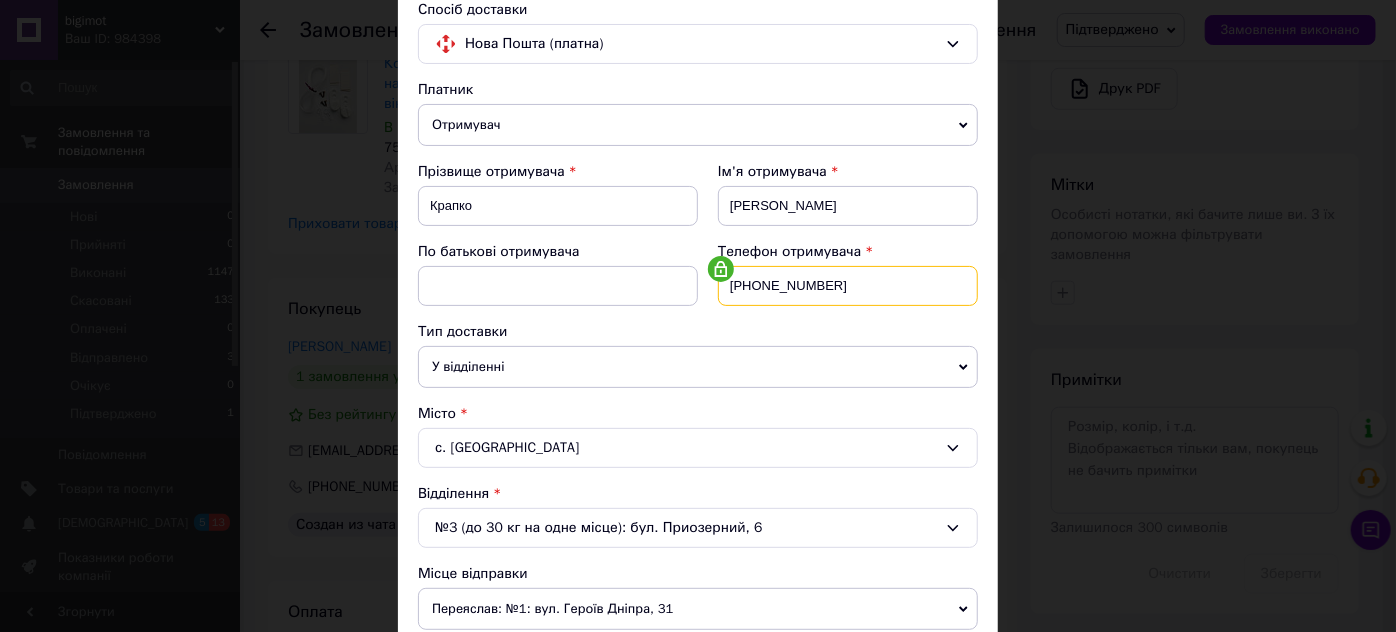 click on "[PHONE_NUMBER]" at bounding box center [848, 286] 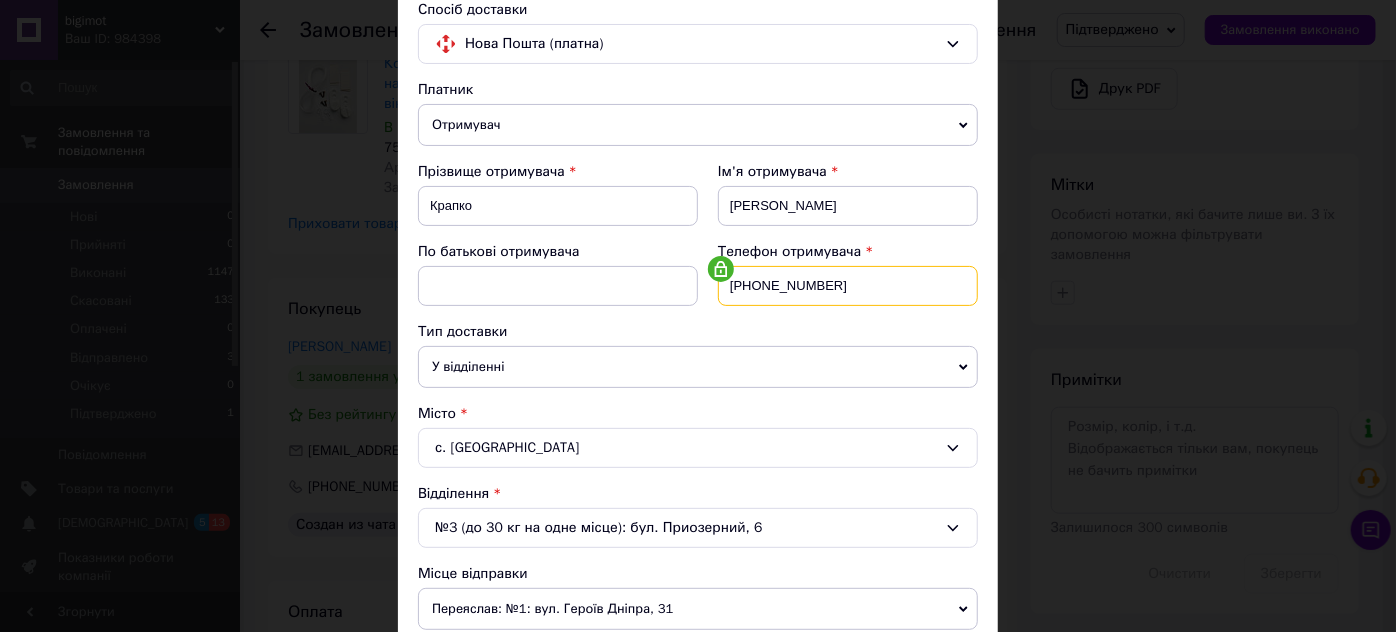 click on "[PHONE_NUMBER]" at bounding box center [848, 286] 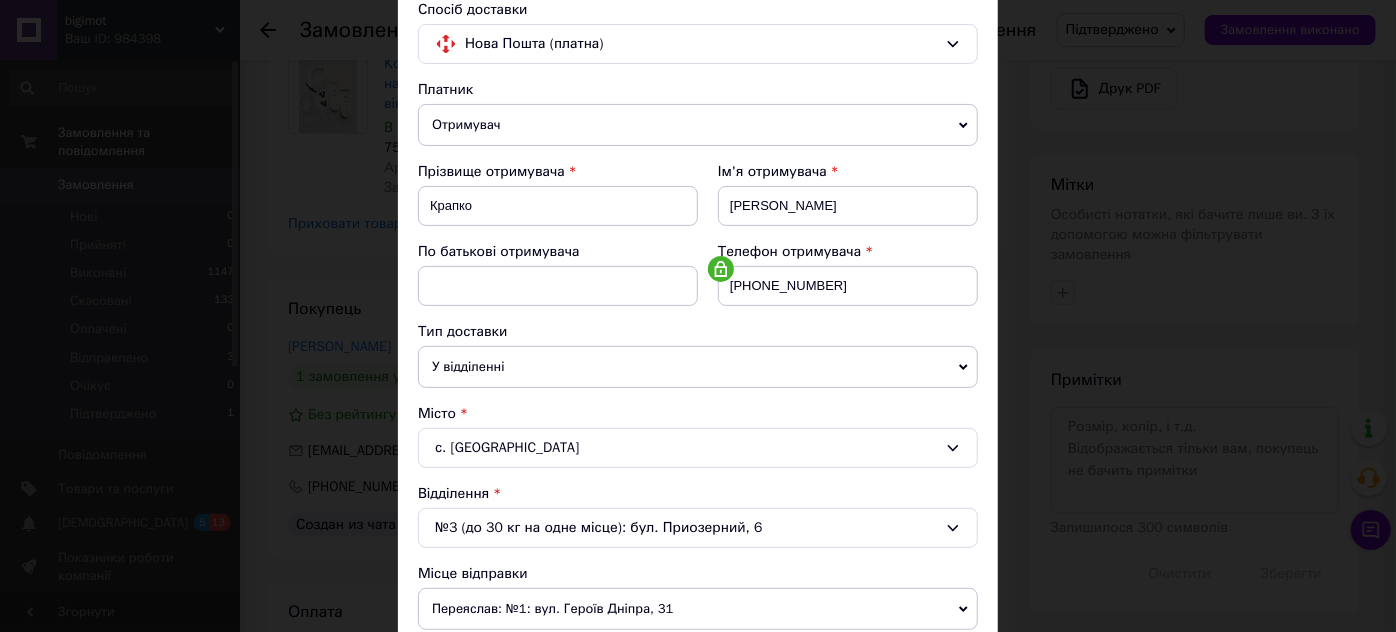 click 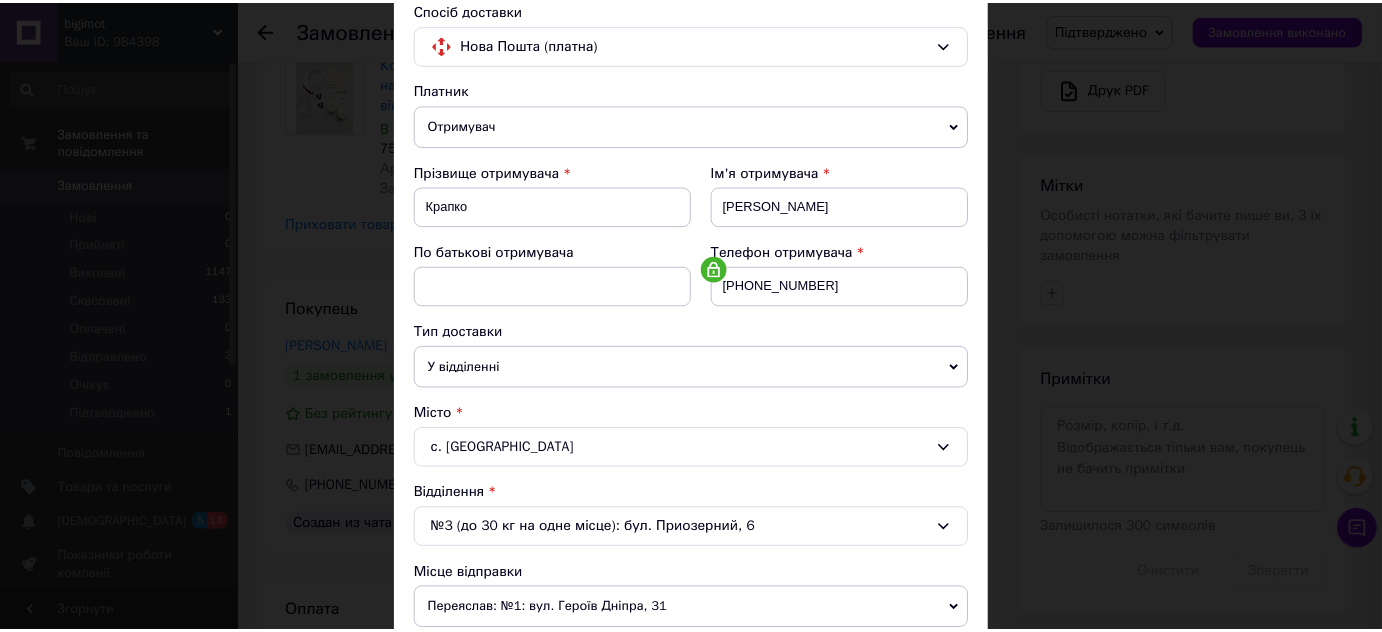scroll, scrollTop: 0, scrollLeft: 0, axis: both 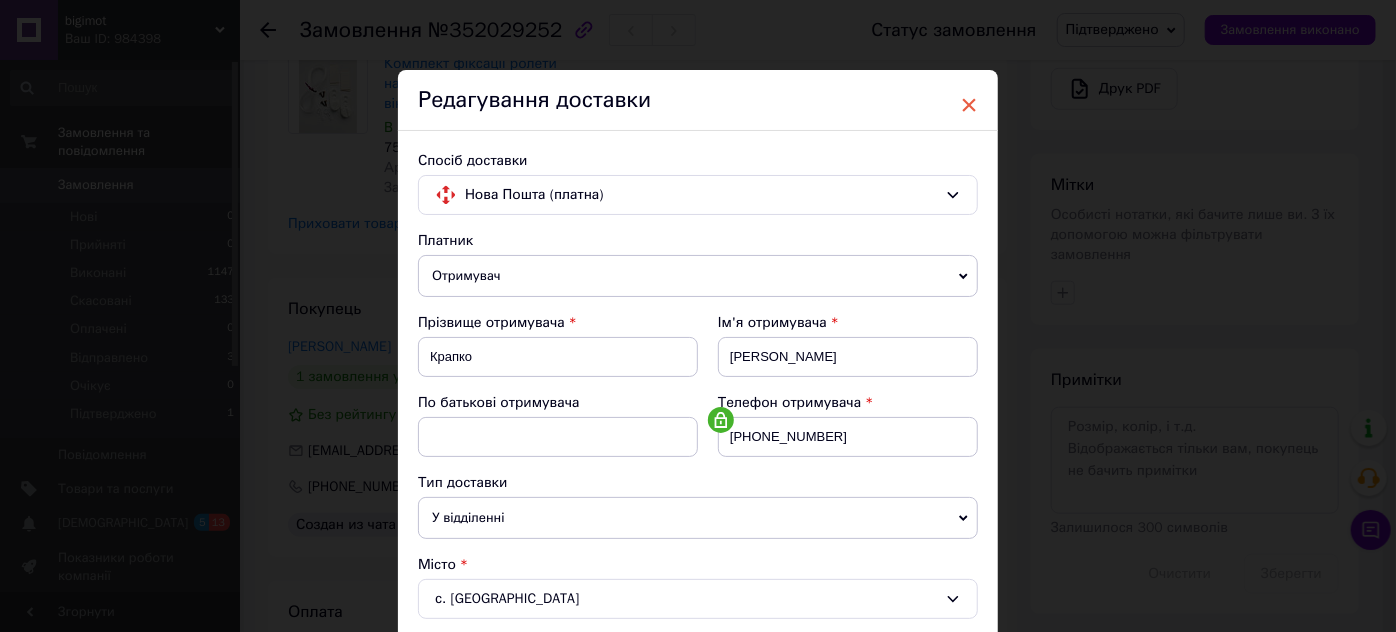 click on "×" at bounding box center [969, 105] 